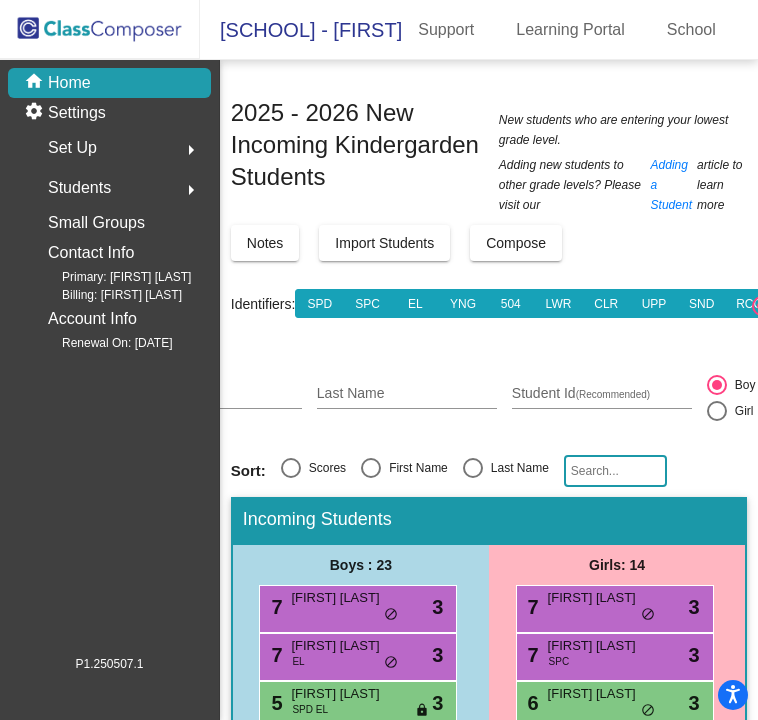 scroll, scrollTop: 0, scrollLeft: 0, axis: both 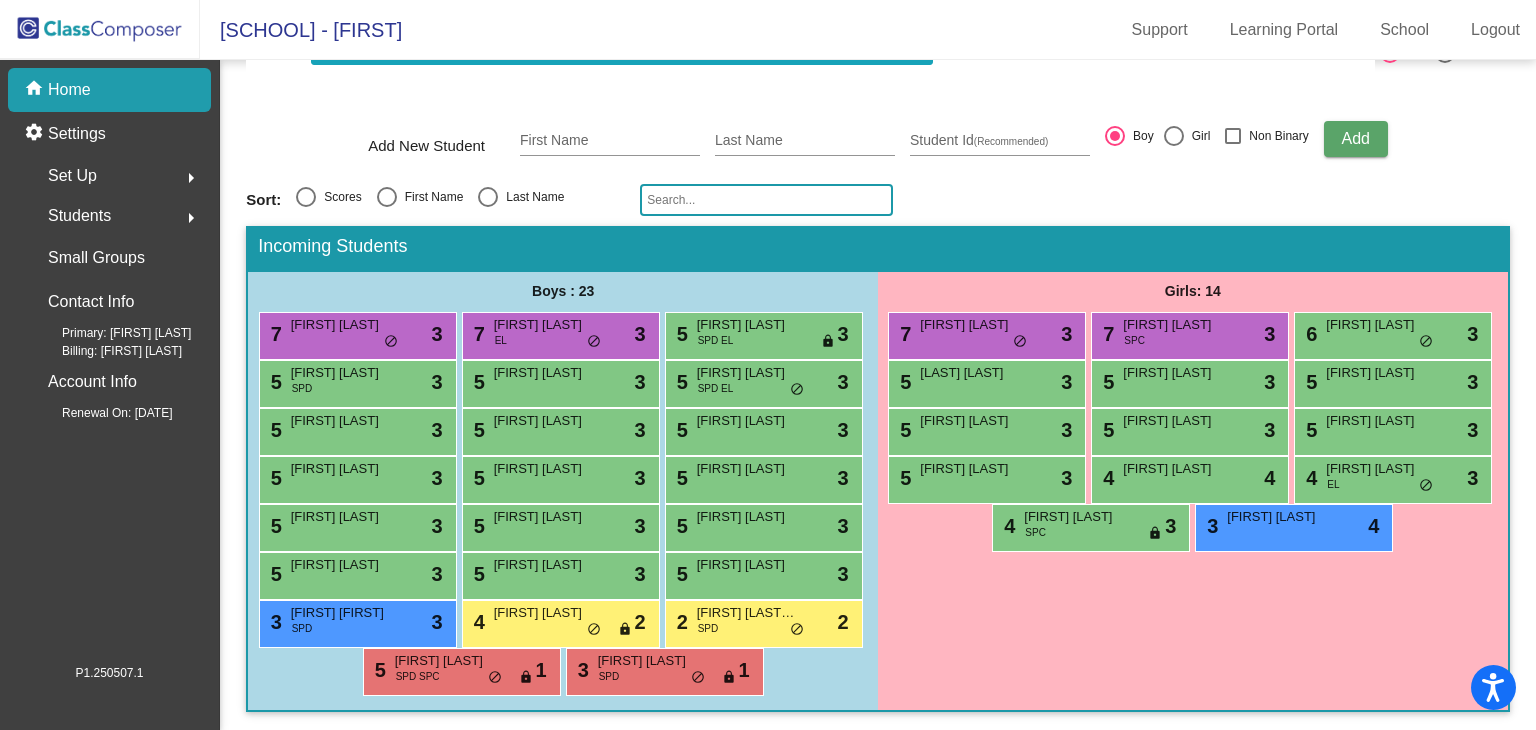 click 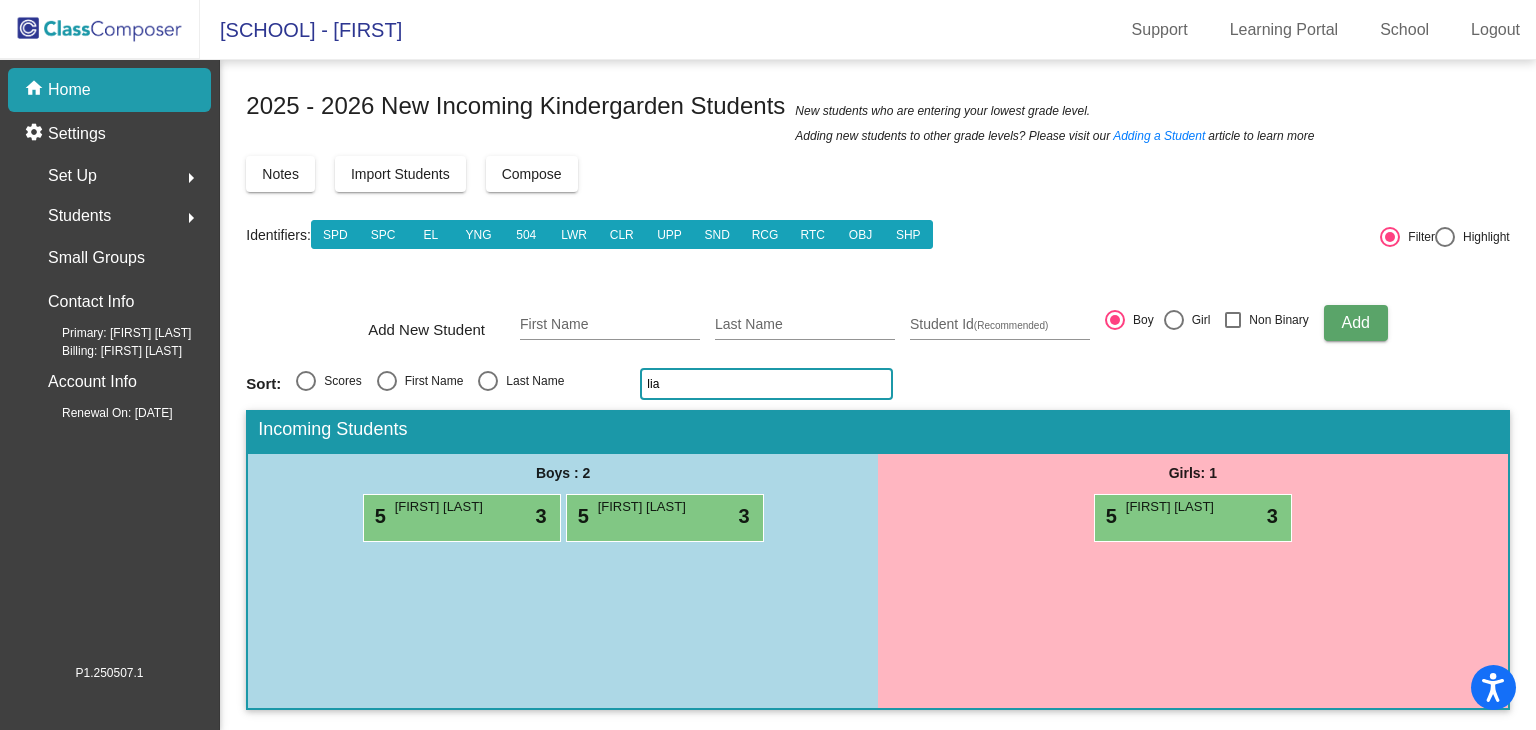 scroll, scrollTop: 8, scrollLeft: 0, axis: vertical 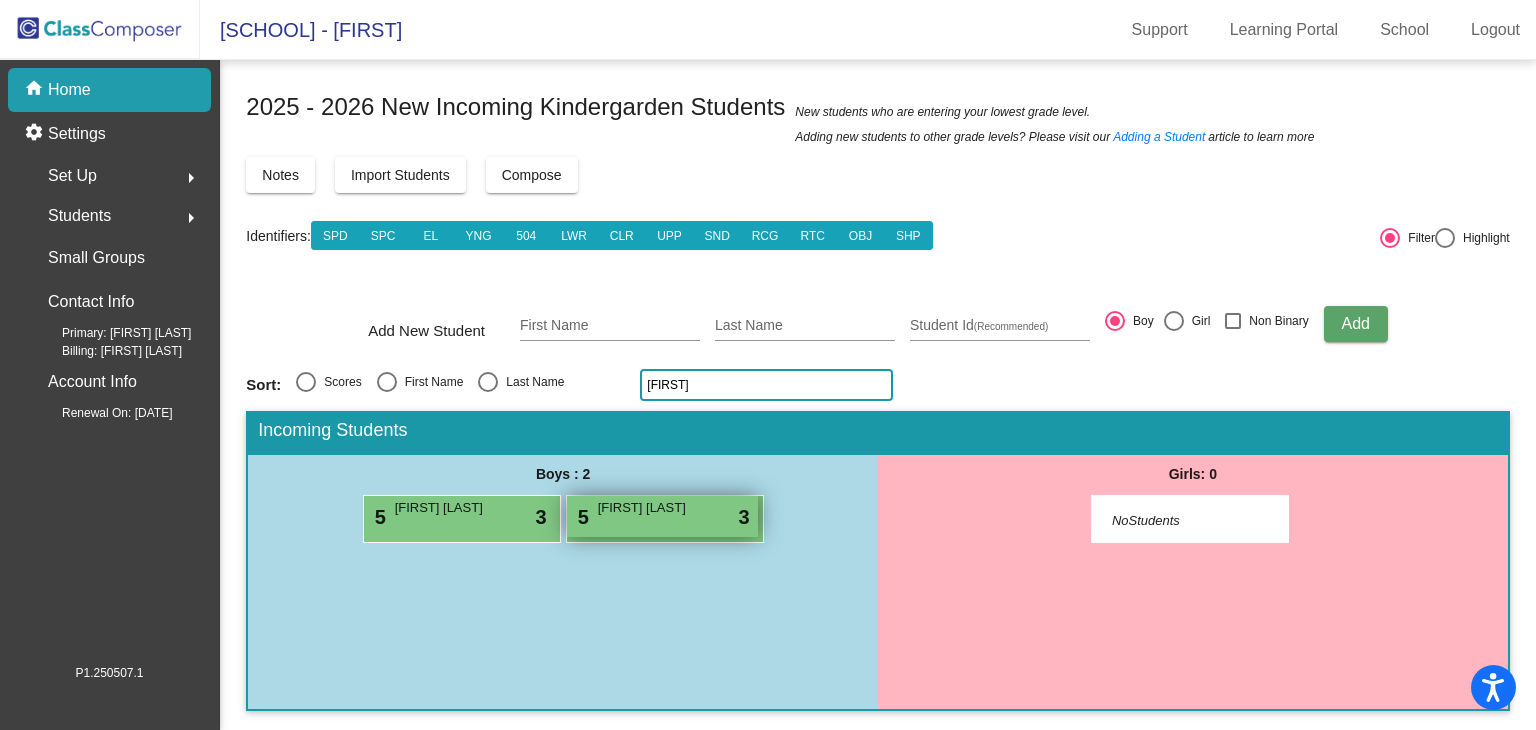 click on "5 [FIRST]  [LAST] lock do_not_disturb_alt 3" at bounding box center [662, 516] 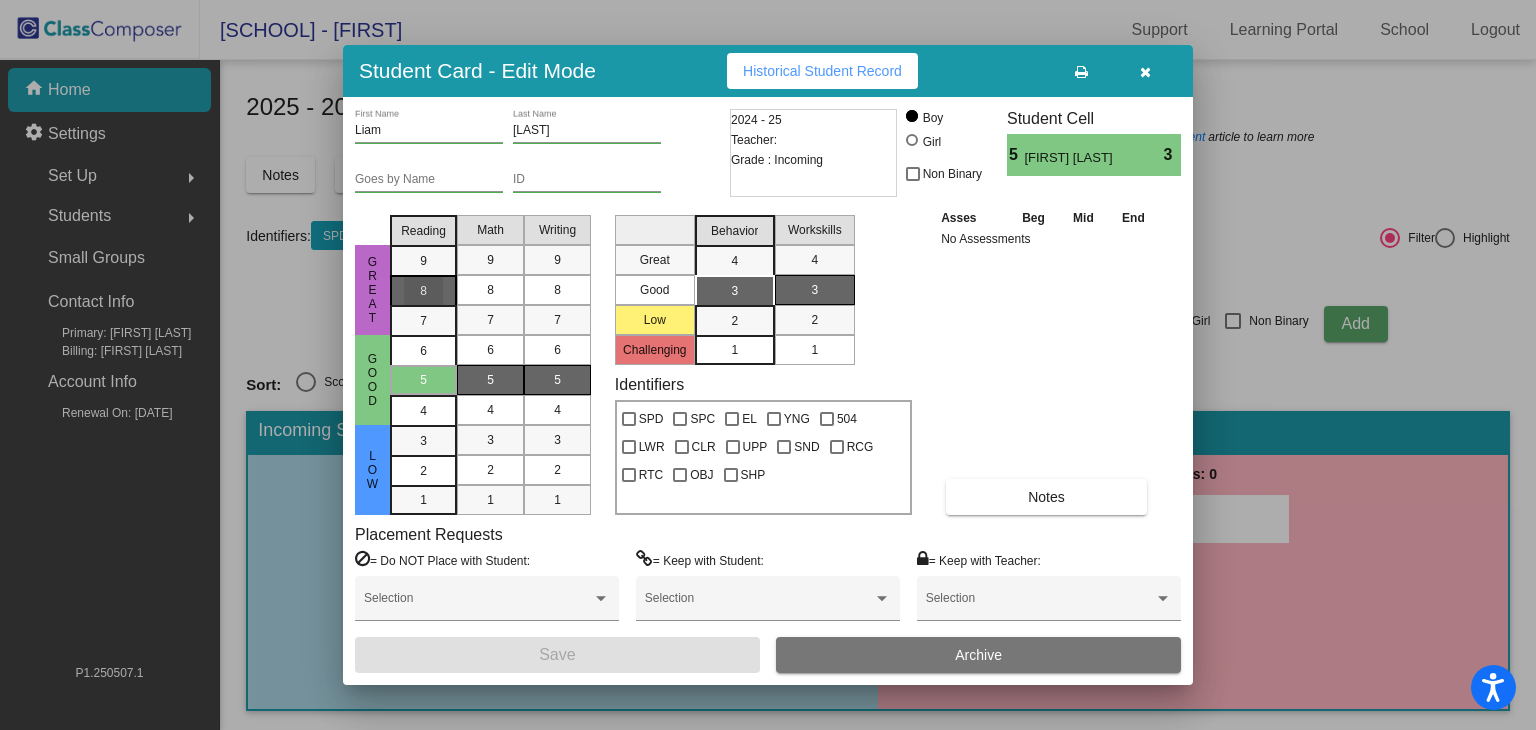 click on "8" at bounding box center [423, 290] 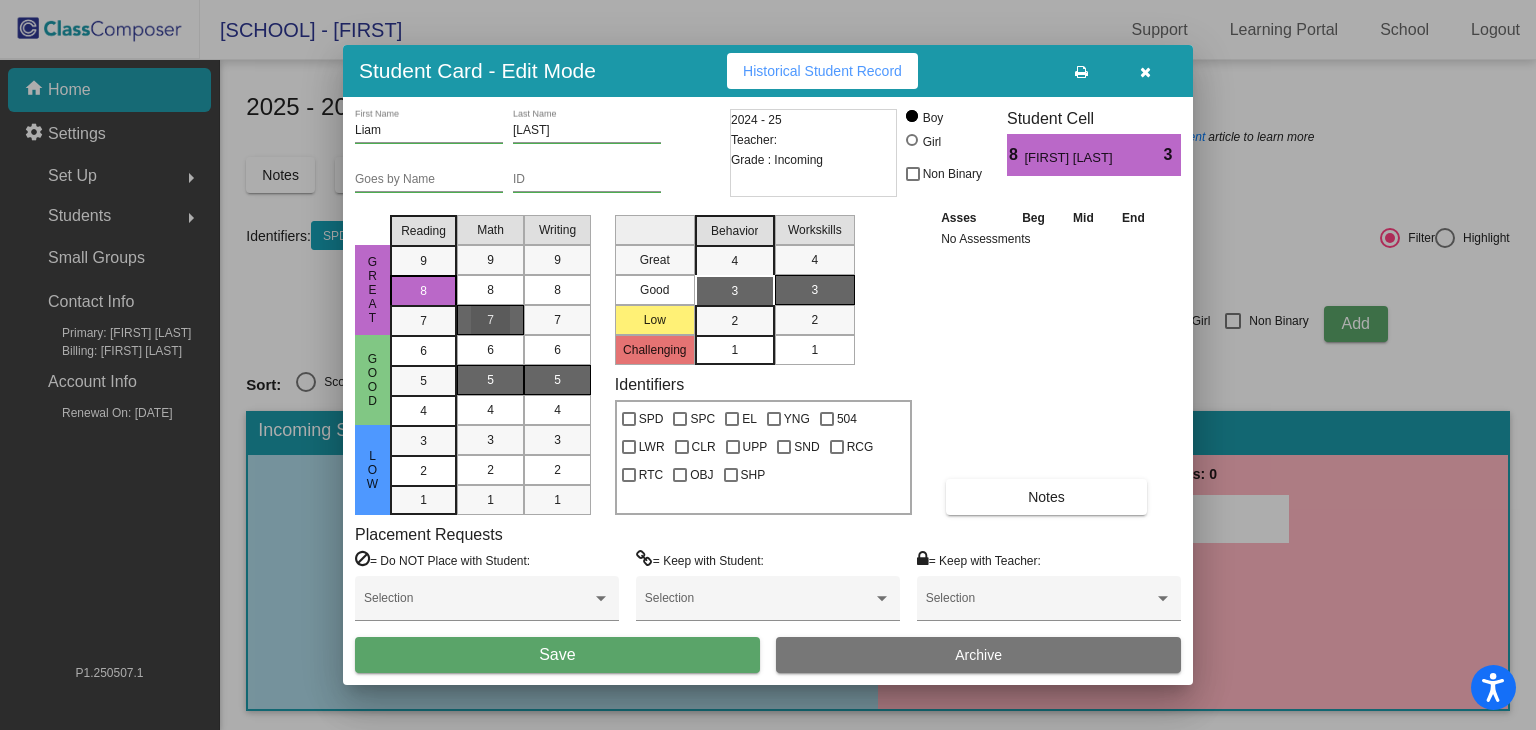 click on "7" at bounding box center [490, 320] 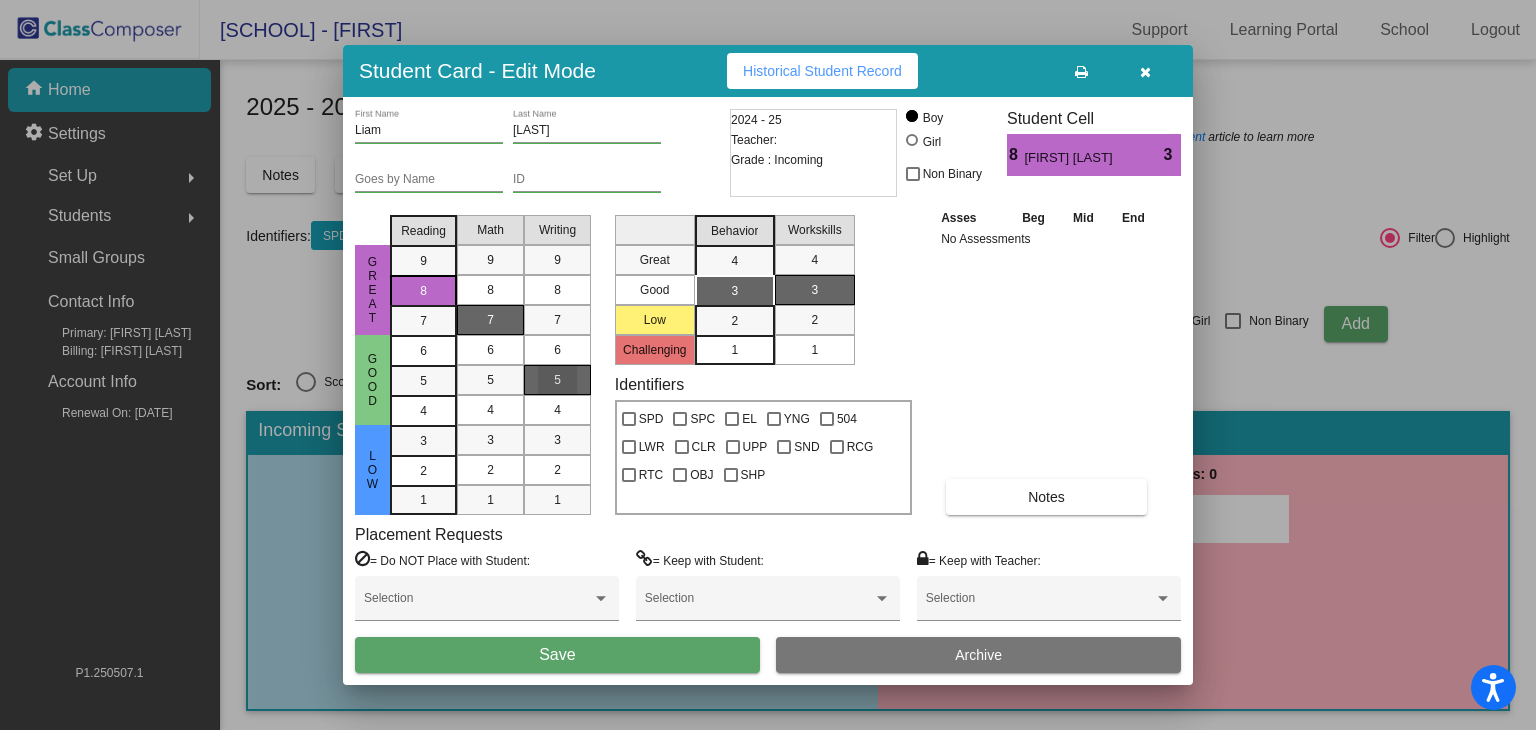 click on "5" at bounding box center (557, 380) 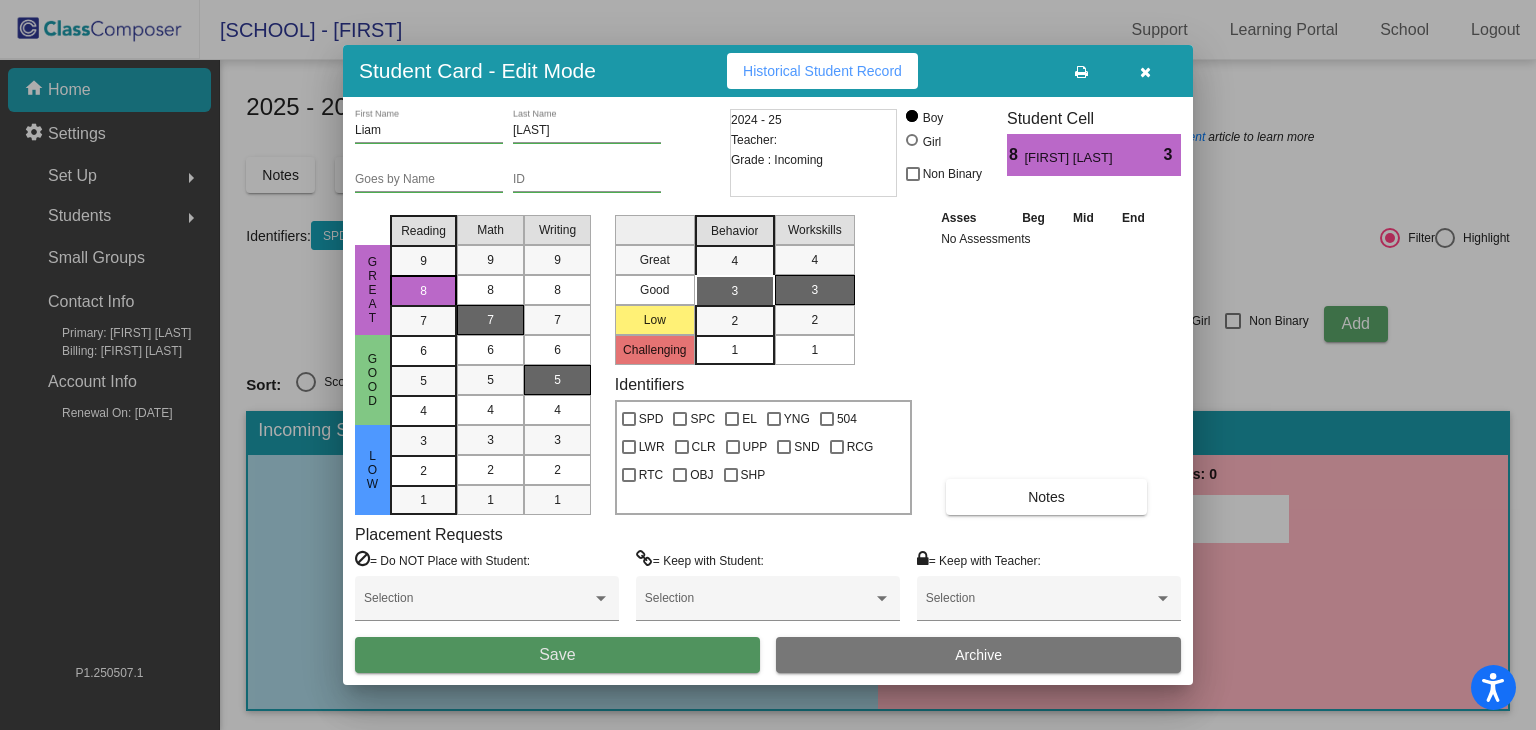 click on "Save" at bounding box center (557, 655) 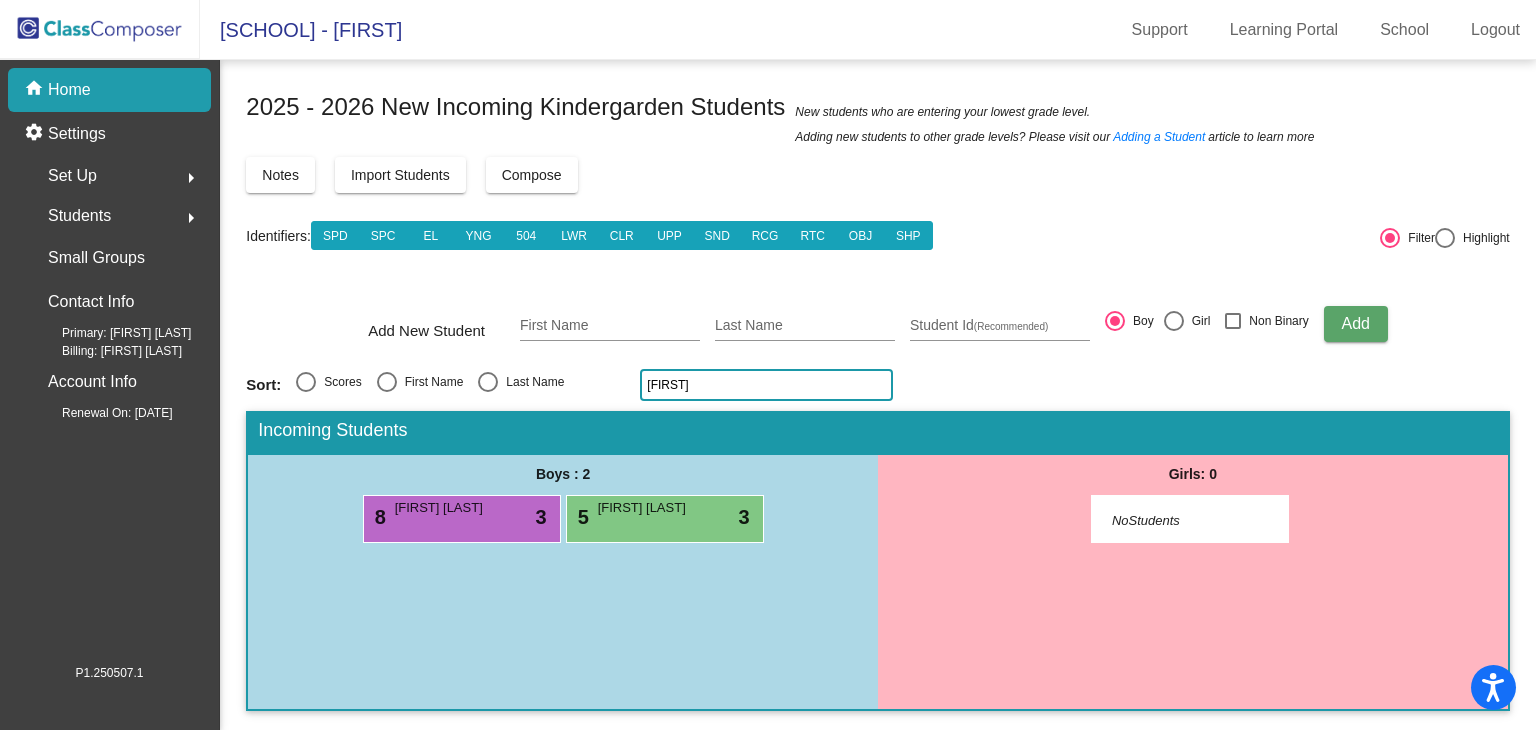 click on "[FIRST]" 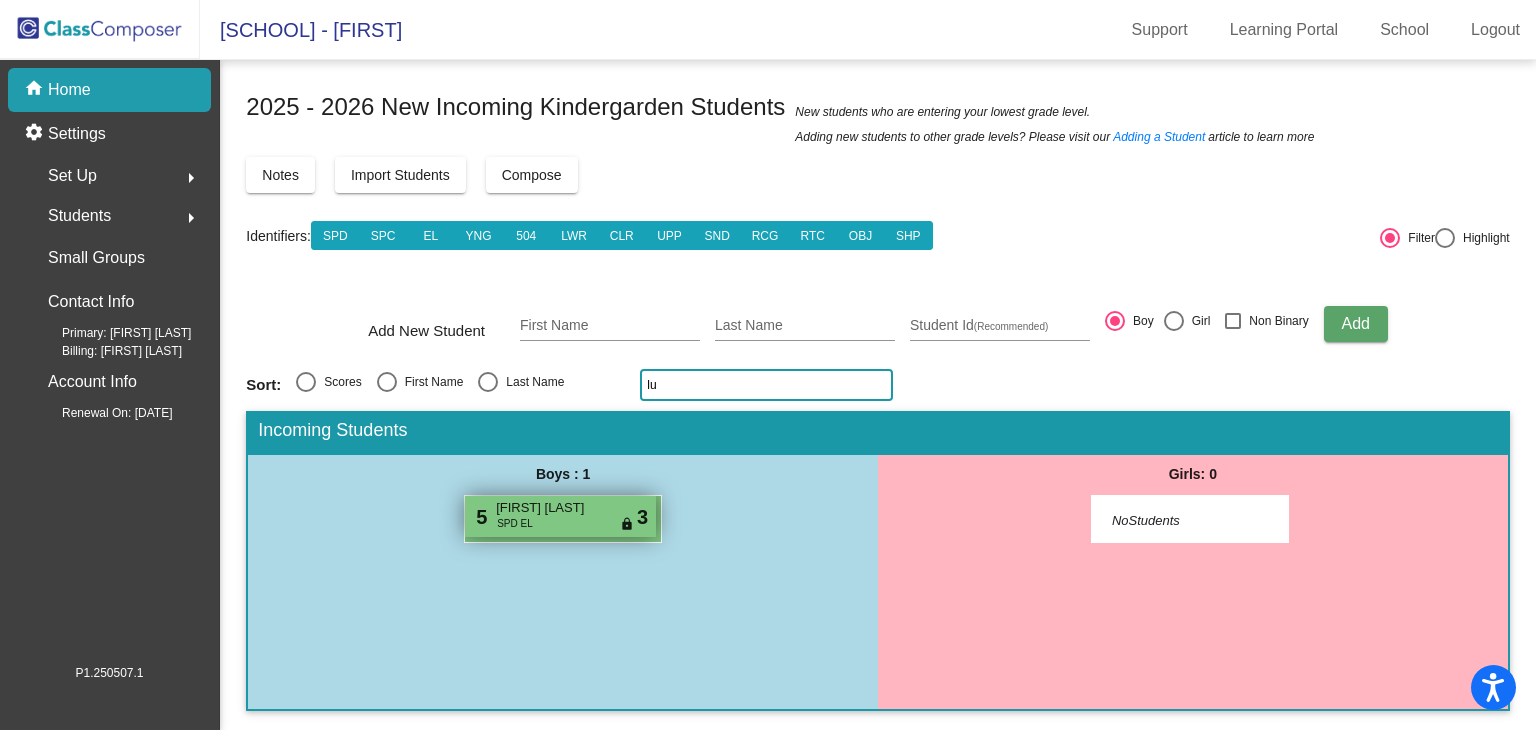 click on "5 [FIRST] [LAST] SPD EL lock do_not_disturb_alt 3" at bounding box center [560, 516] 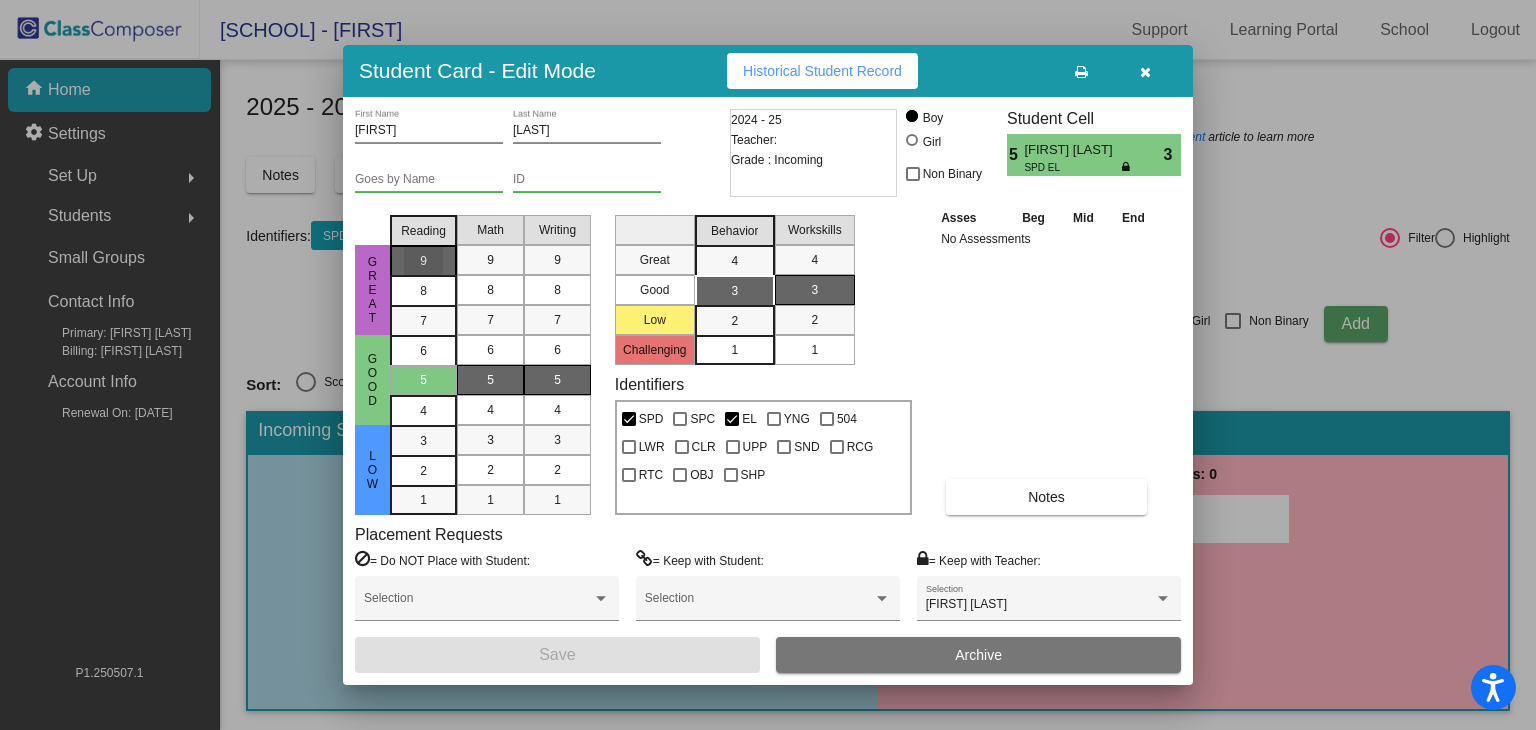 click on "9" at bounding box center [423, 261] 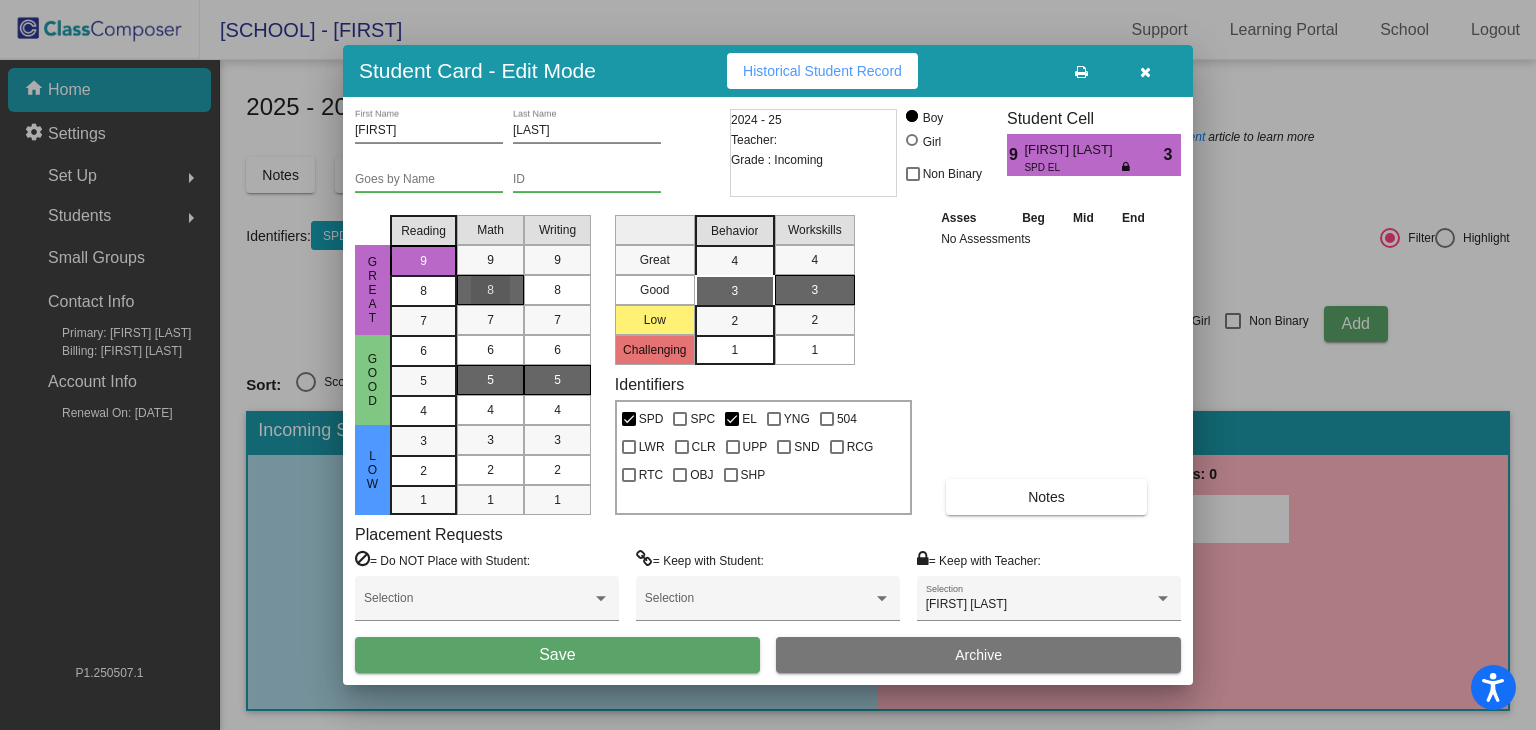 click on "8" at bounding box center (490, 290) 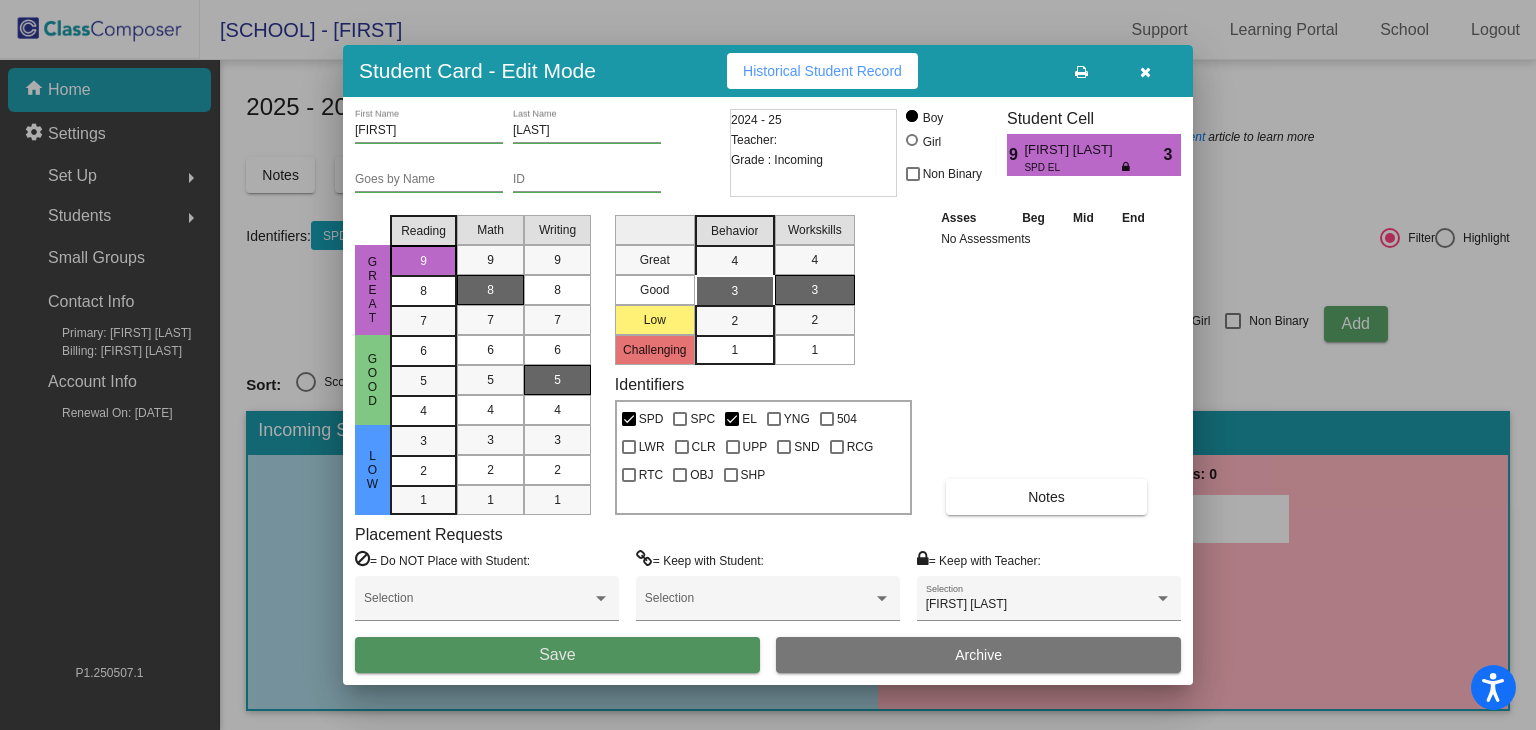 click on "Save" at bounding box center (557, 655) 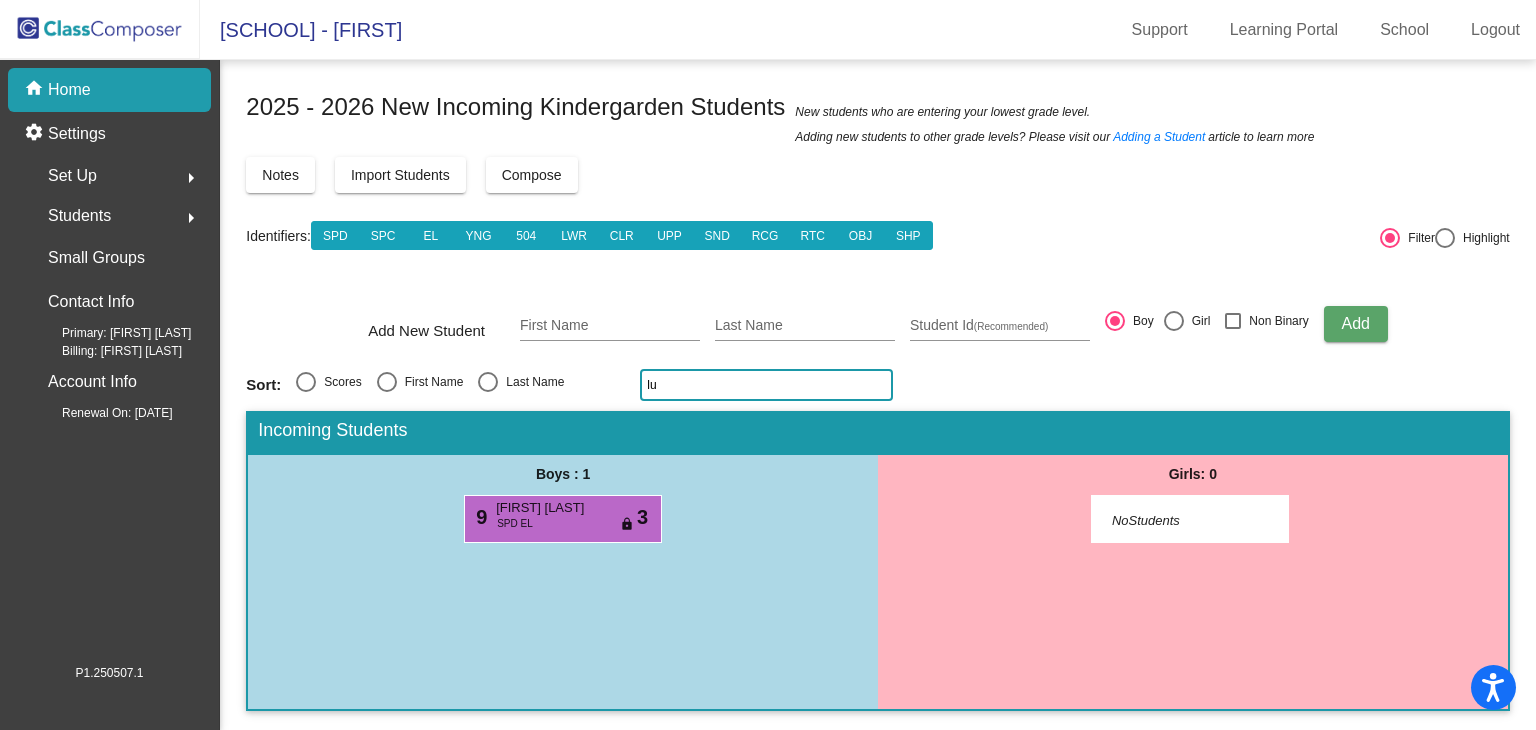 click on "lu" 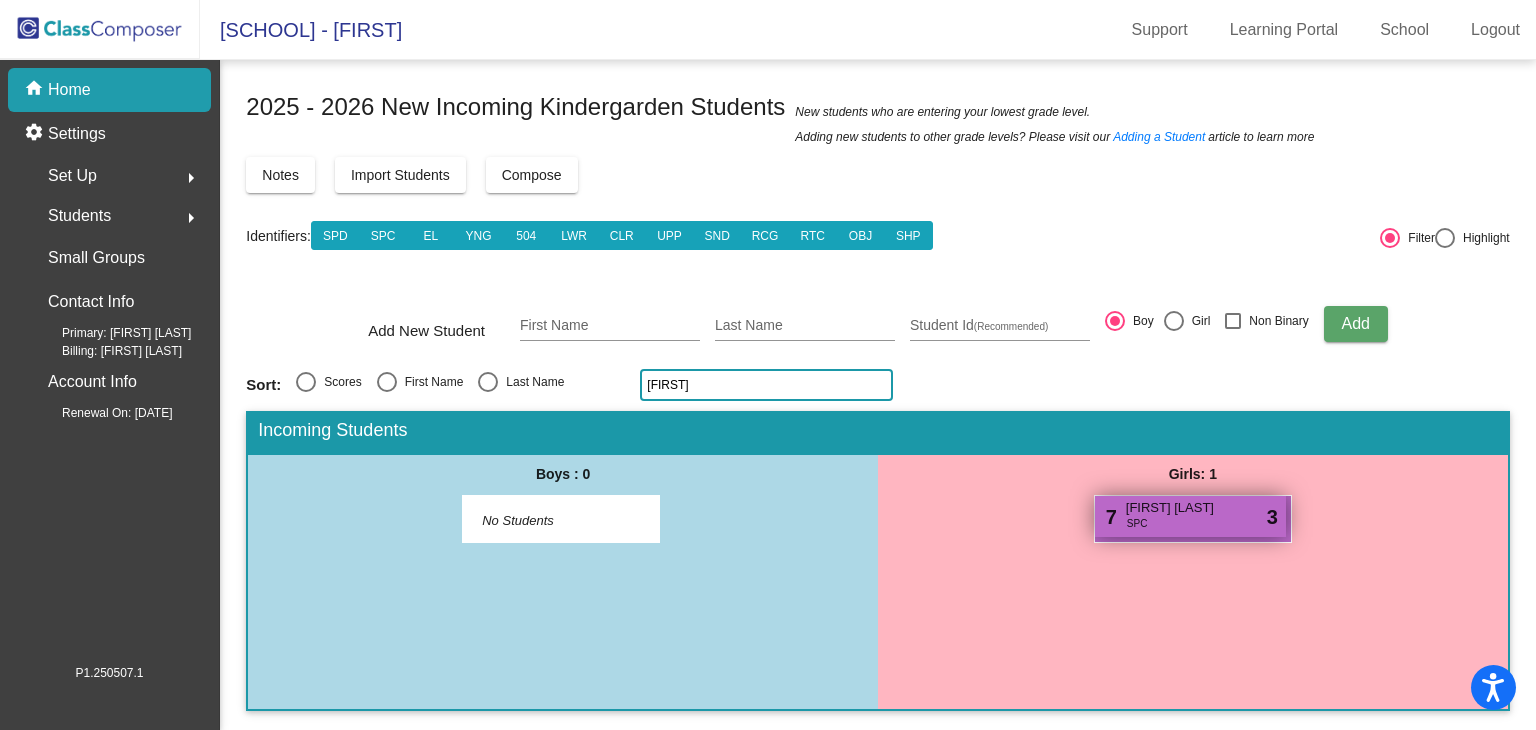 click on "7 [FIRST] [LAST] SPC lock do_not_disturb_alt 3" at bounding box center [1190, 516] 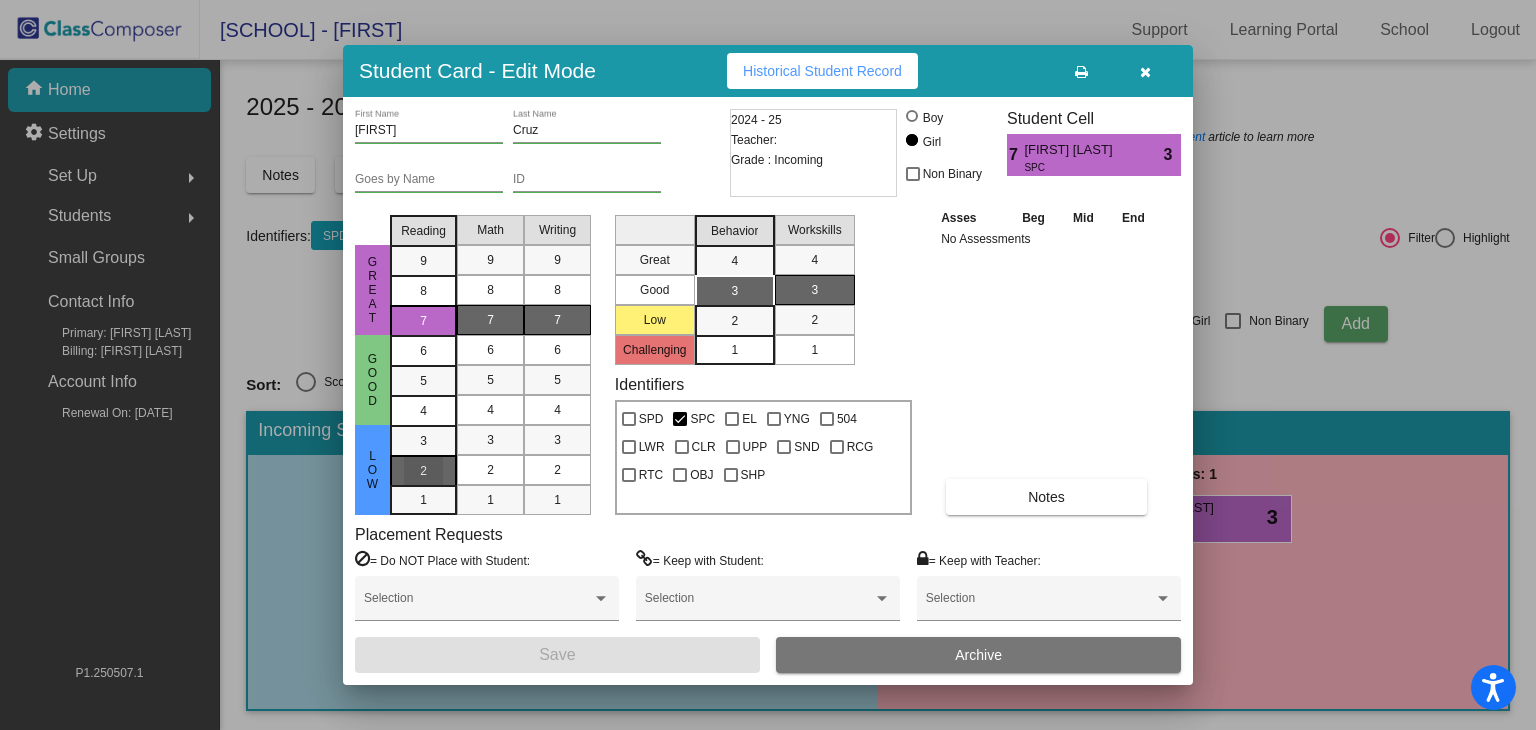click on "2" at bounding box center [423, 441] 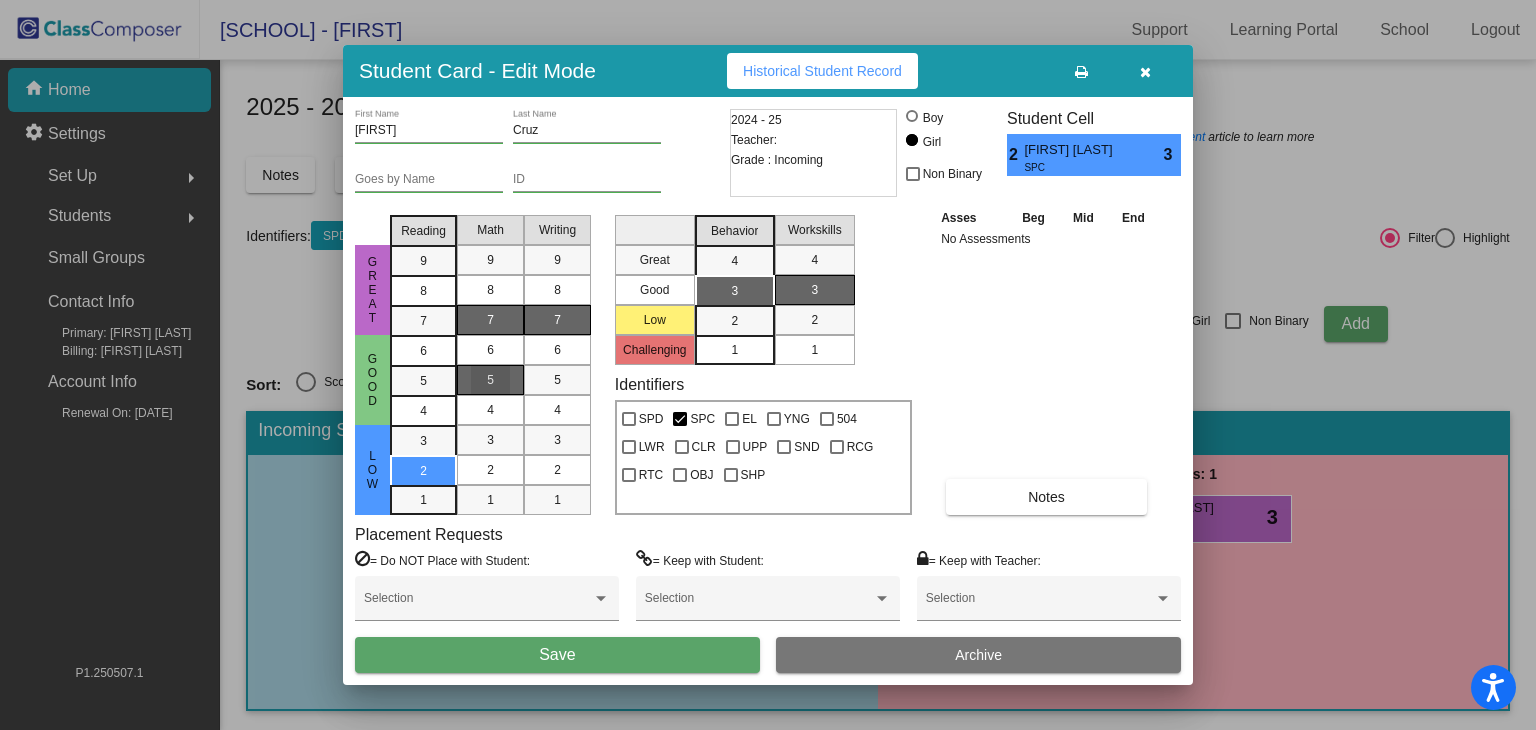 click on "5" at bounding box center [490, 380] 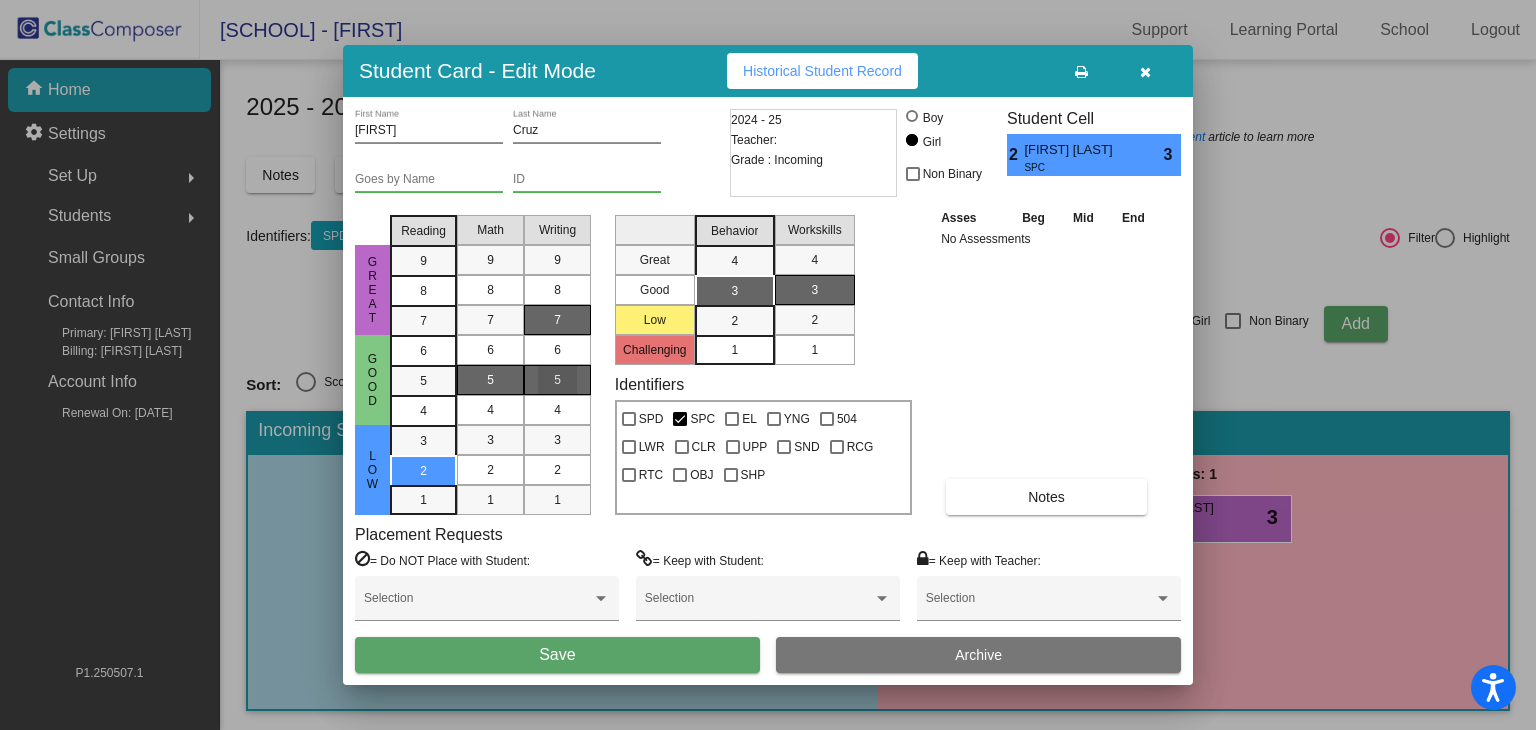 click on "5" at bounding box center [557, 380] 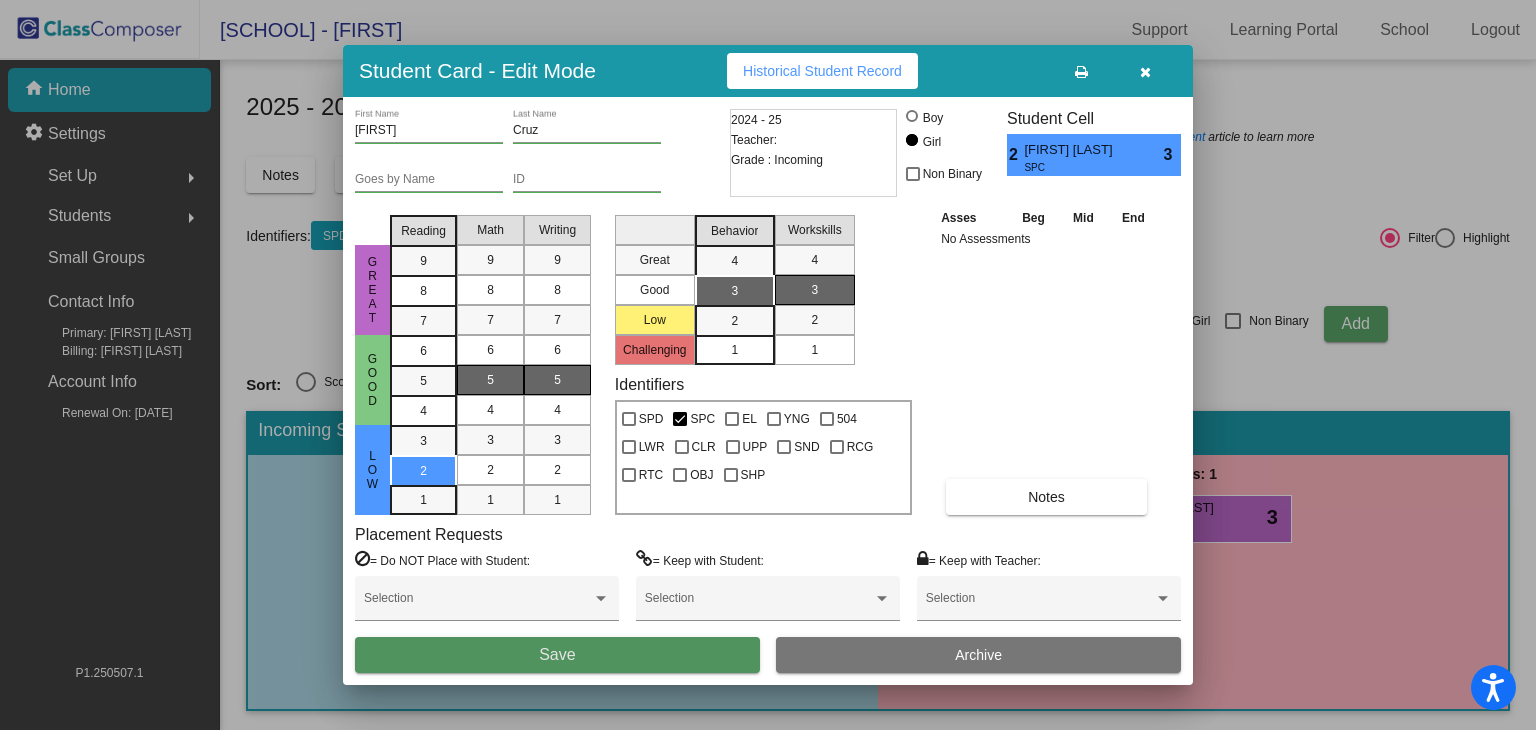 click on "Save" at bounding box center (557, 655) 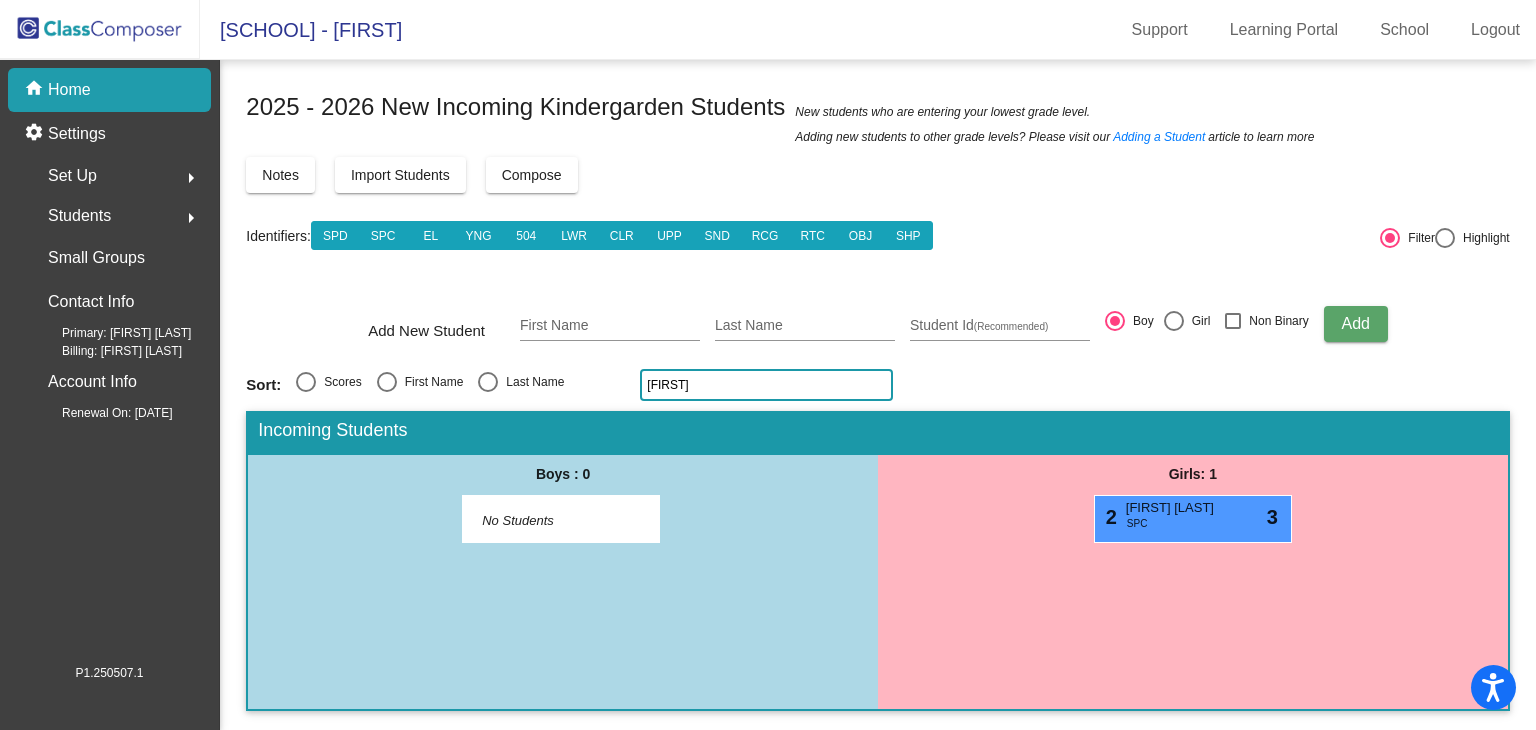 click on "[FIRST]" 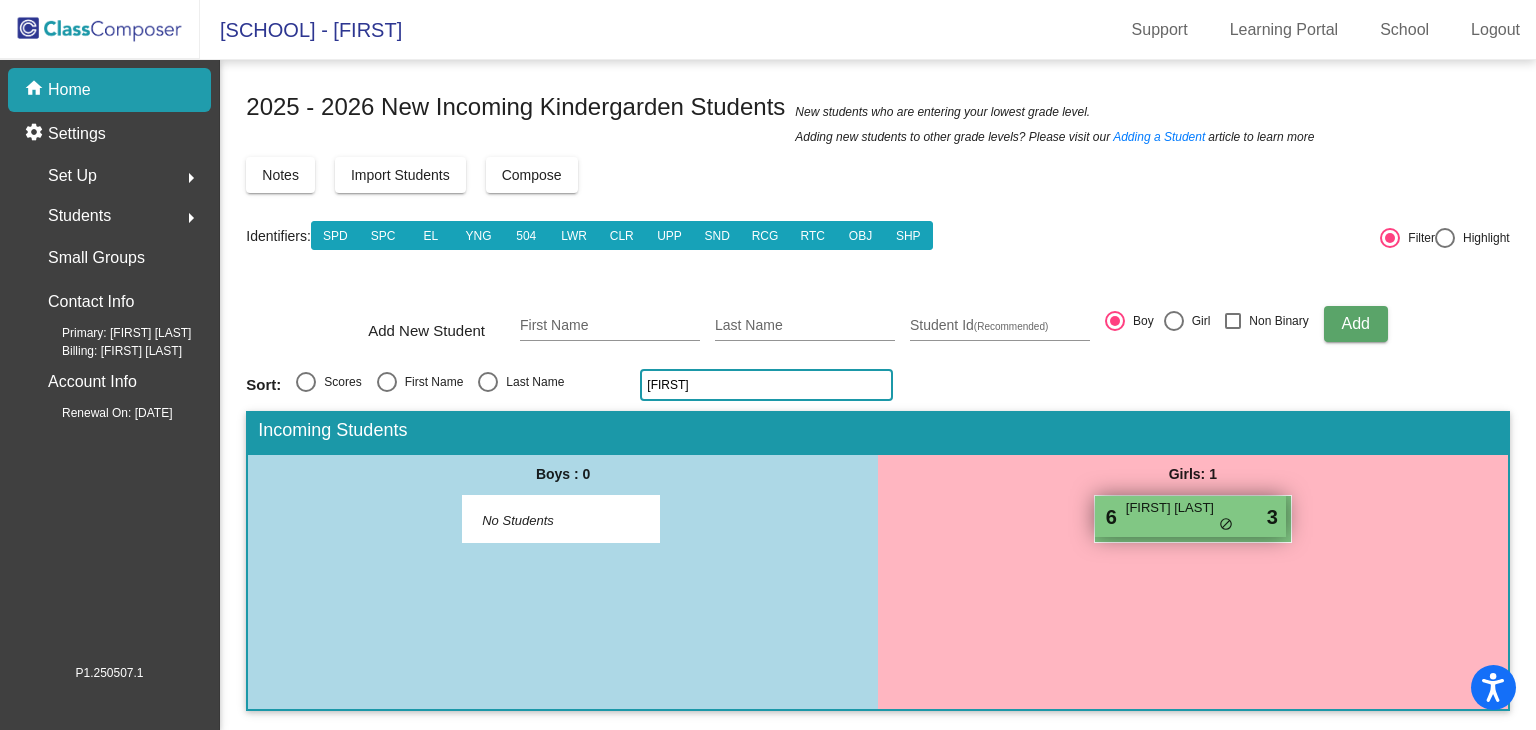 click on "[FIRST] [LAST]" at bounding box center (1176, 508) 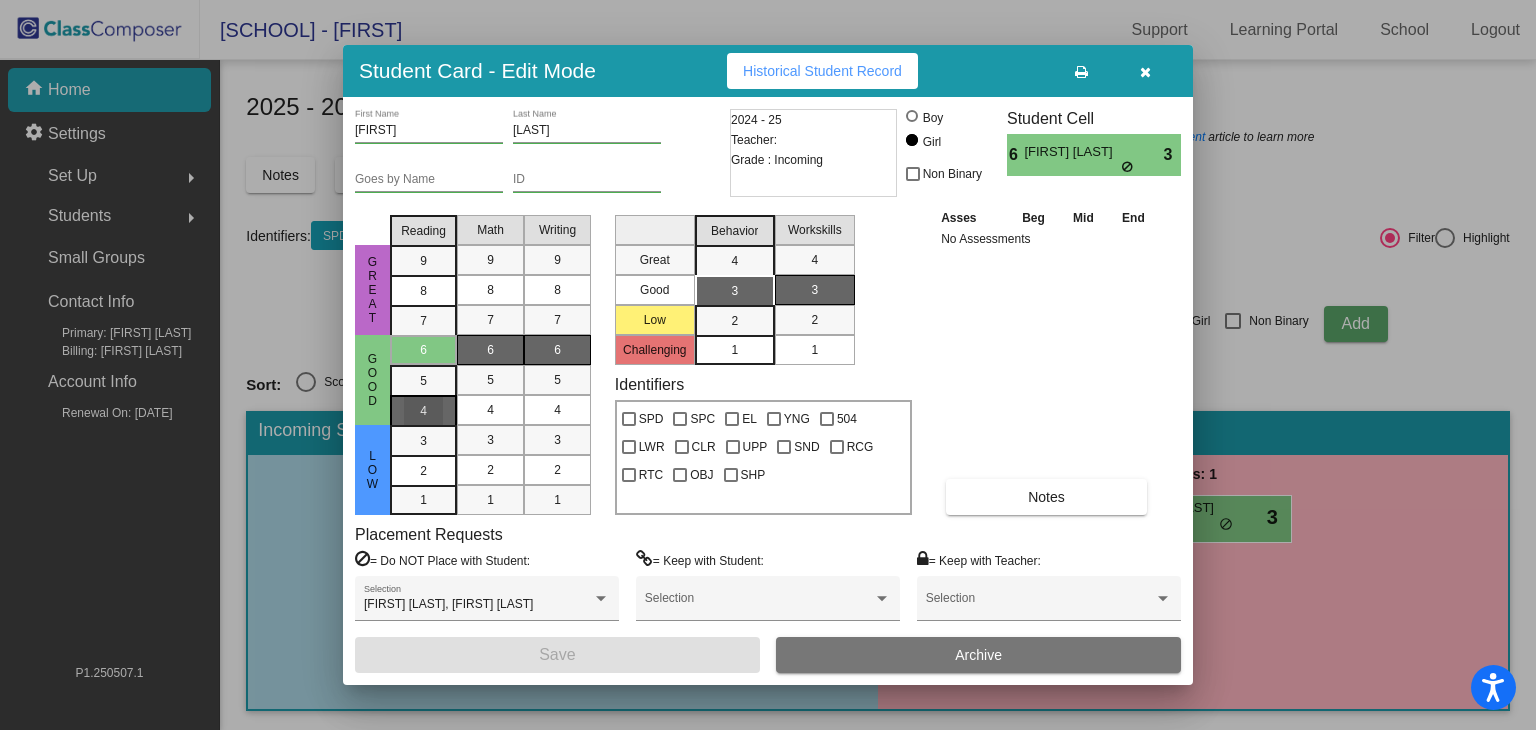 click on "4" at bounding box center (423, 350) 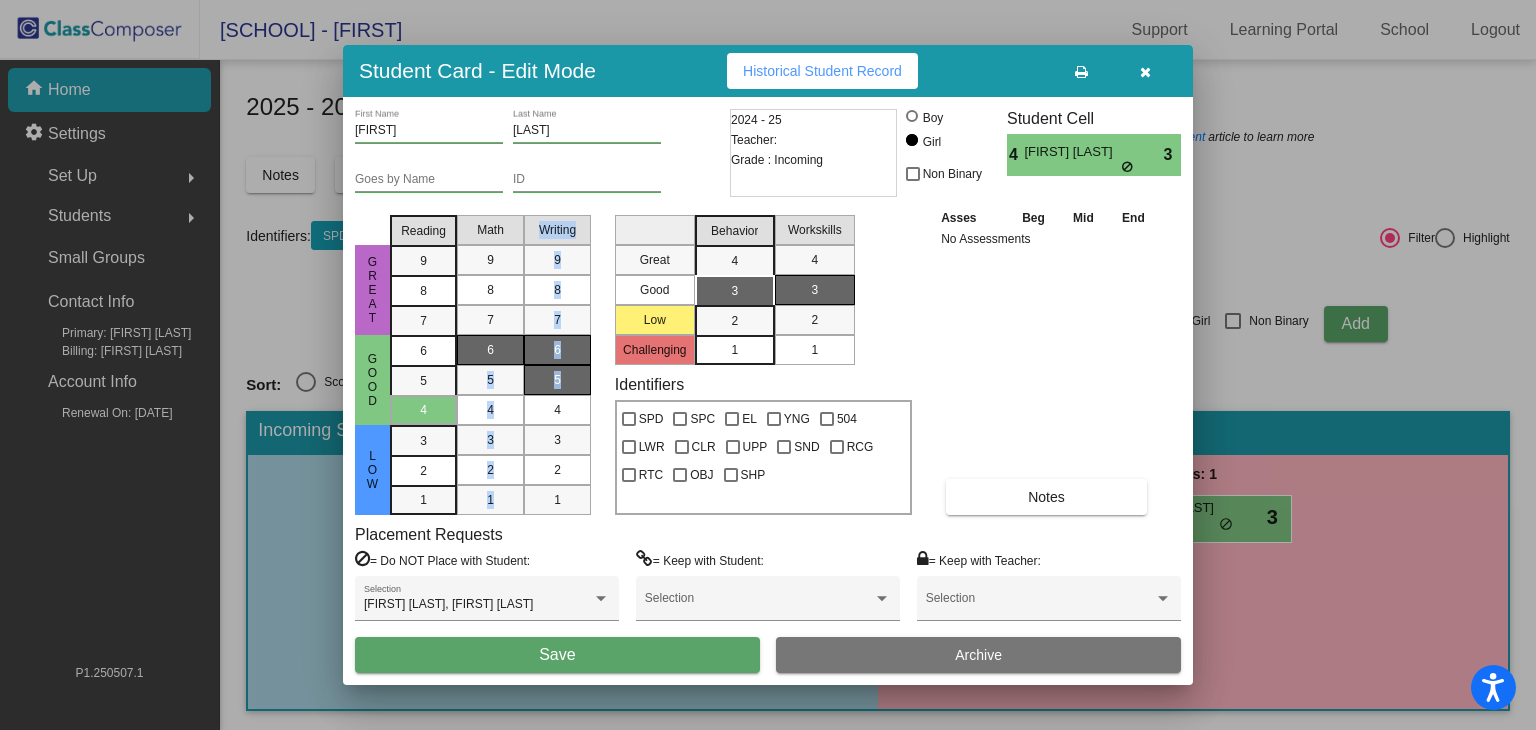 drag, startPoint x: 495, startPoint y: 342, endPoint x: 557, endPoint y: 377, distance: 71.19691 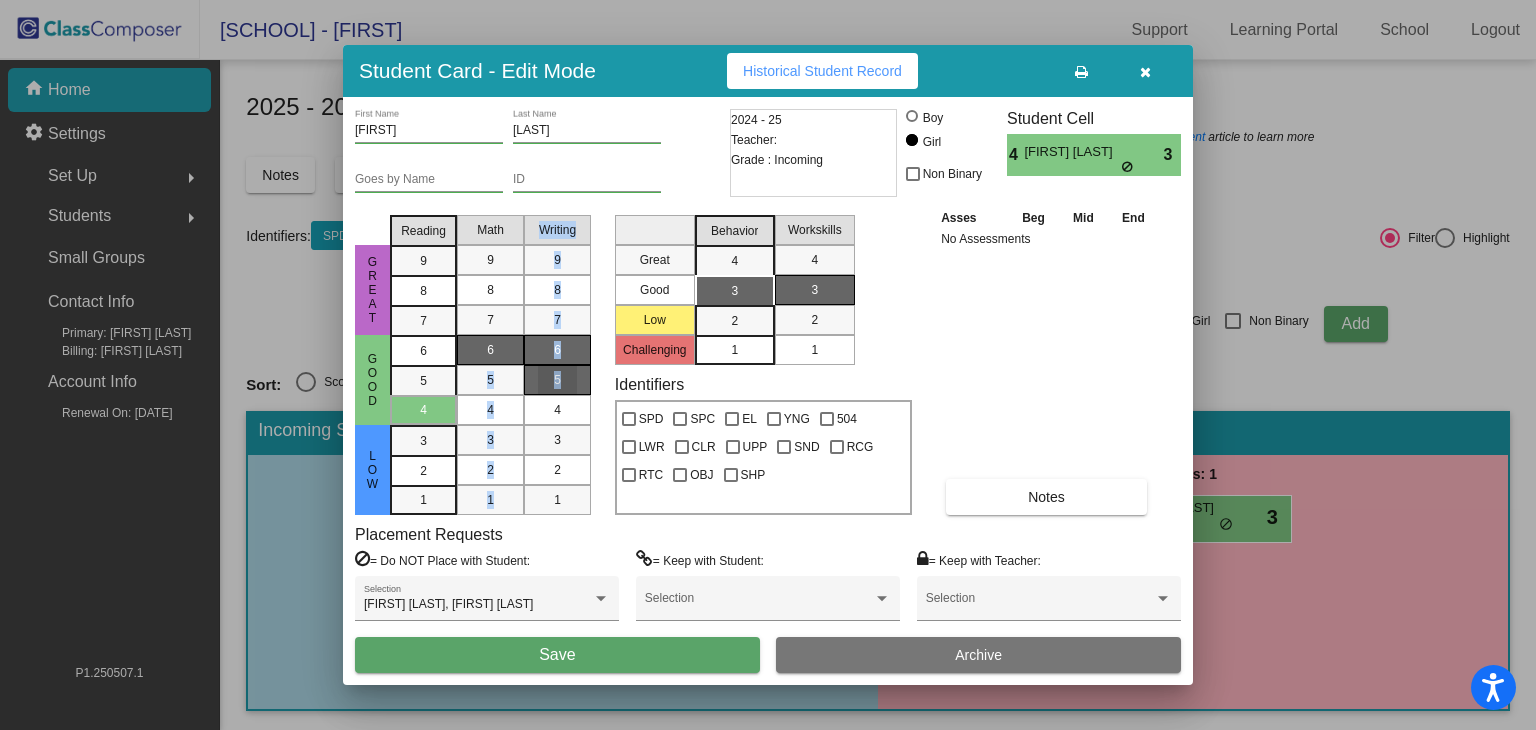 click on "5" at bounding box center [557, 380] 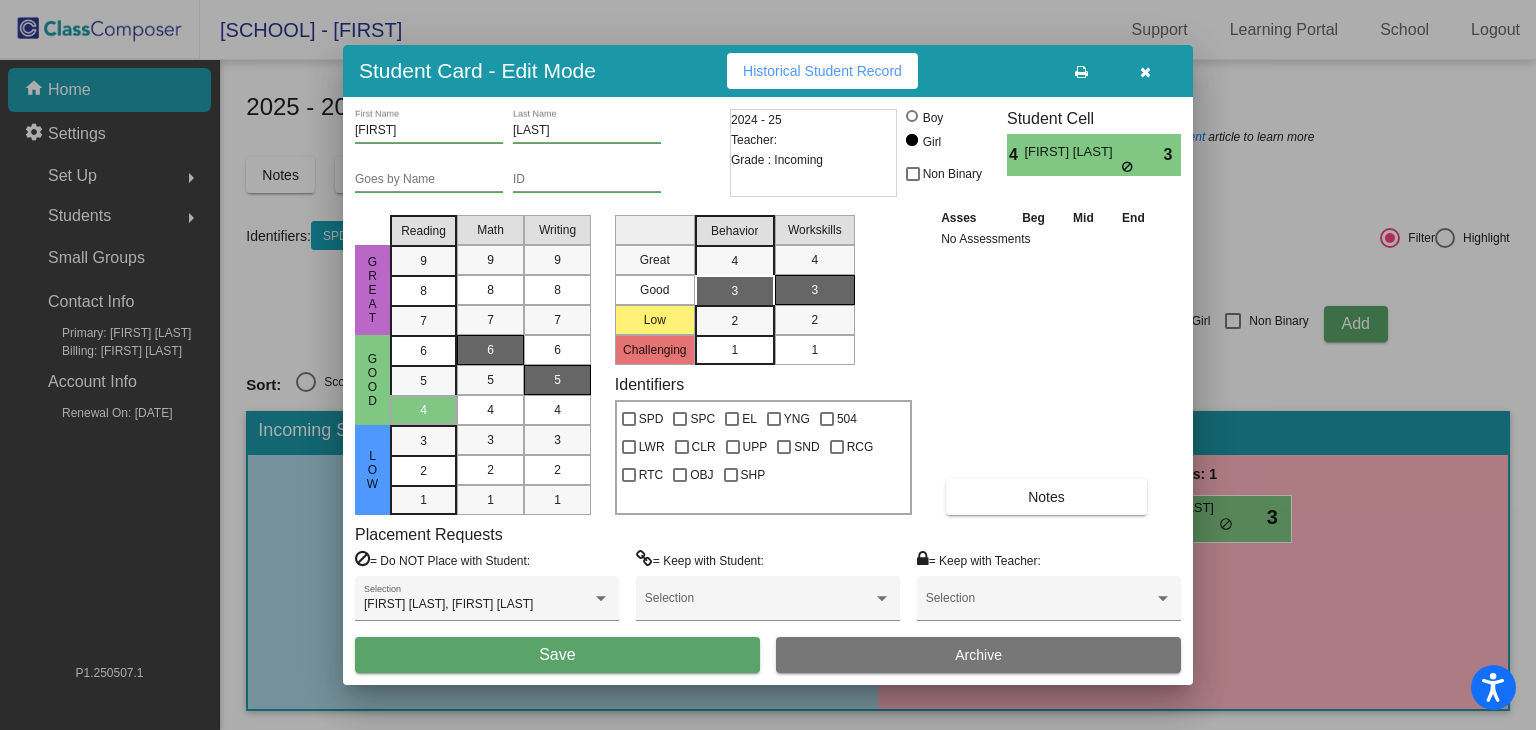 click on "Asses Beg Mid End No Assessments  Notes" at bounding box center (1047, 361) 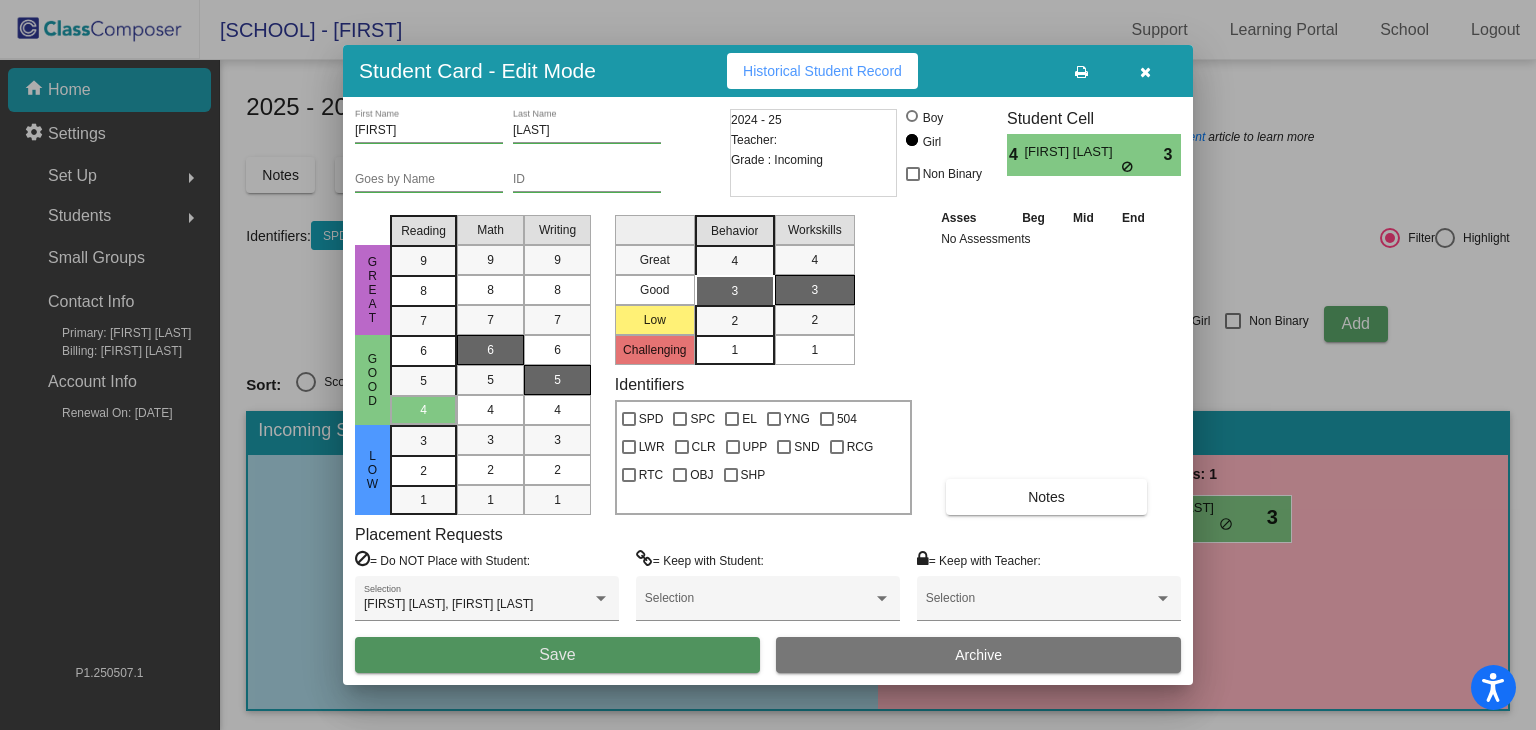 click on "Save" at bounding box center (557, 655) 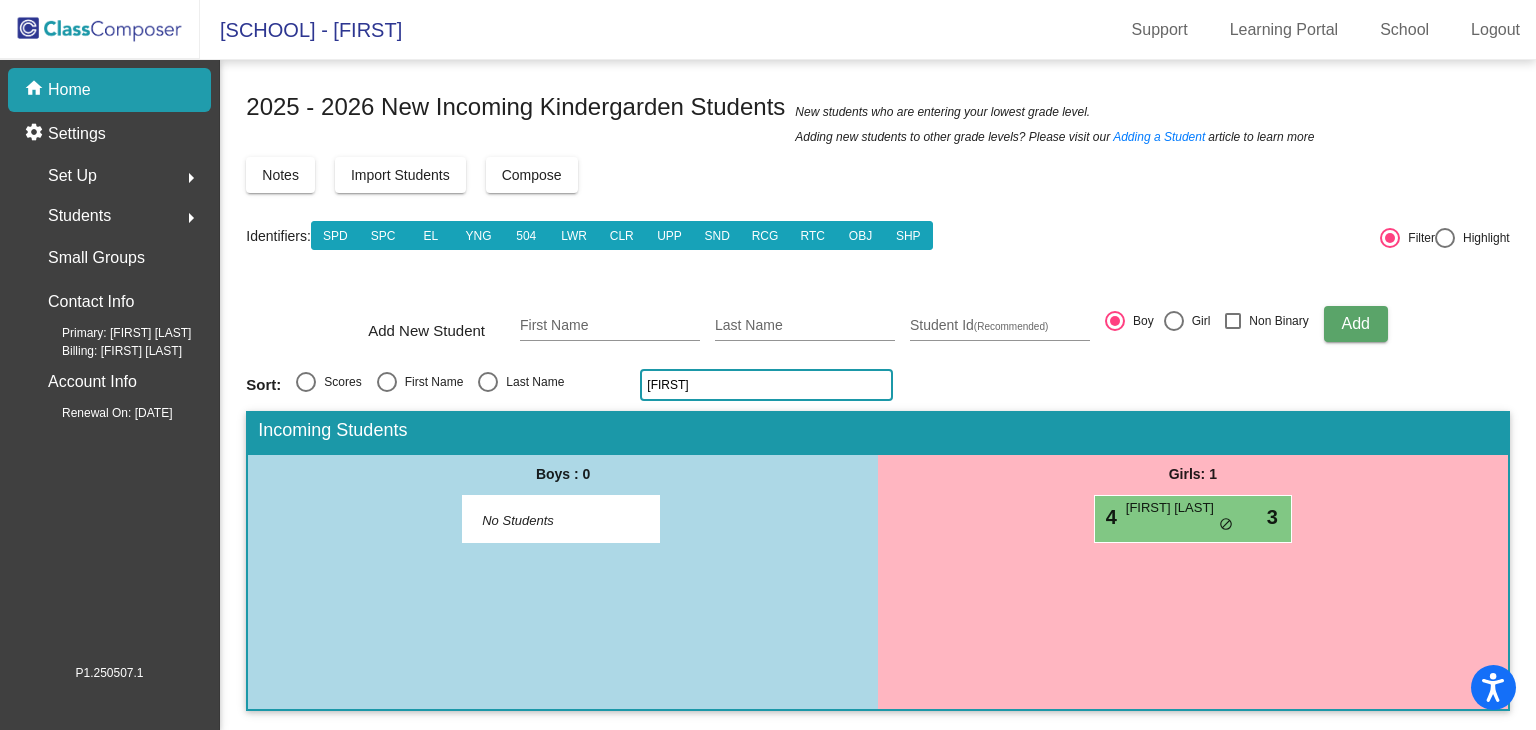 click on "[FIRST]" 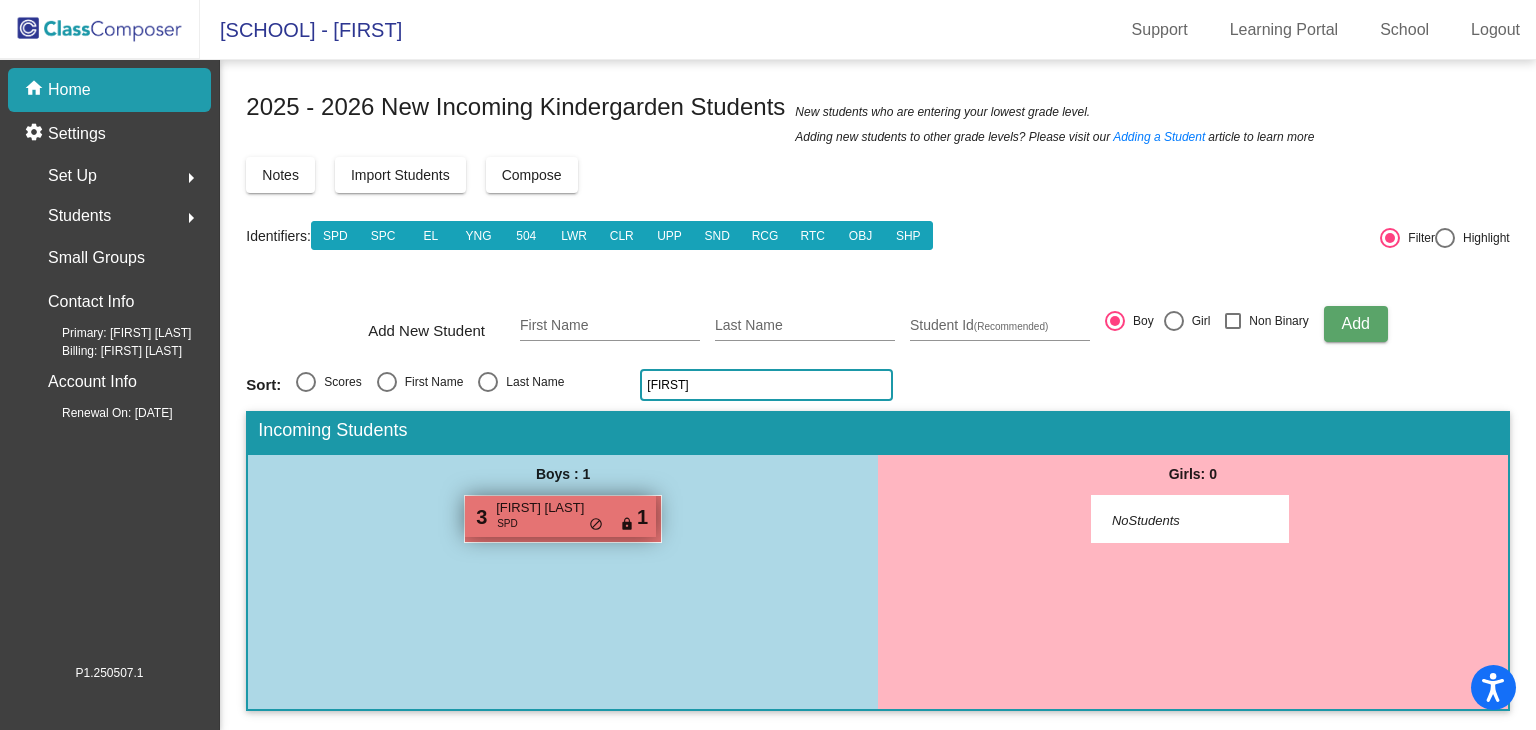click on "SPD" at bounding box center [507, 523] 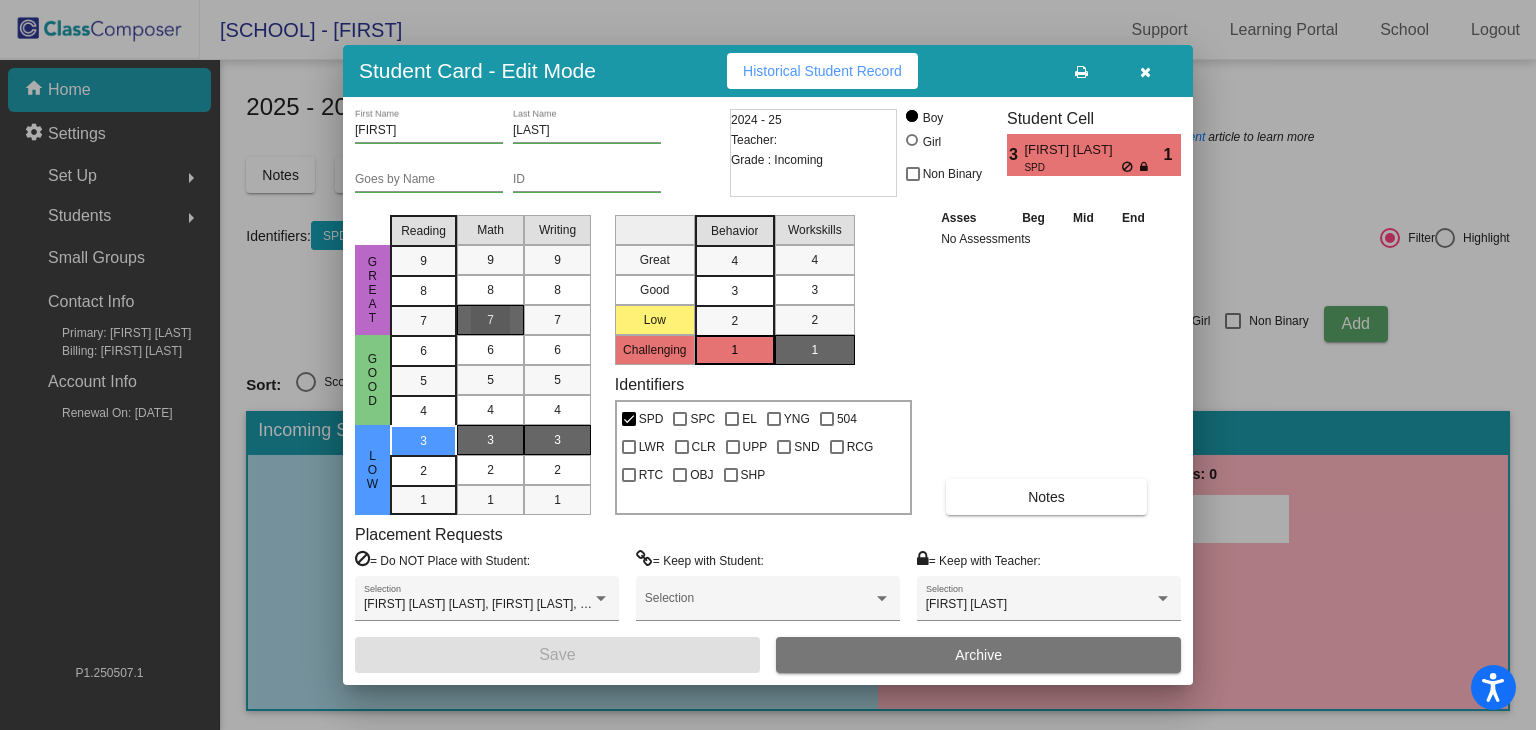 click on "7" at bounding box center [490, 320] 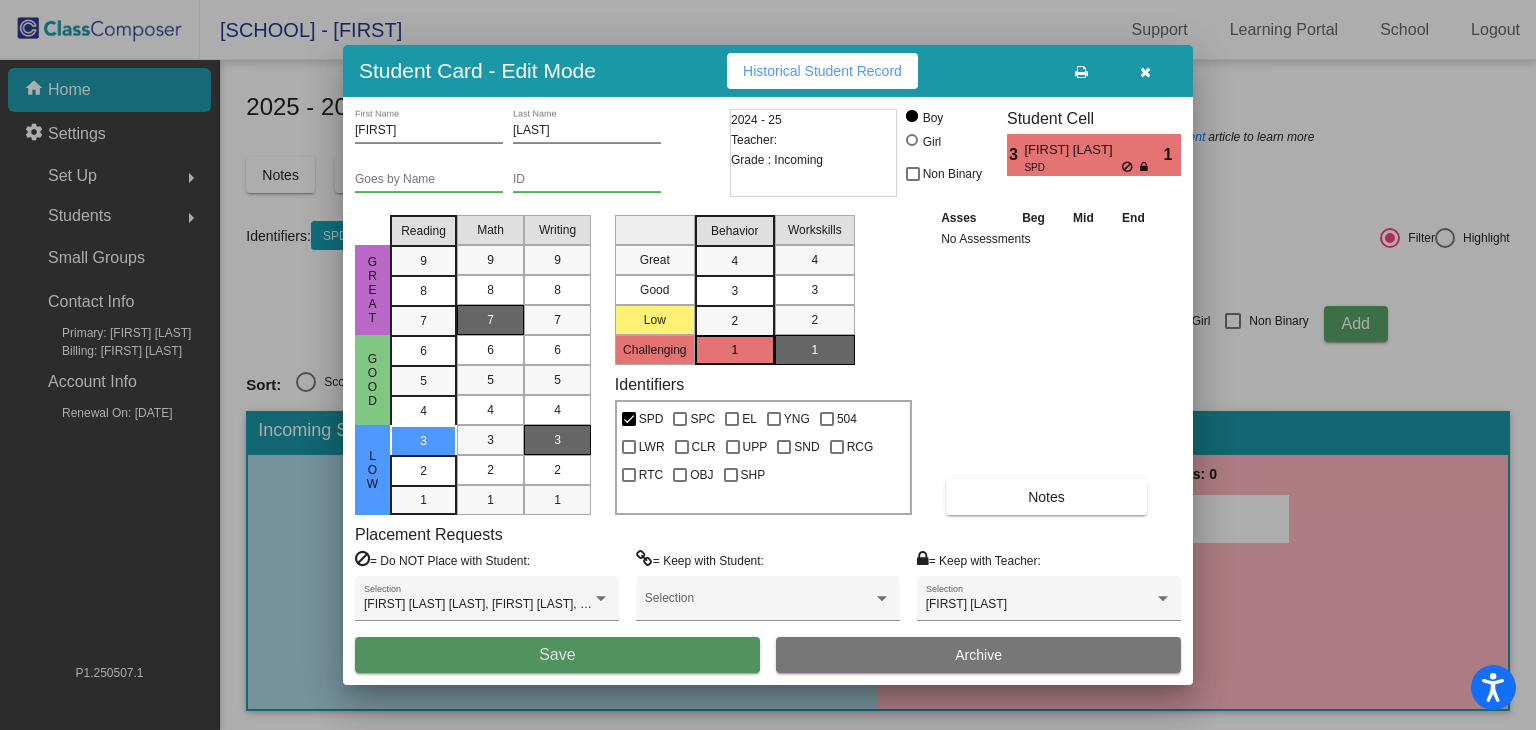 click on "Save" at bounding box center (557, 655) 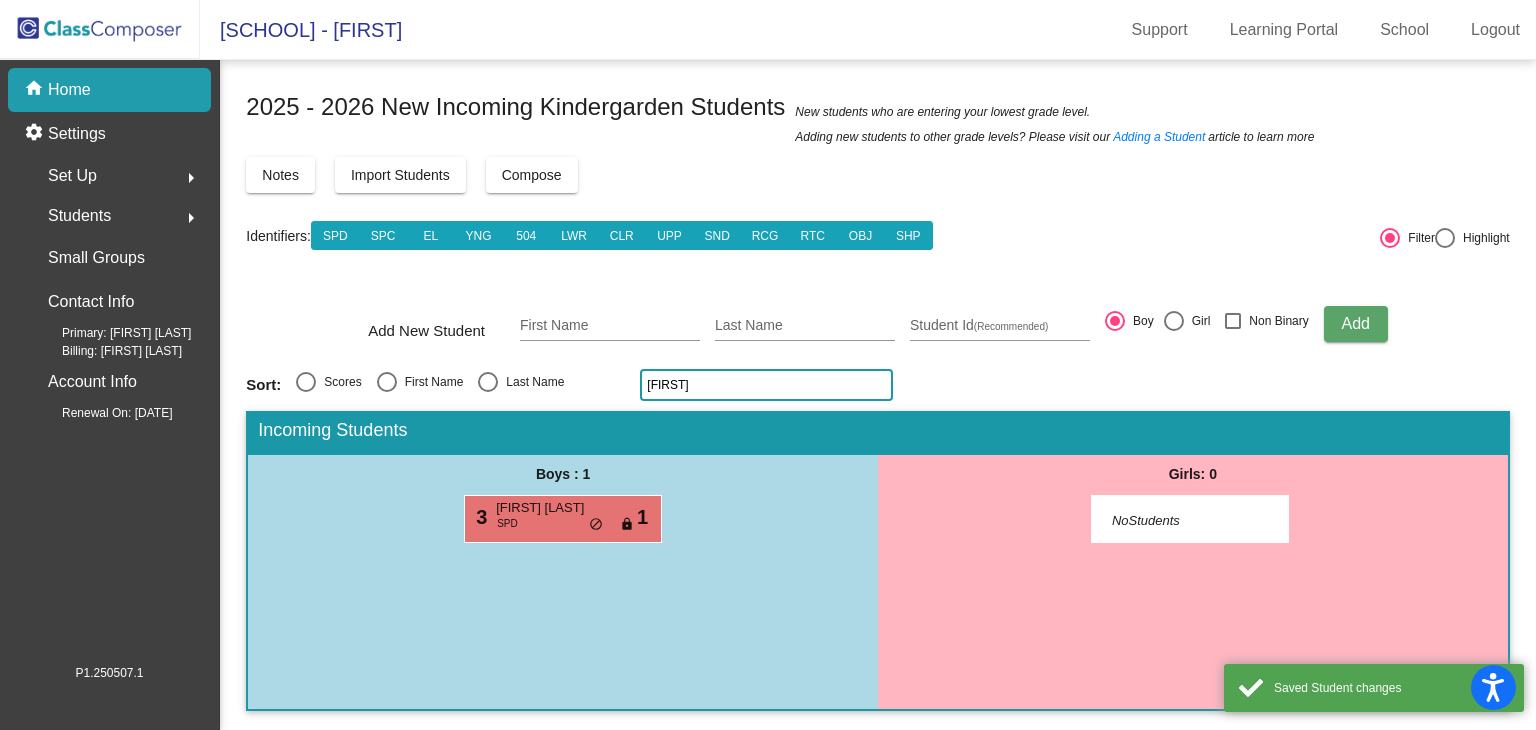 click on "[FIRST]" 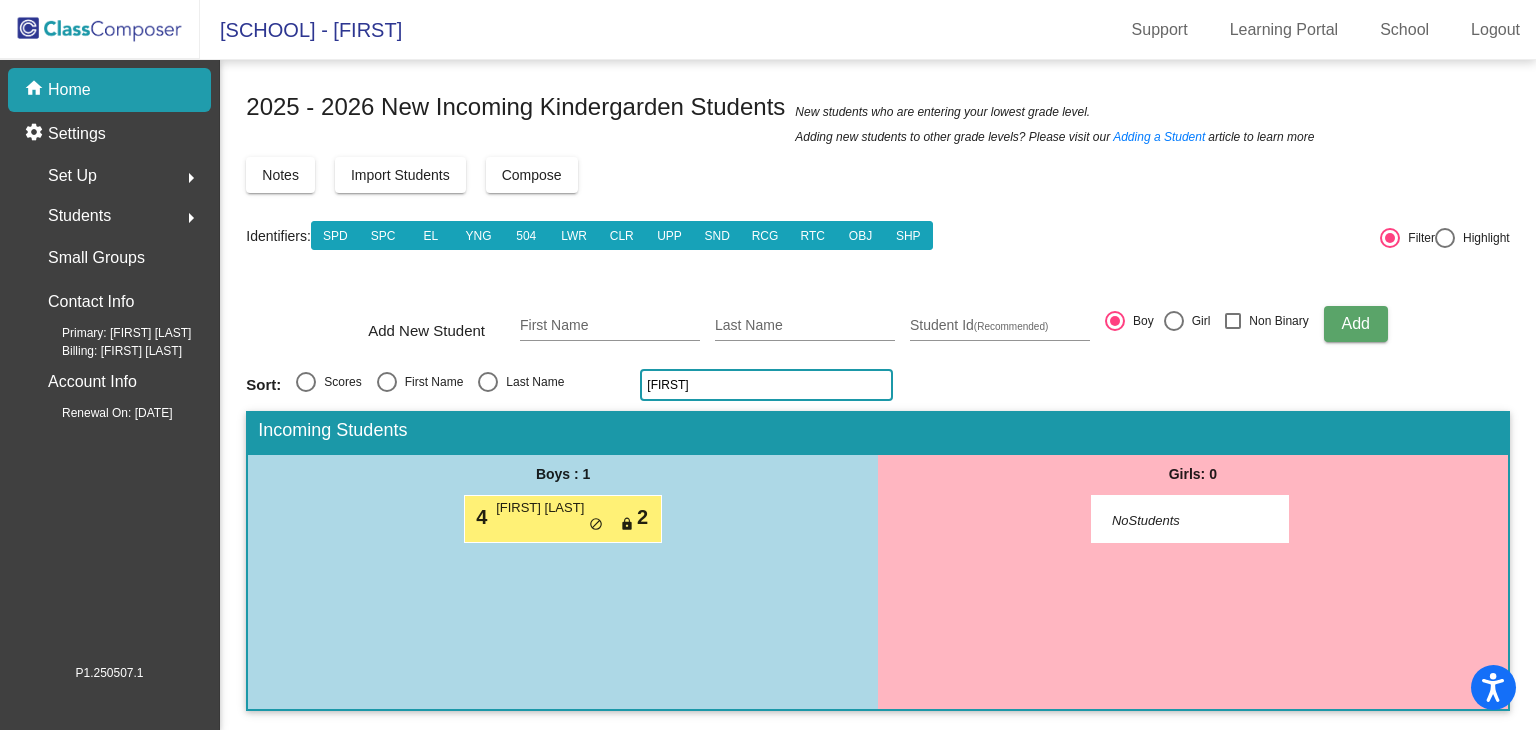 click on "4 [FIRST] [LAST] lock do_not_disturb_alt 2" at bounding box center (563, 519) 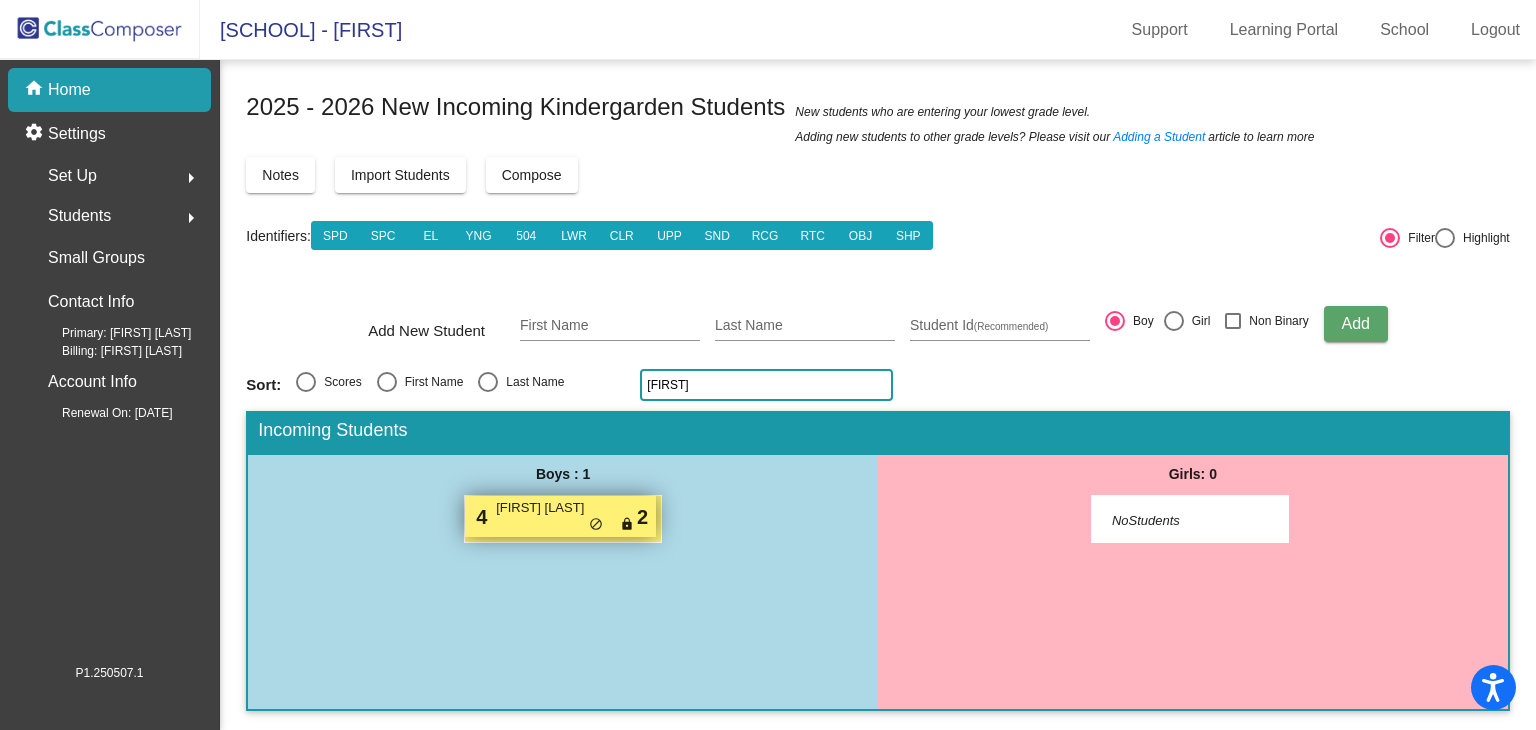 click on "4 [FIRST] [LAST] lock do_not_disturb_alt 2" at bounding box center (560, 516) 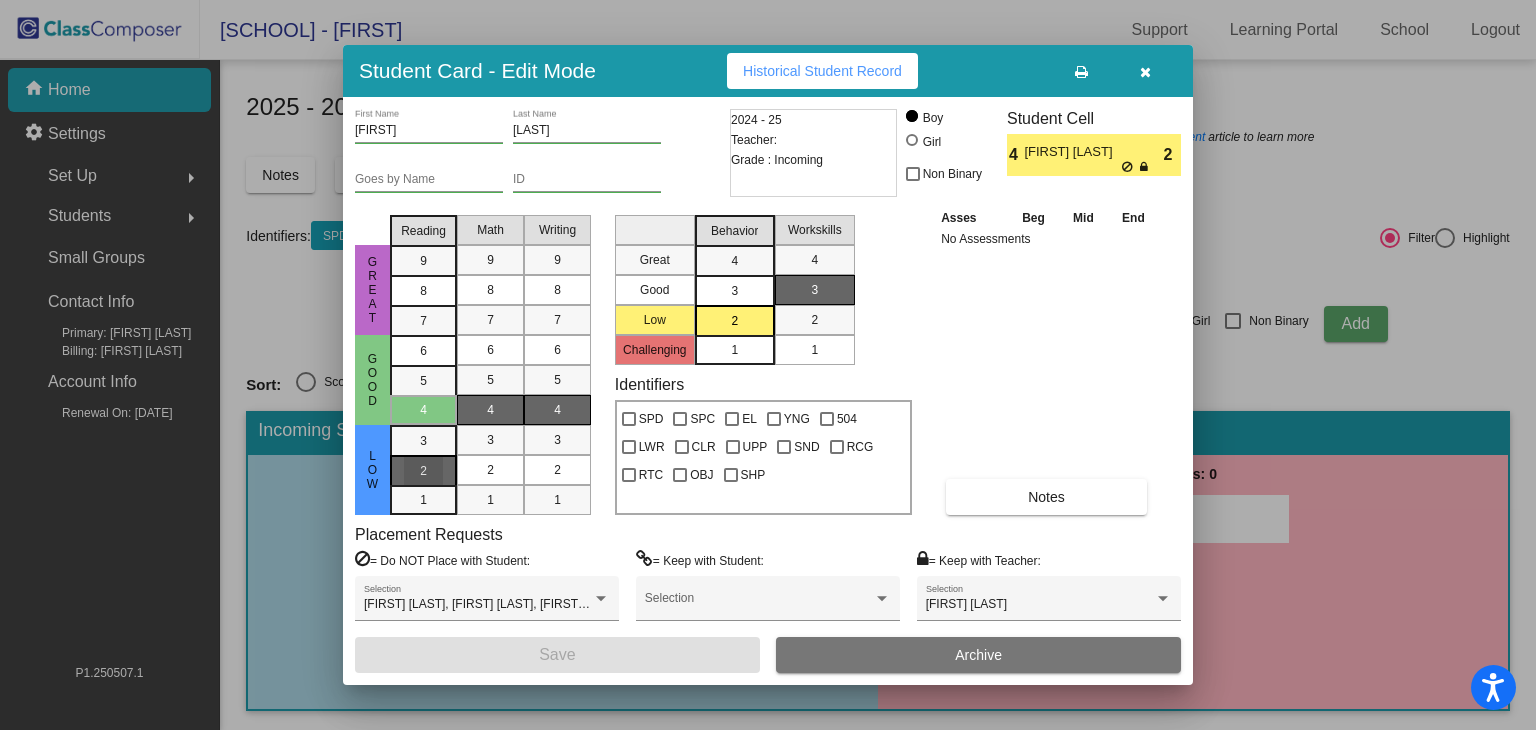 click on "2" at bounding box center (423, 441) 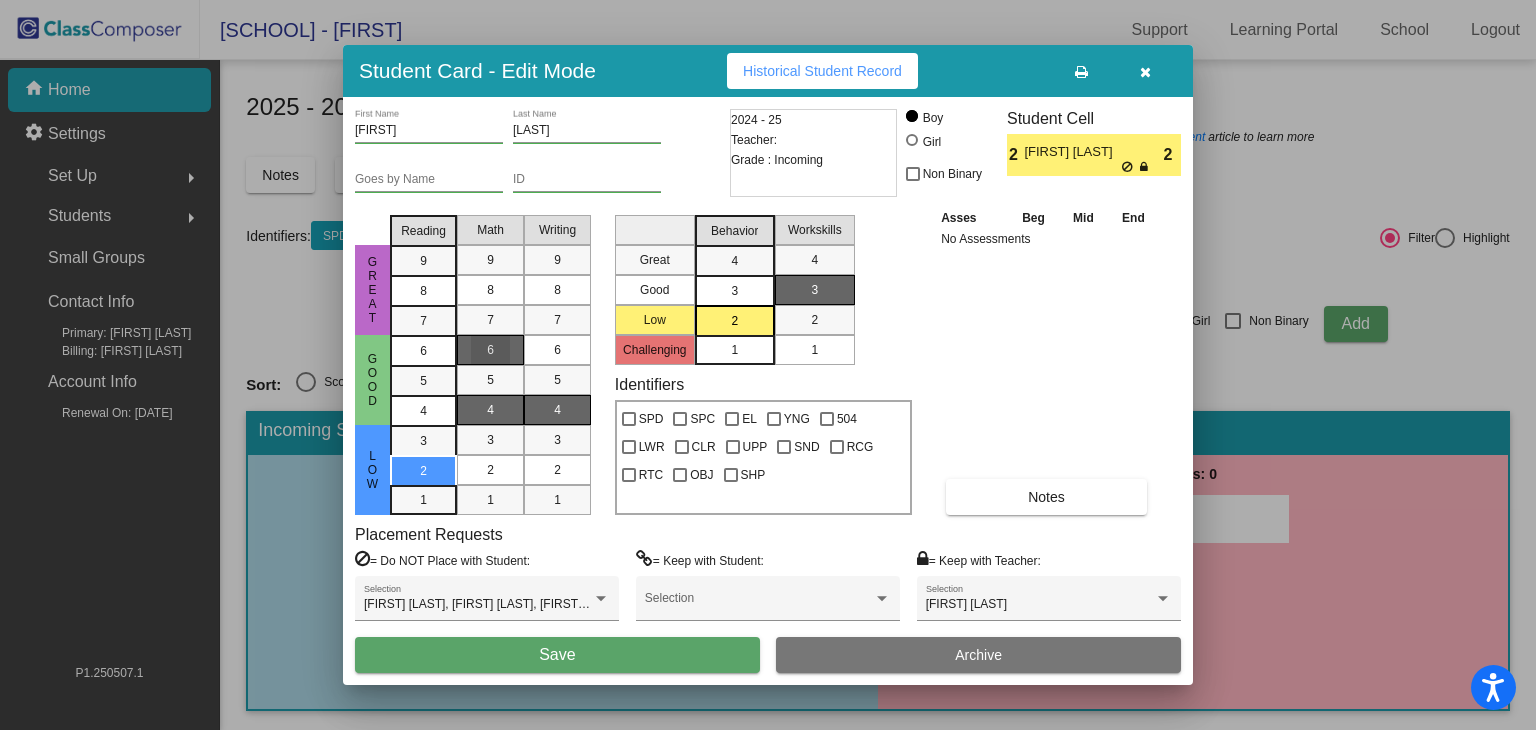 click on "6" at bounding box center [490, 350] 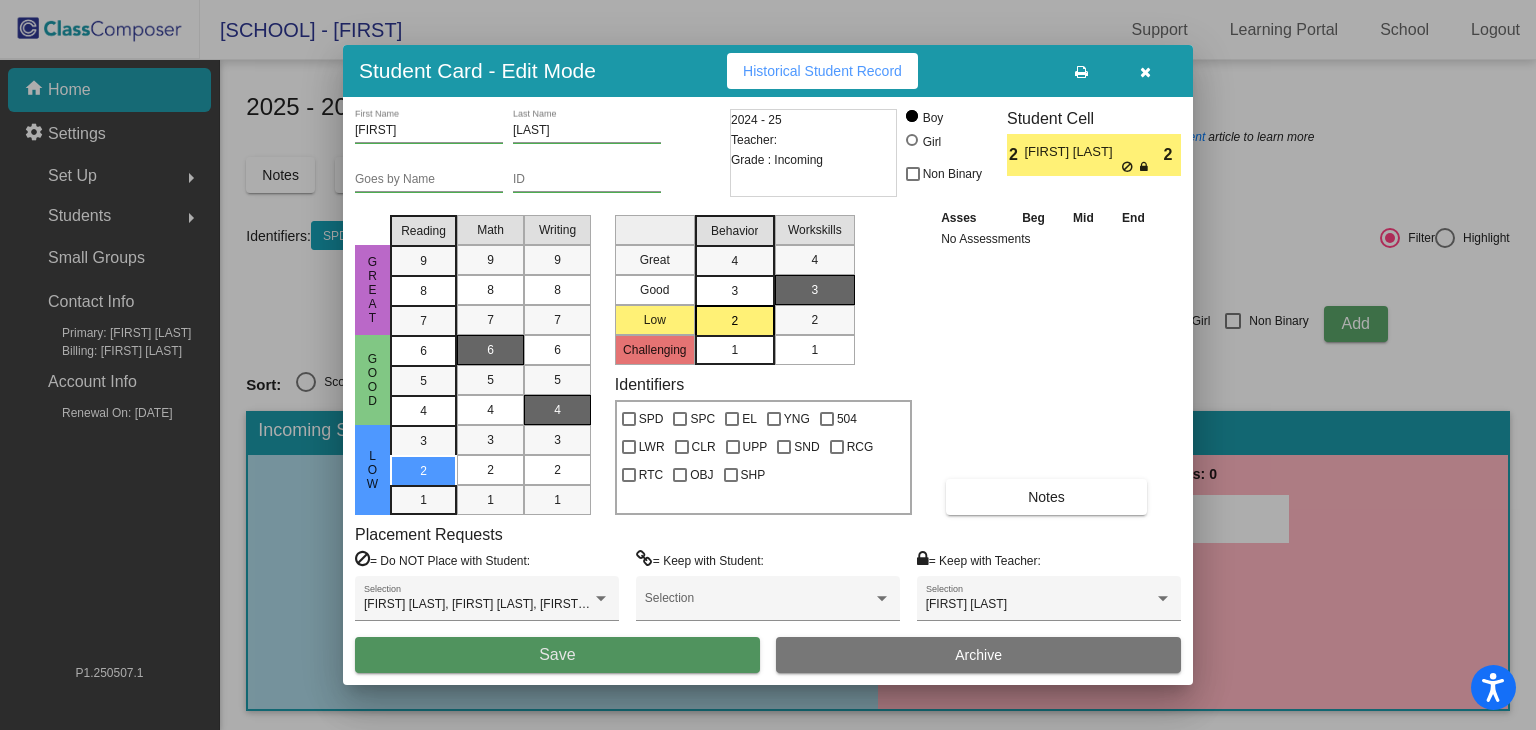 click on "Save" at bounding box center [557, 654] 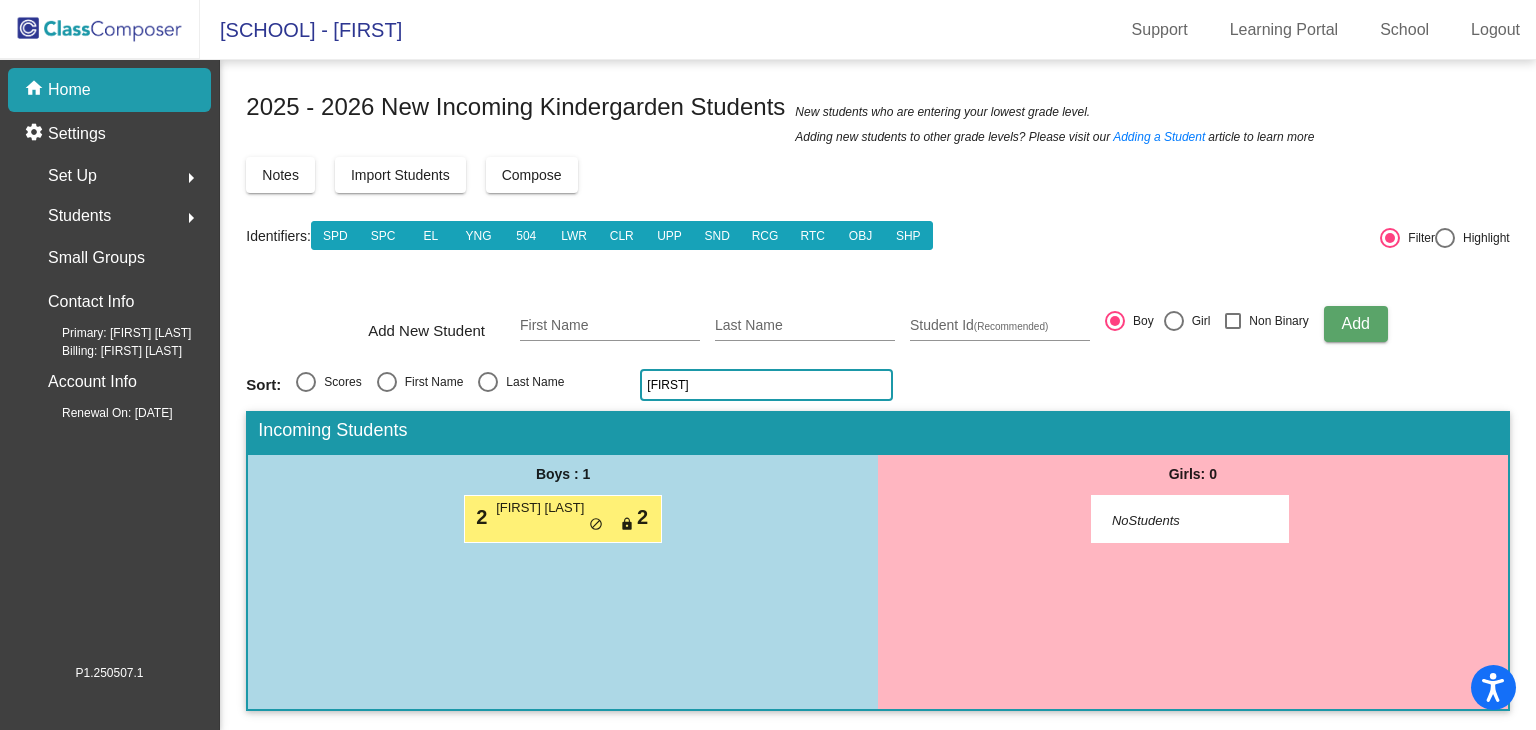 click on "[FIRST]" 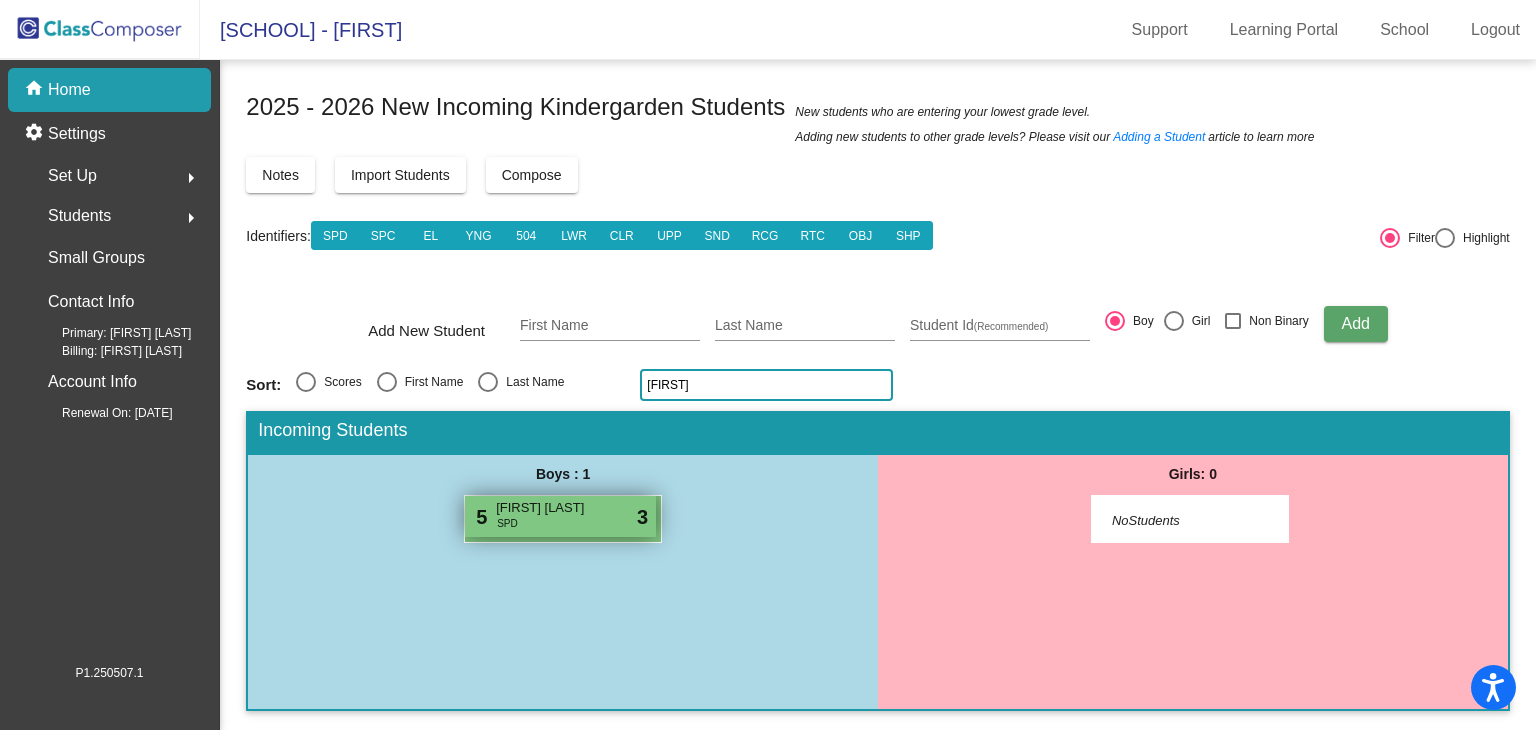 click on "[FIRST] [LAST]" at bounding box center [546, 508] 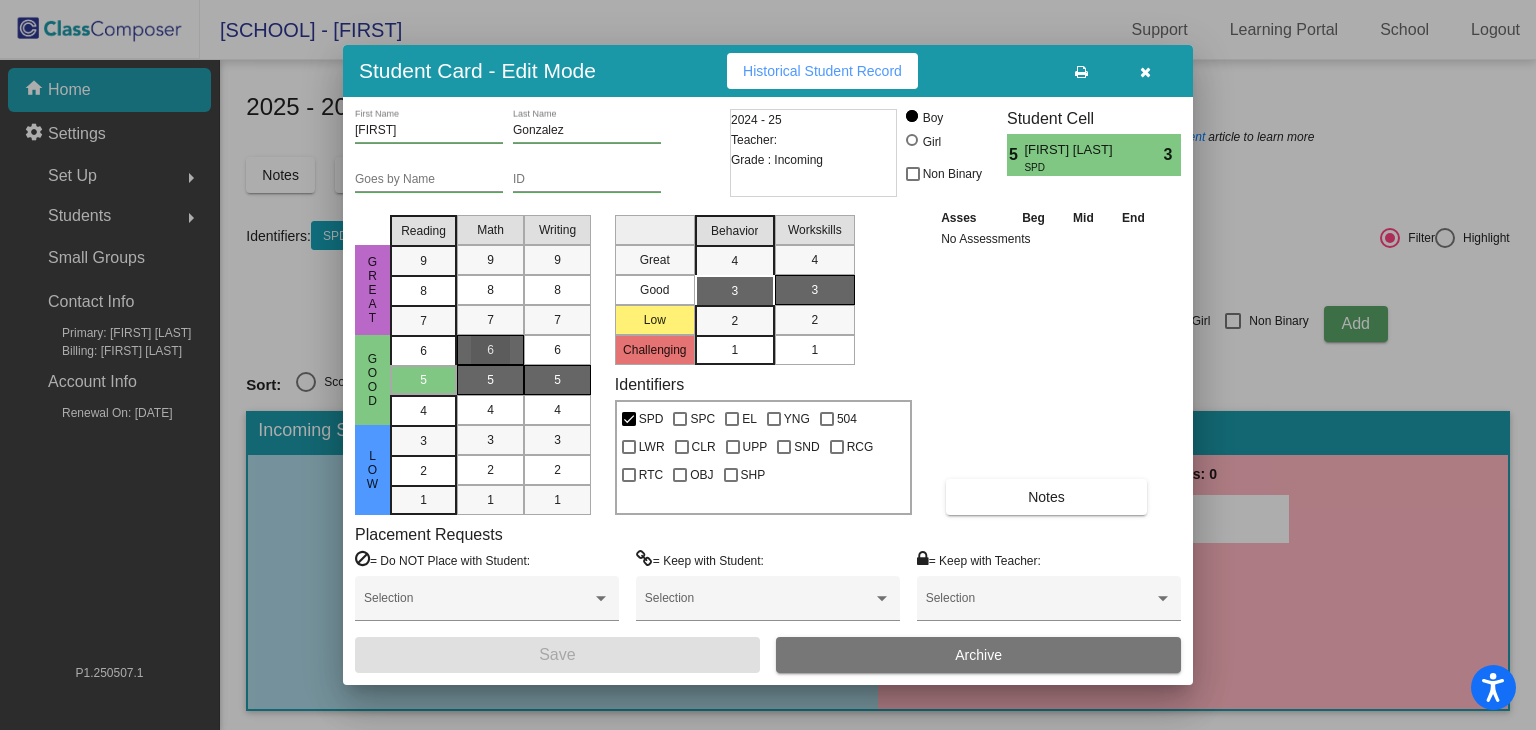 click on "6" at bounding box center (490, 350) 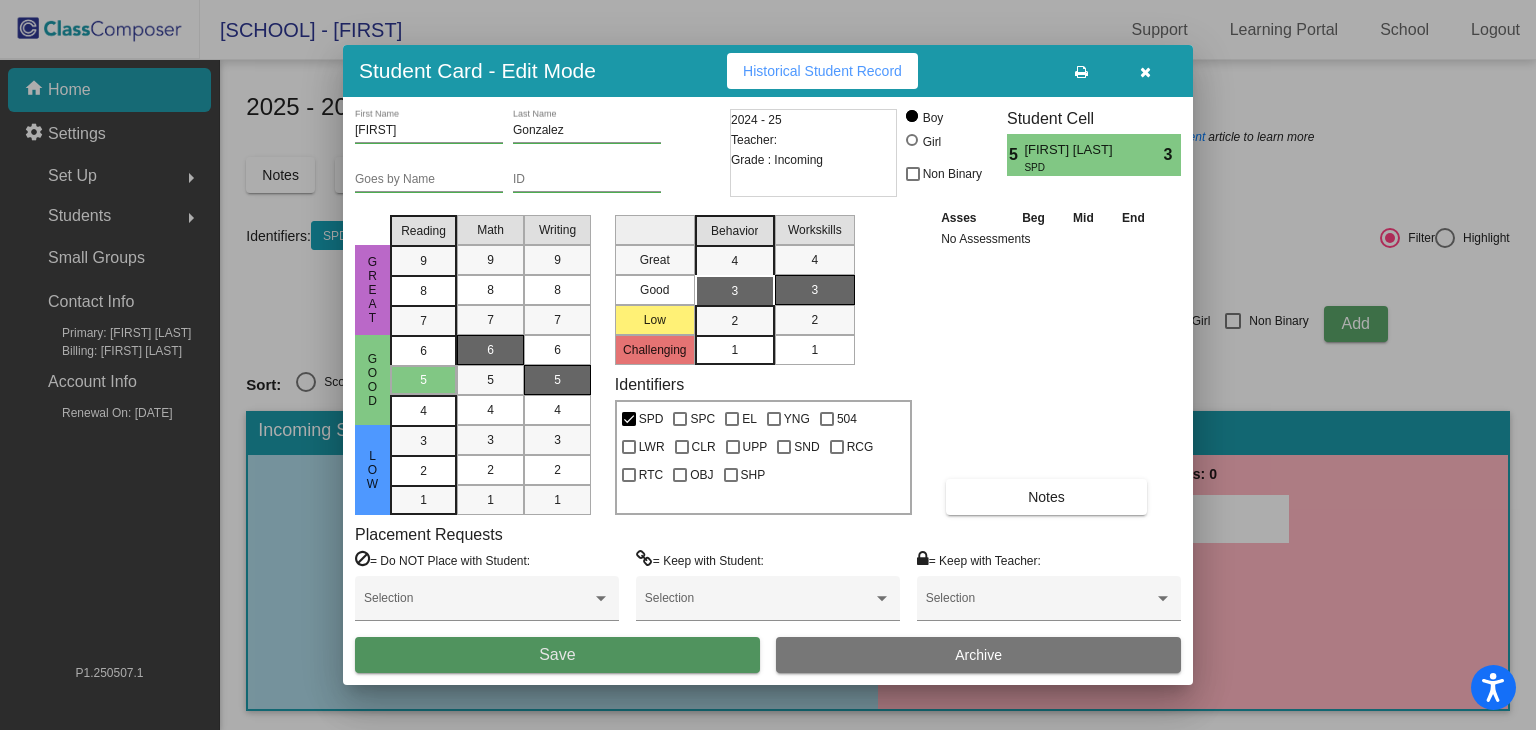 click on "Save" at bounding box center [557, 654] 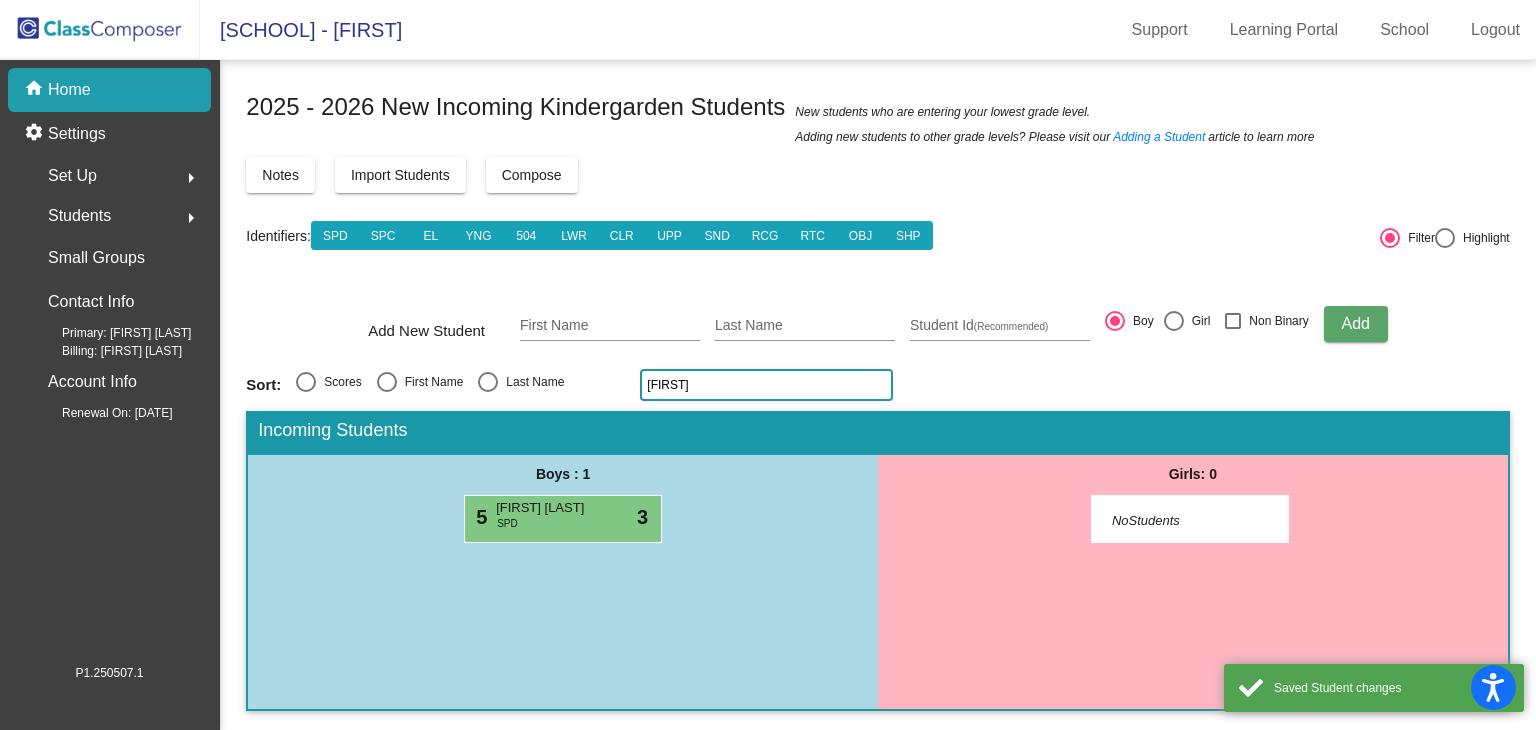 click on "[FIRST]" 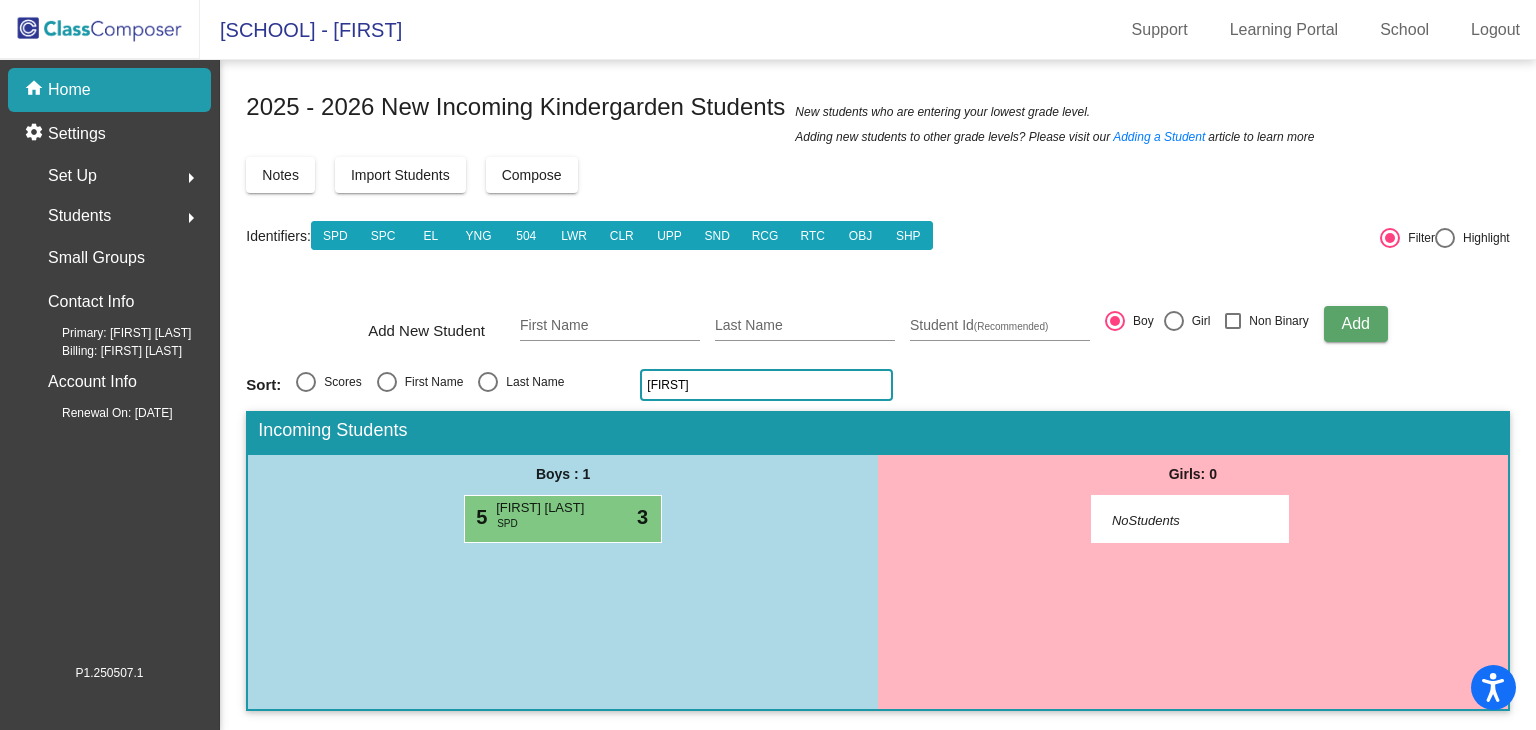 click on "[FIRST]" 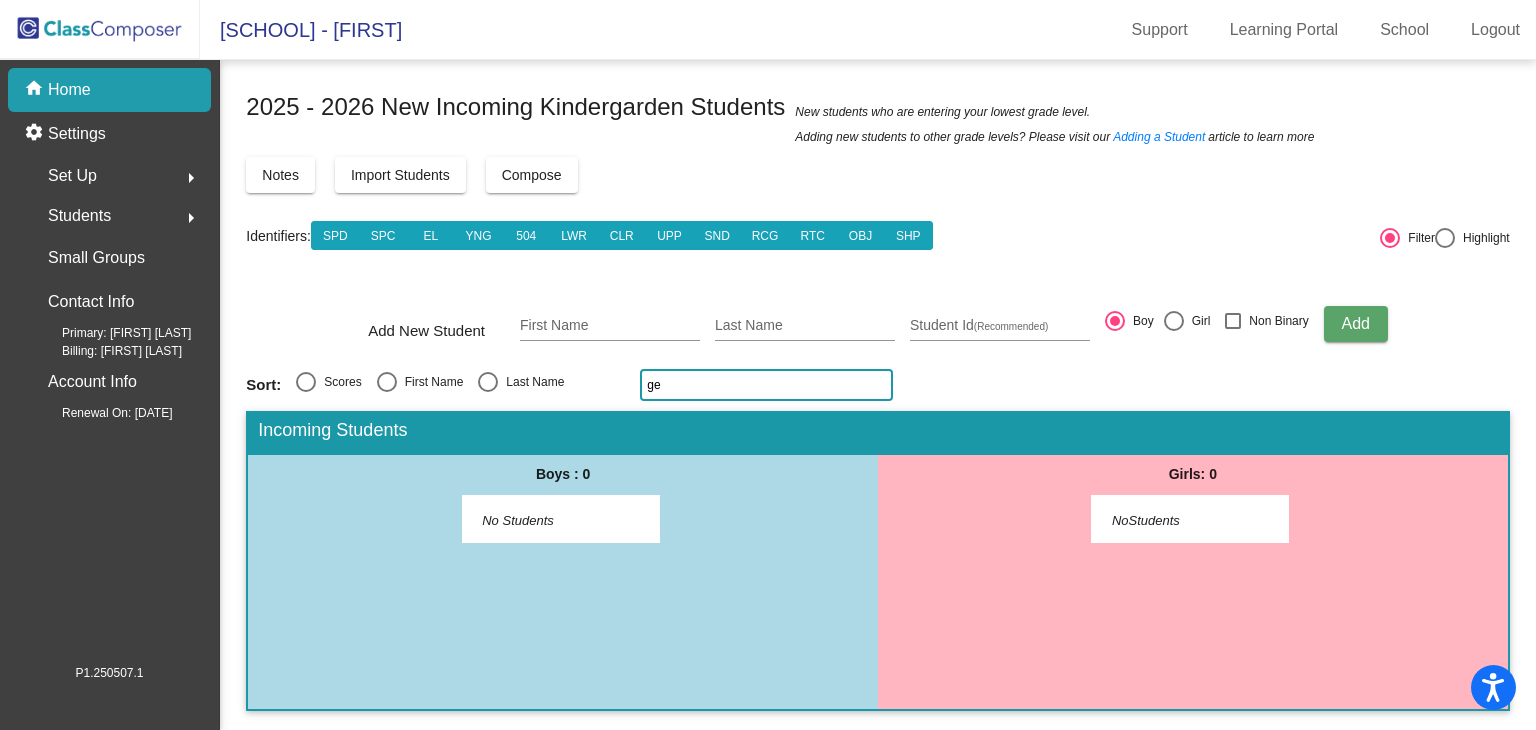 type on "g" 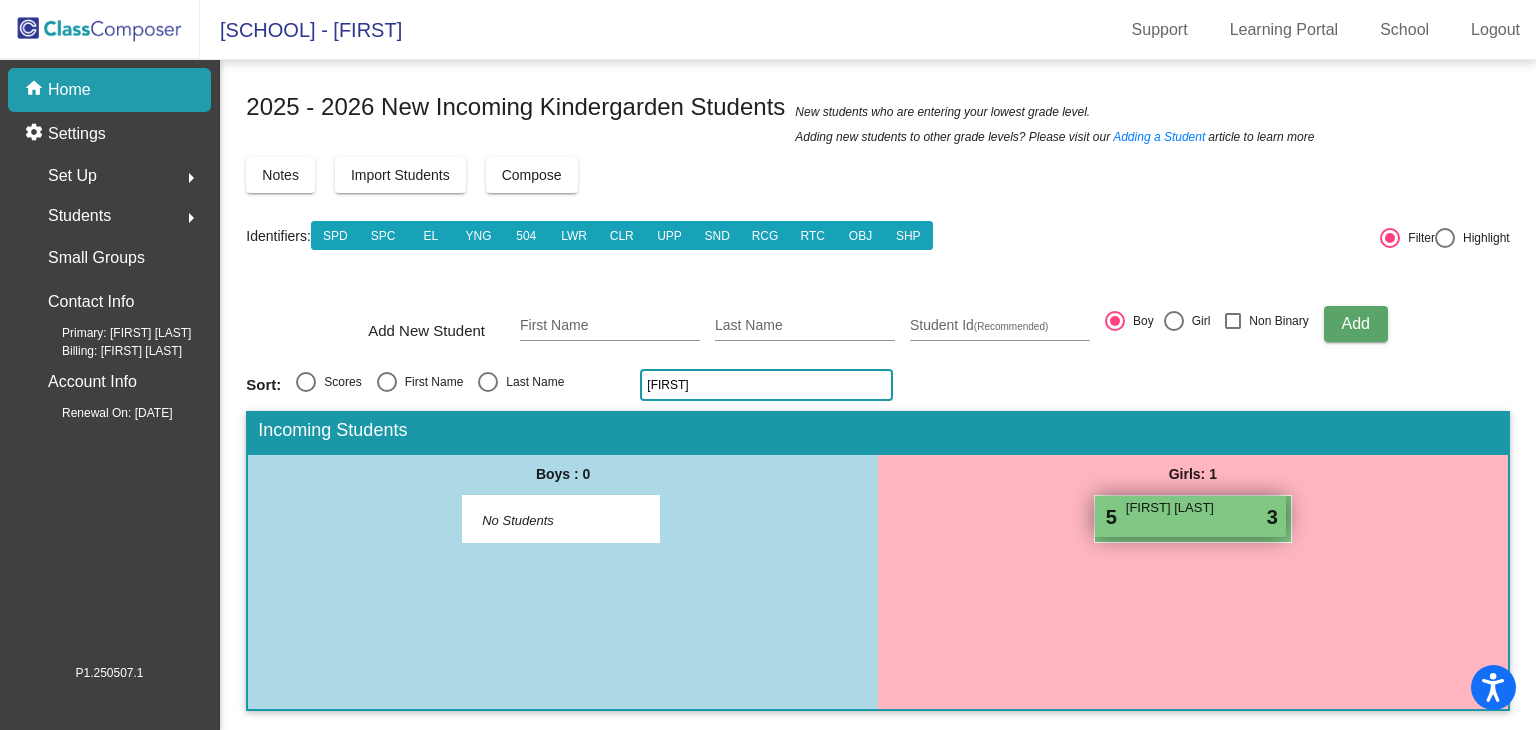 type on "[FIRST]" 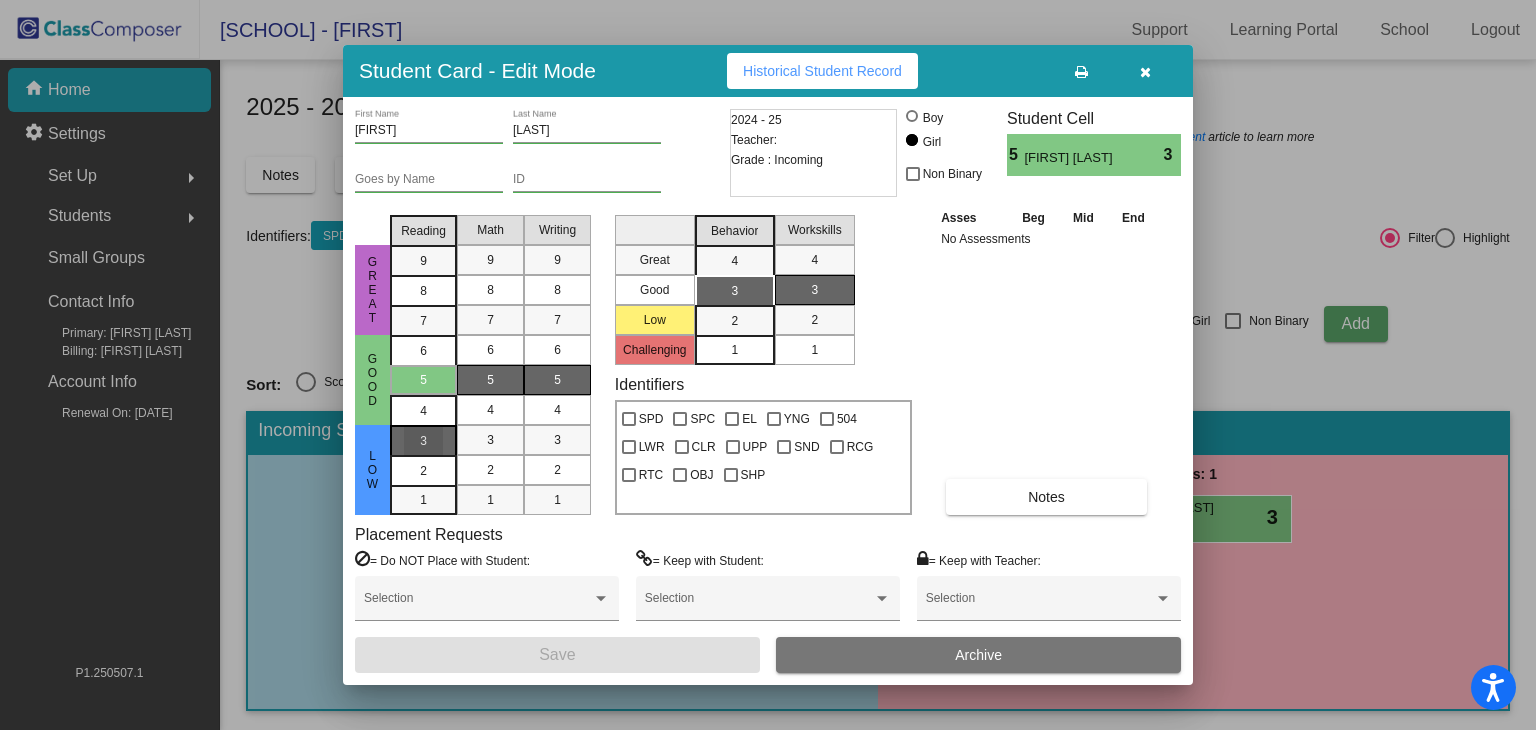click on "3" at bounding box center (423, 441) 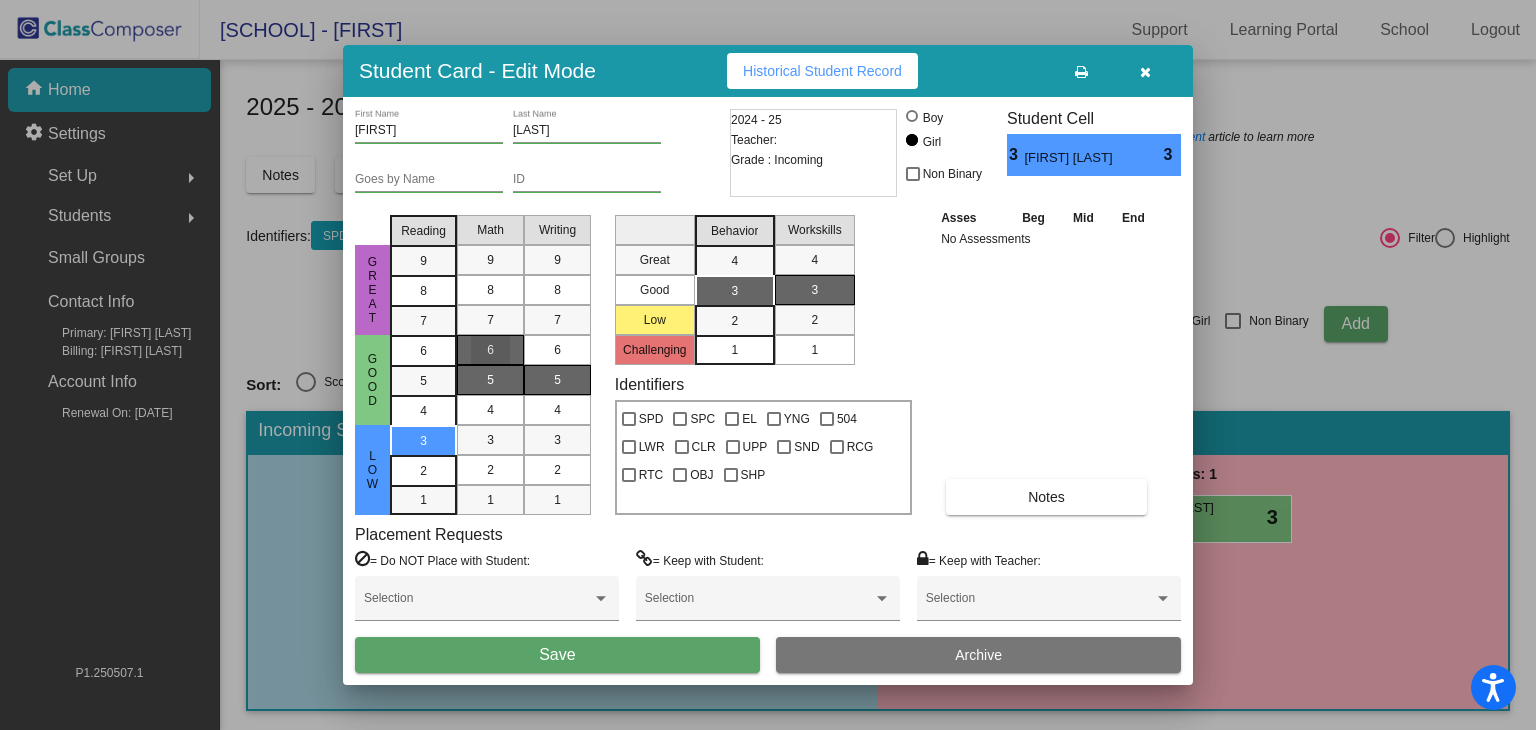 click on "6" at bounding box center (490, 350) 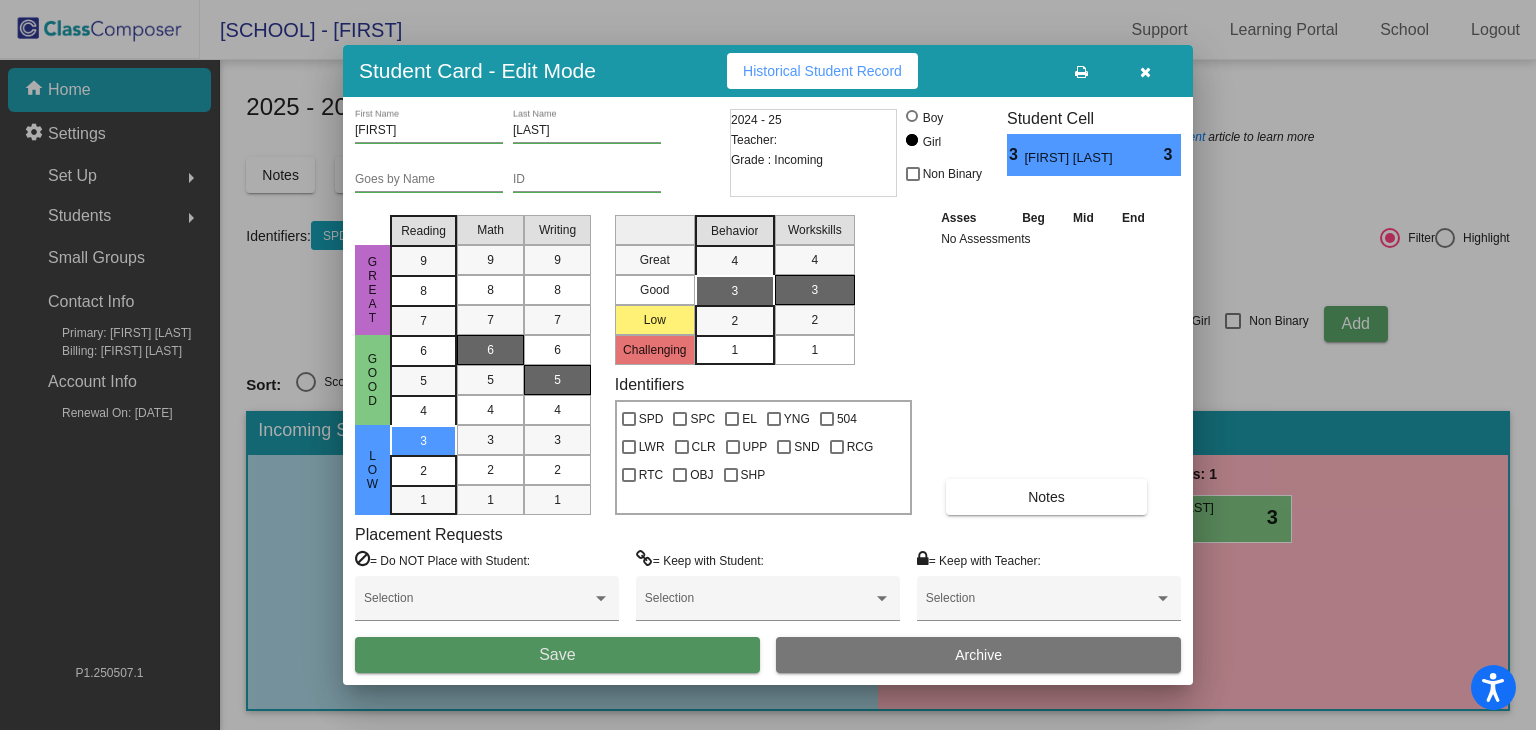 click on "Save" at bounding box center [557, 654] 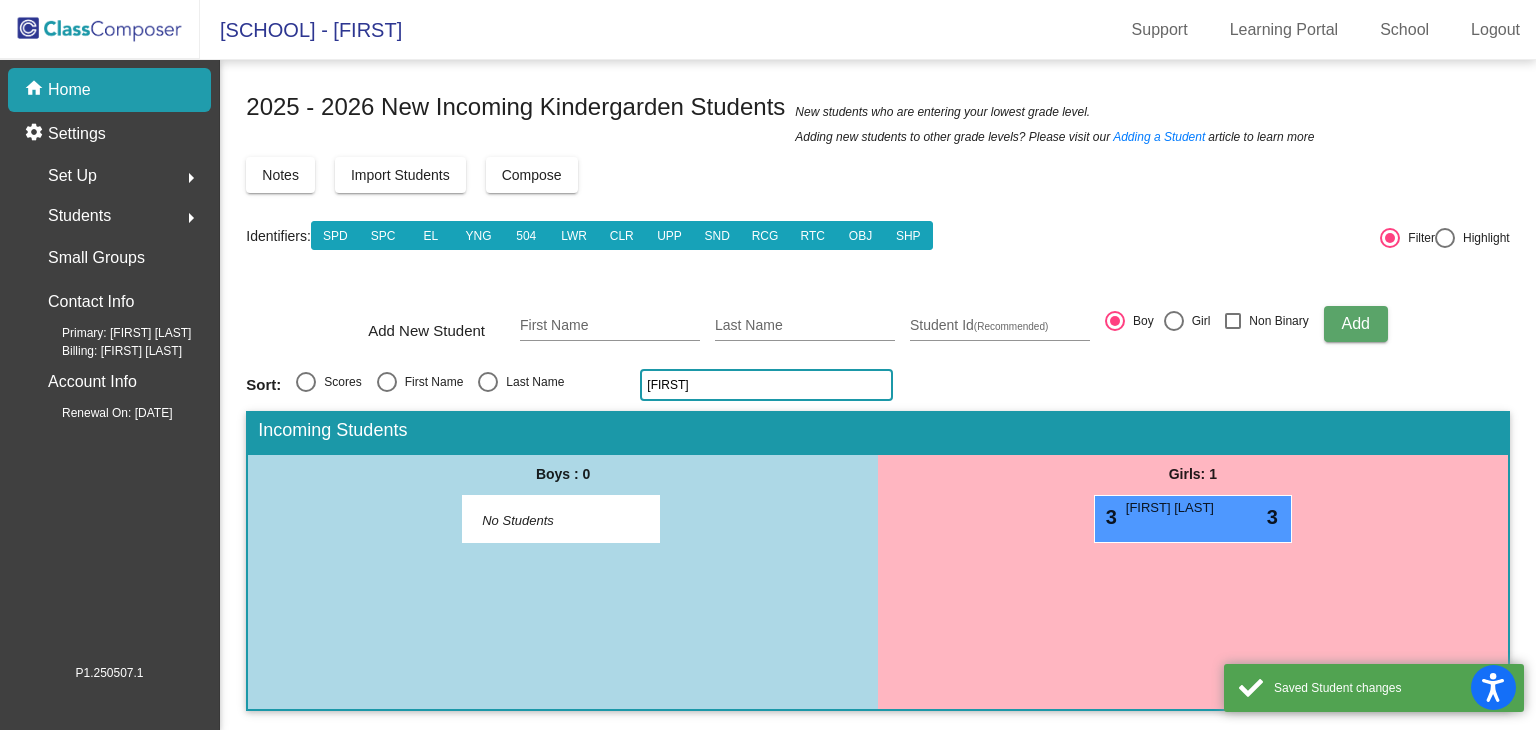 click on "[FIRST]" 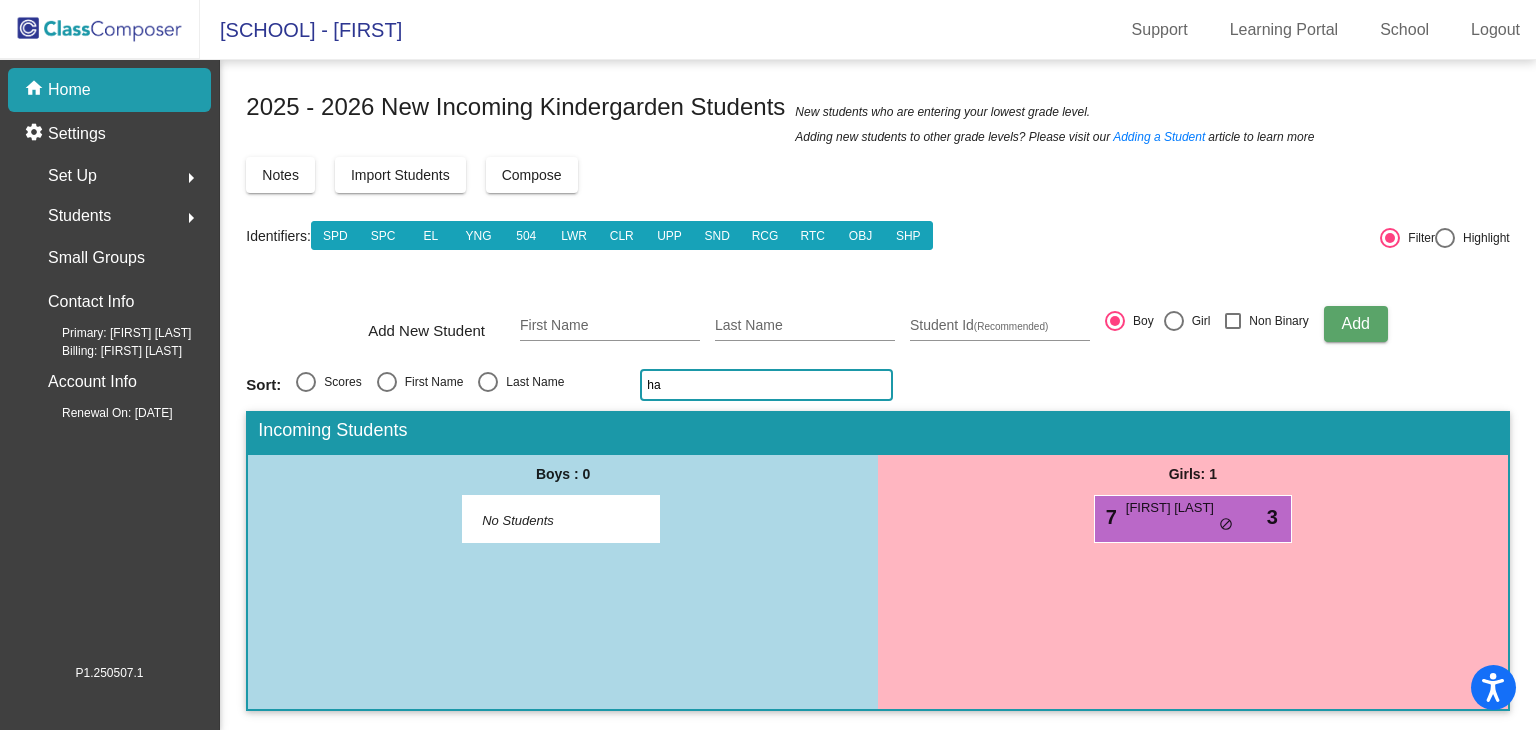 type on "h" 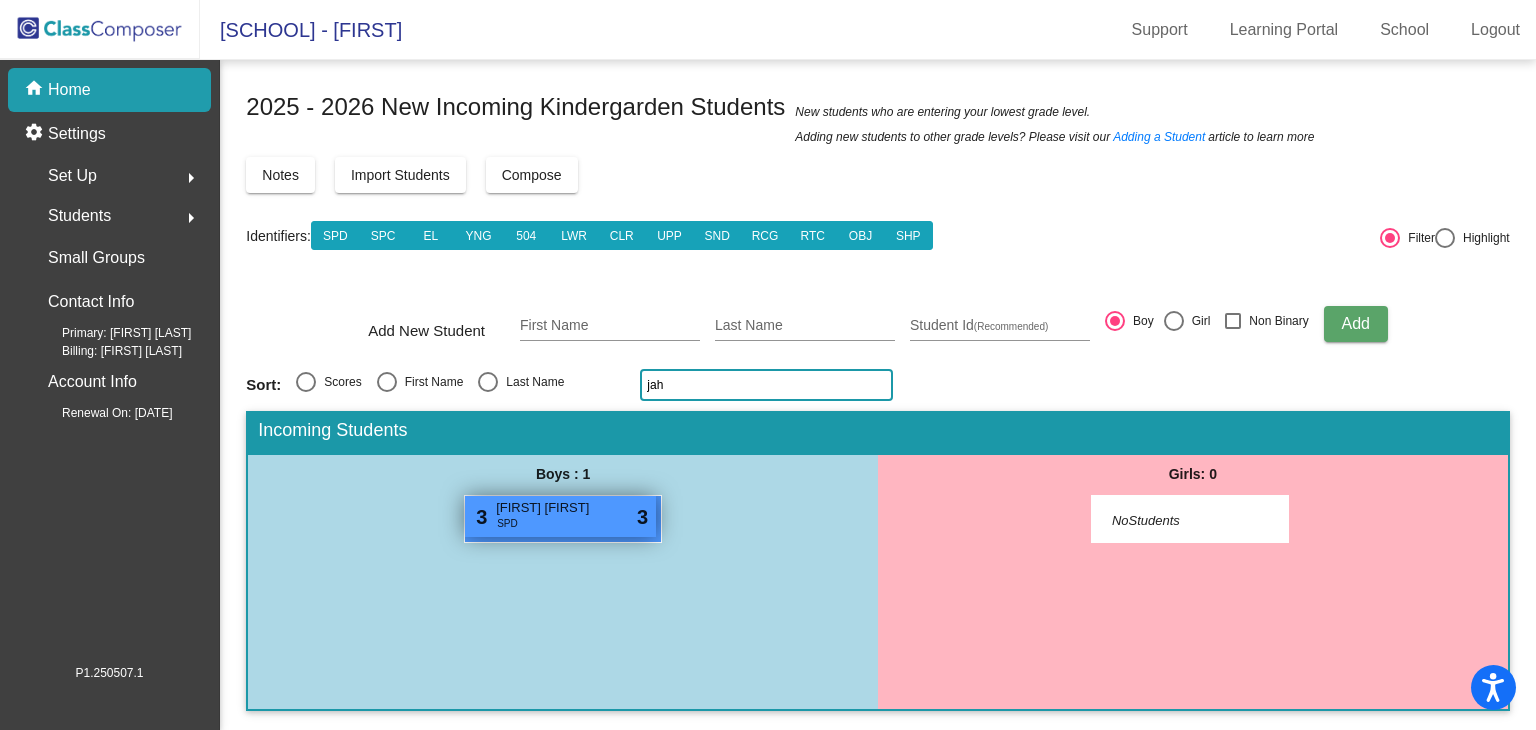 click on "3 [FIRST] [LAST] SPD lock do_not_disturb_alt 3" at bounding box center (560, 516) 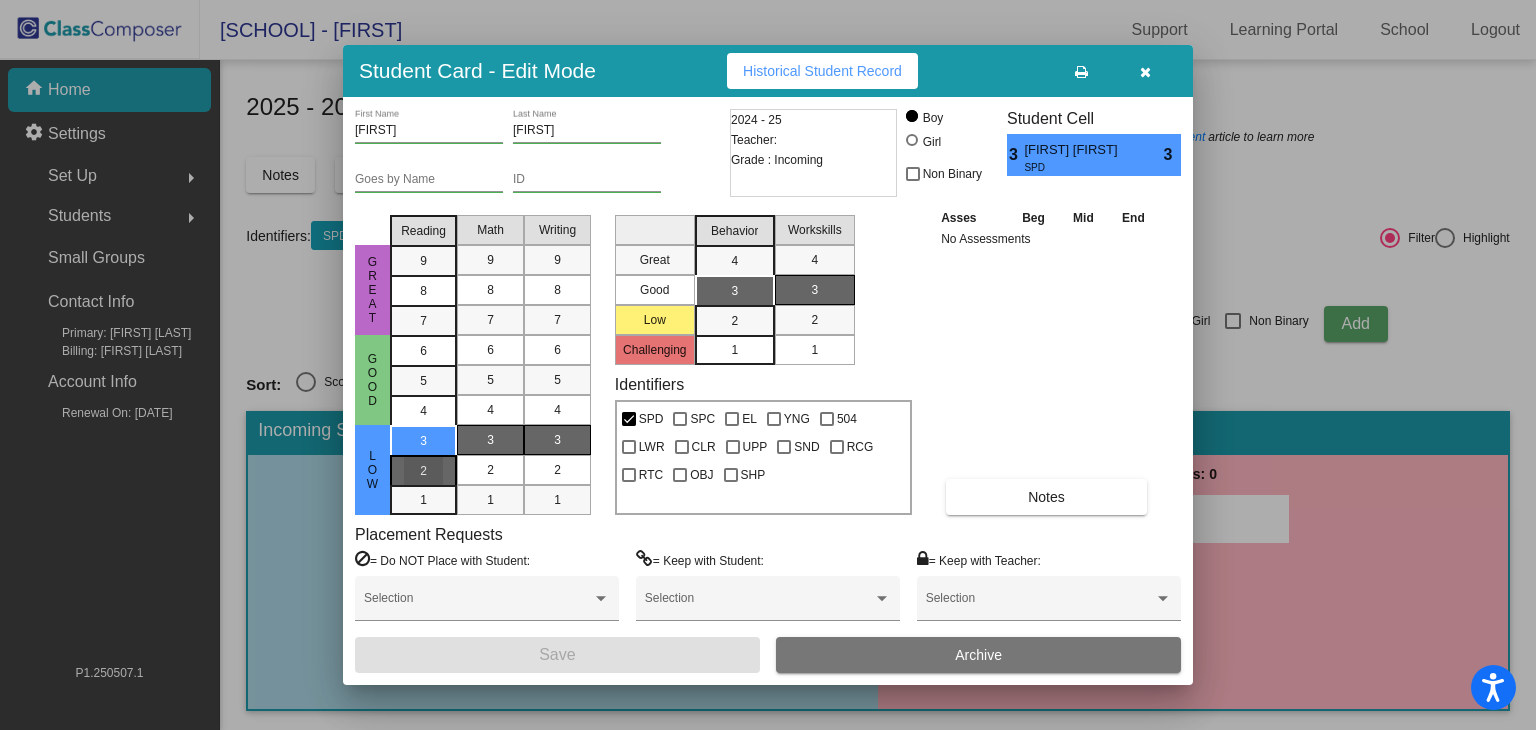 click on "2" at bounding box center [423, 441] 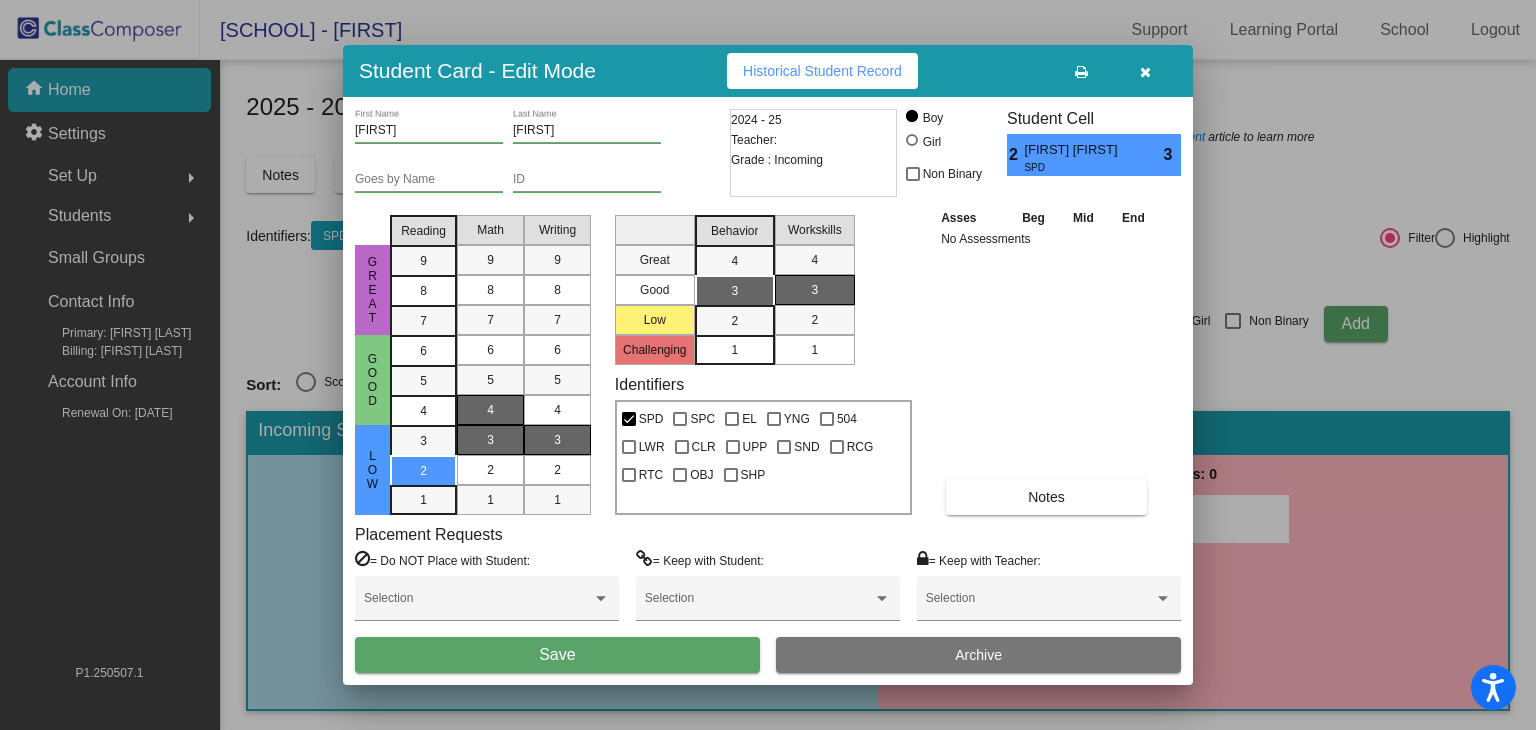 click on "4" at bounding box center (490, 410) 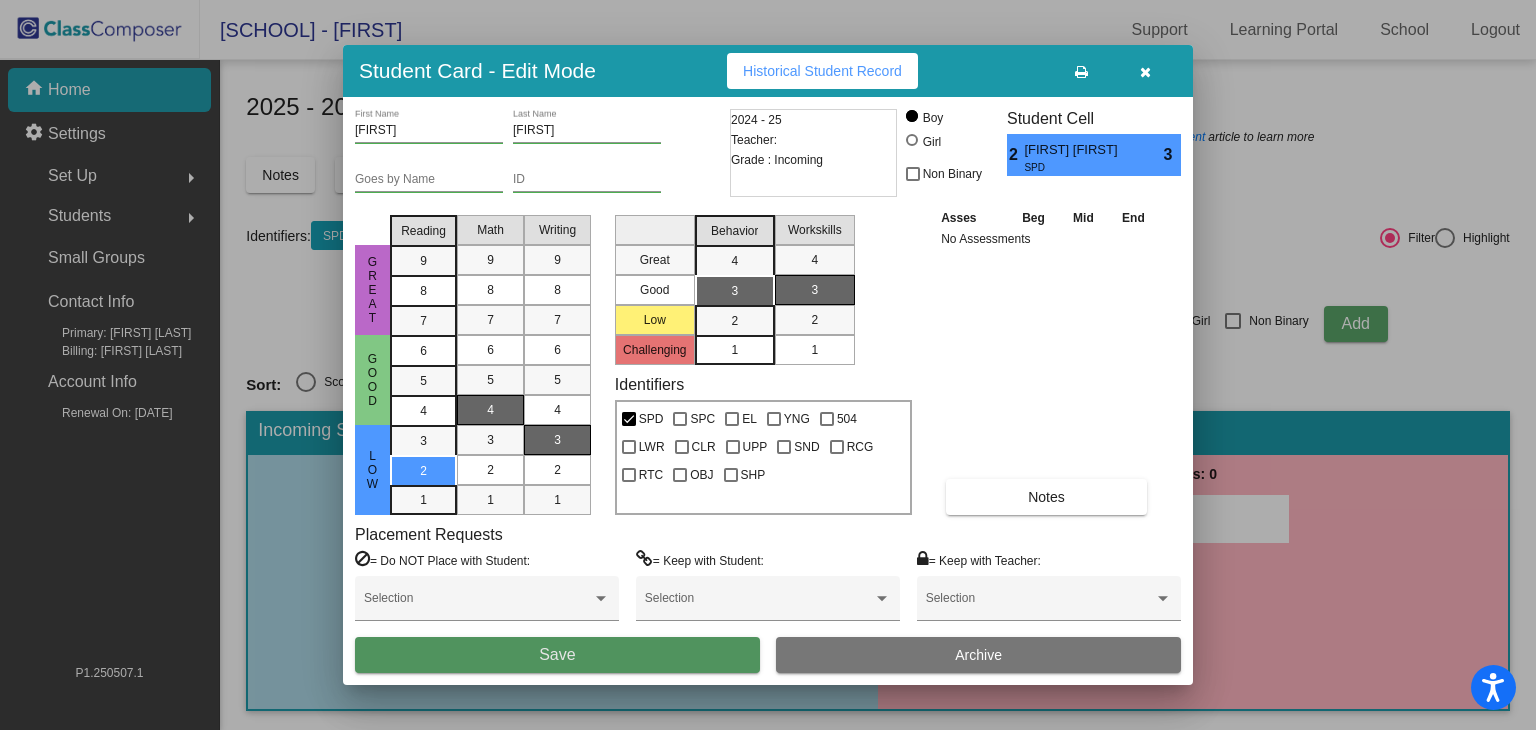 click on "Save" at bounding box center (557, 655) 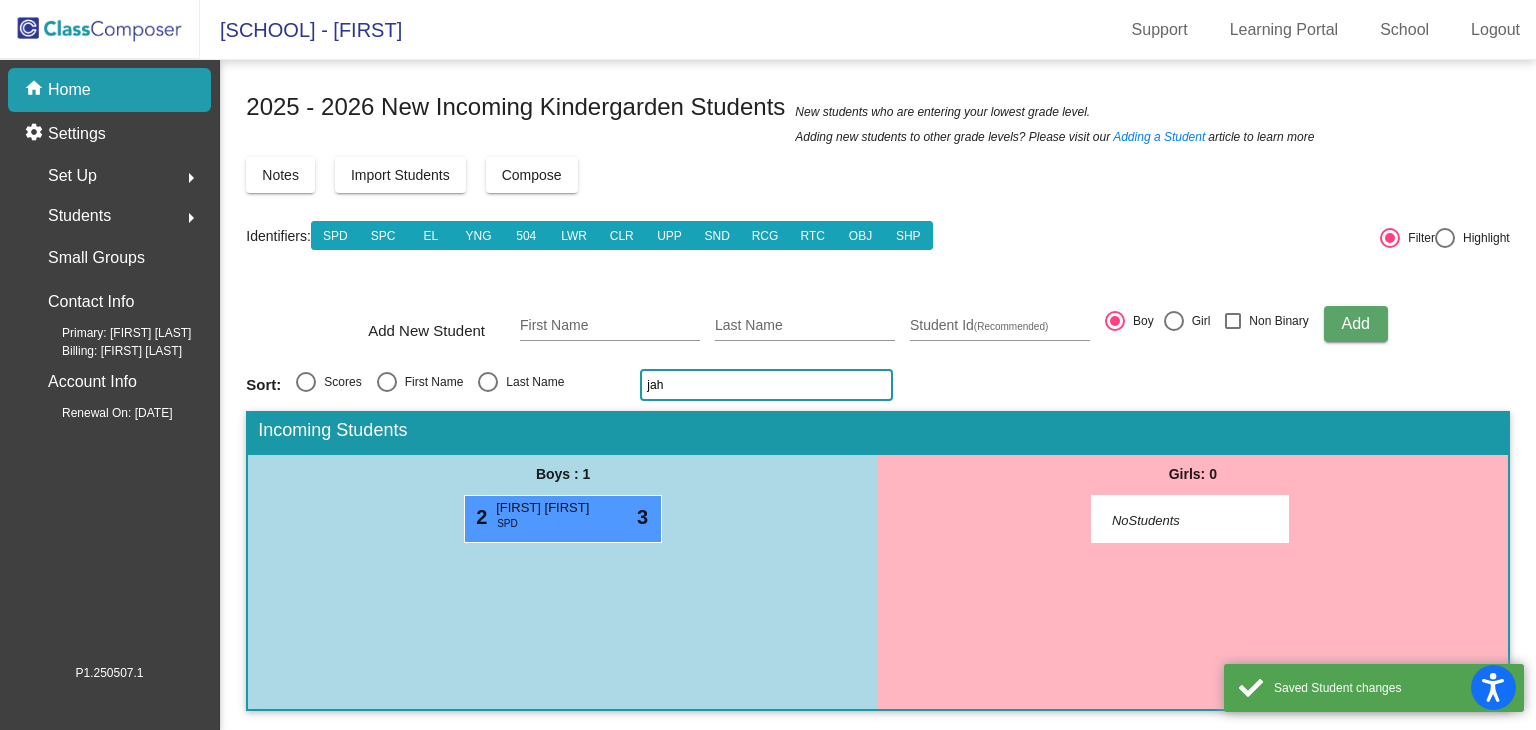 click on "jah" 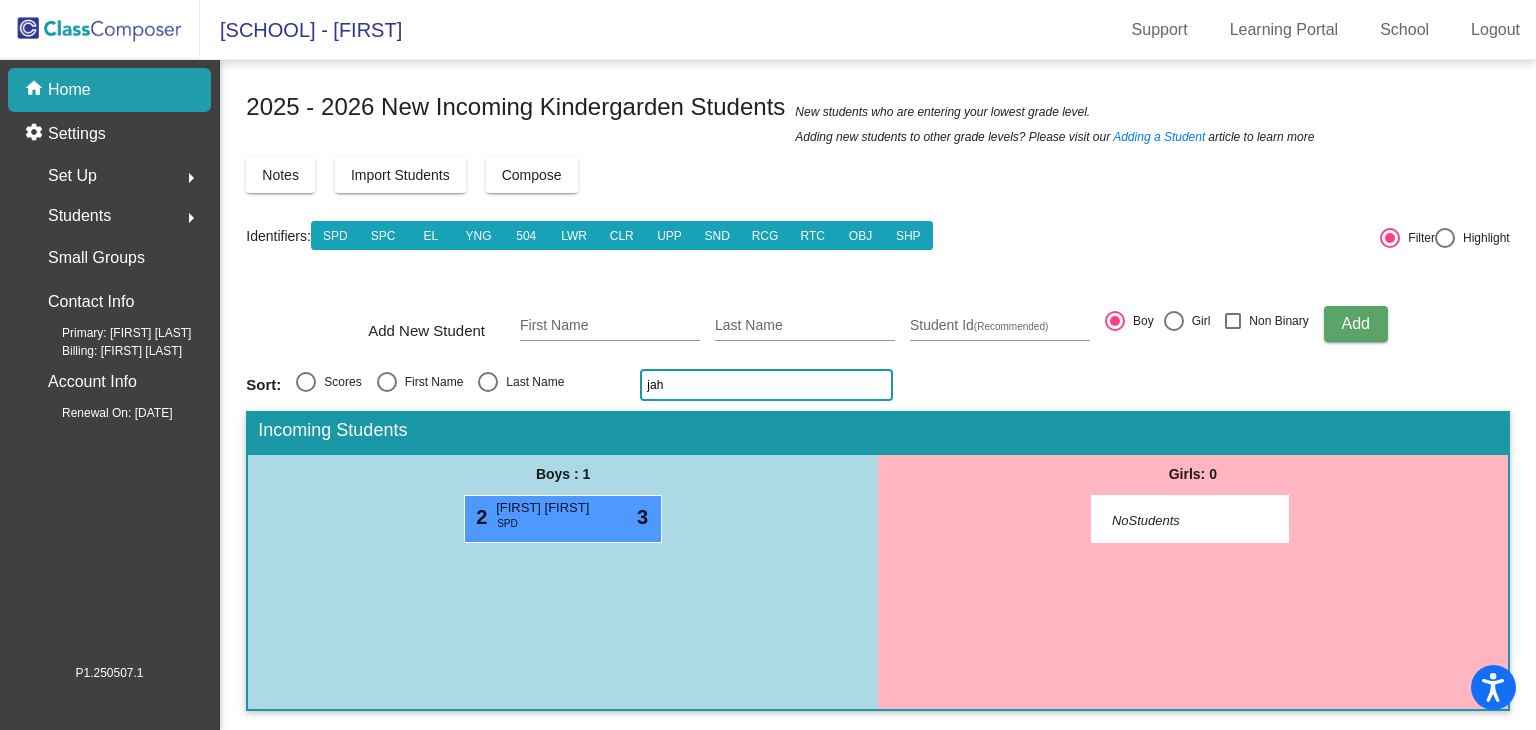 click on "jah" 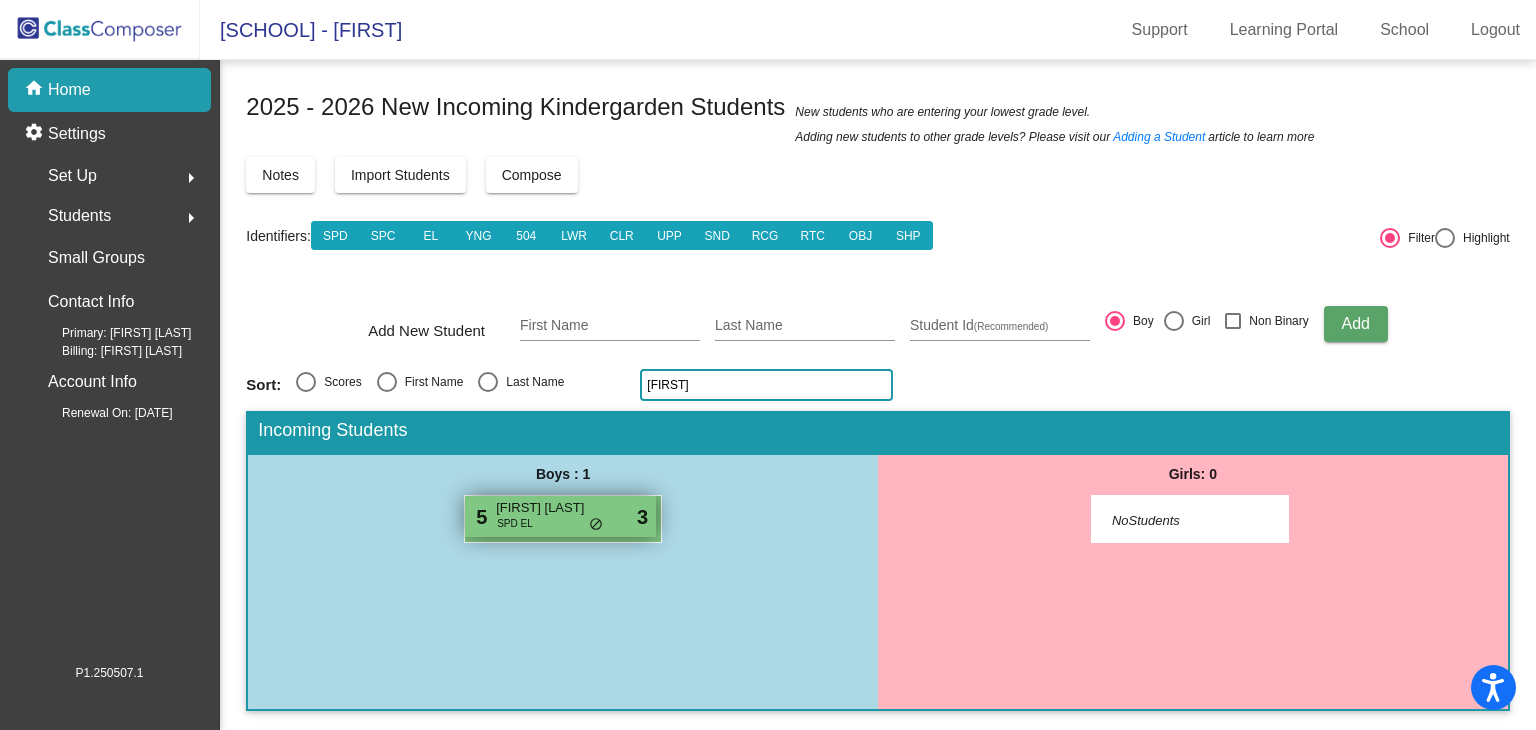 type on "[FIRST]" 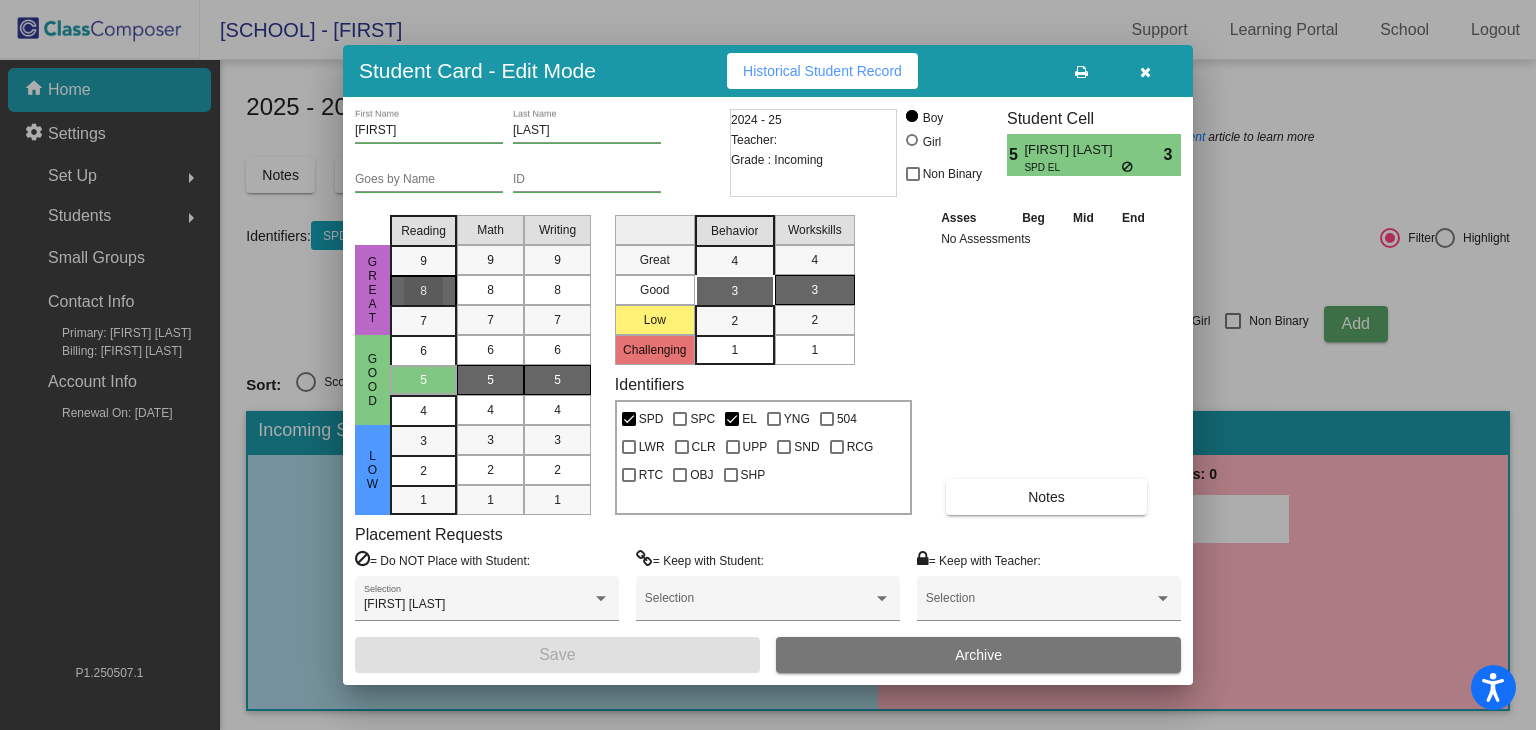 click on "8" at bounding box center (423, 261) 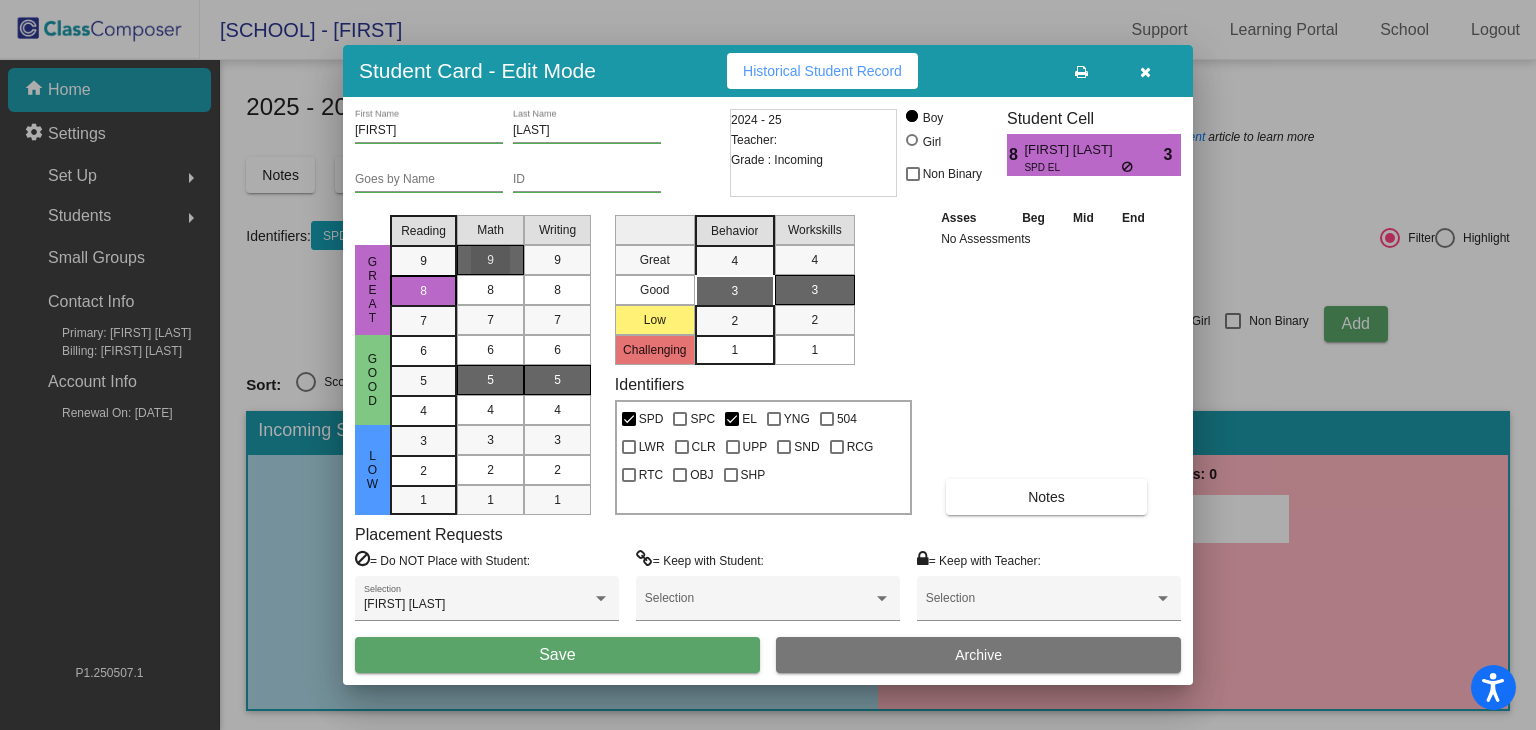 click on "9" at bounding box center [490, 260] 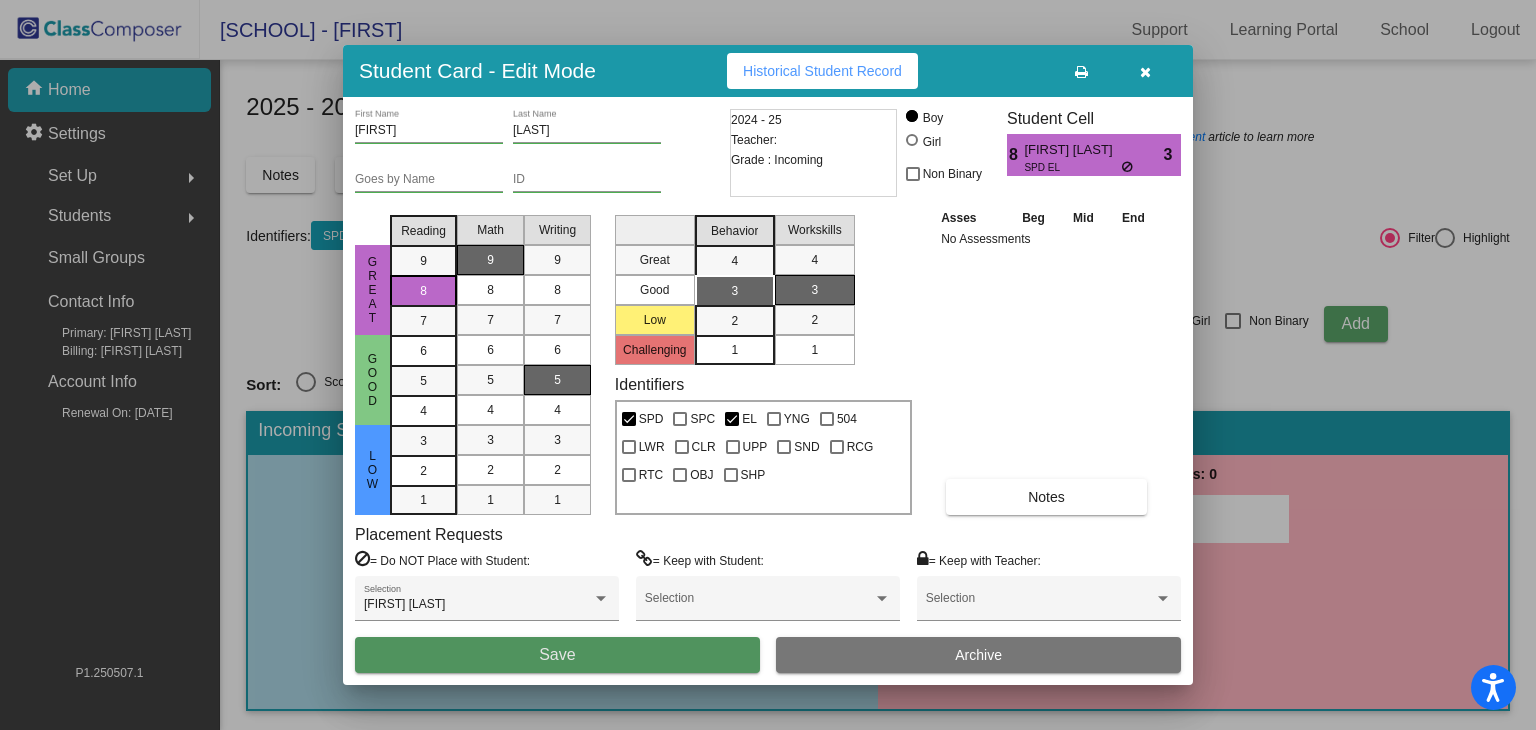 click on "Save" at bounding box center (557, 655) 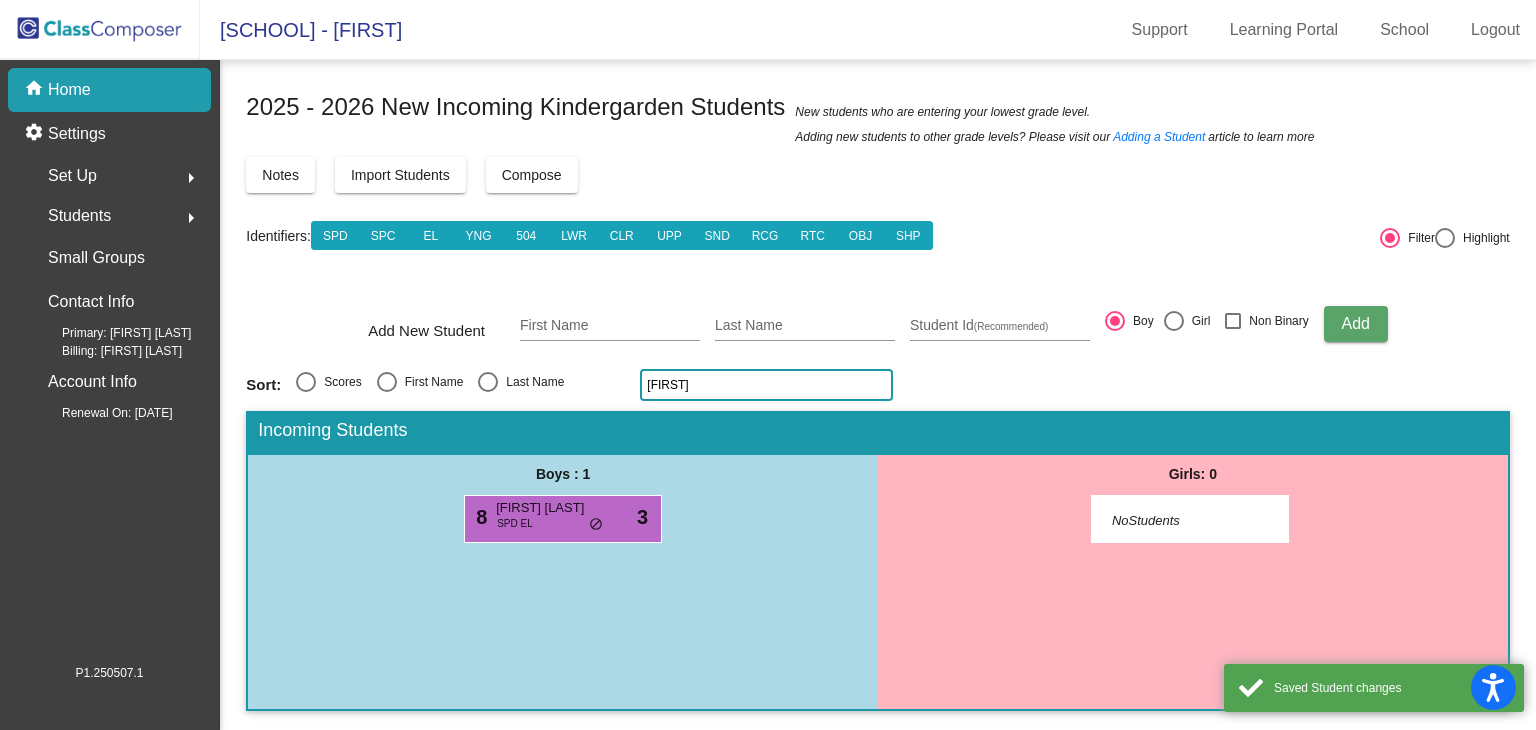 click on "[FIRST]" 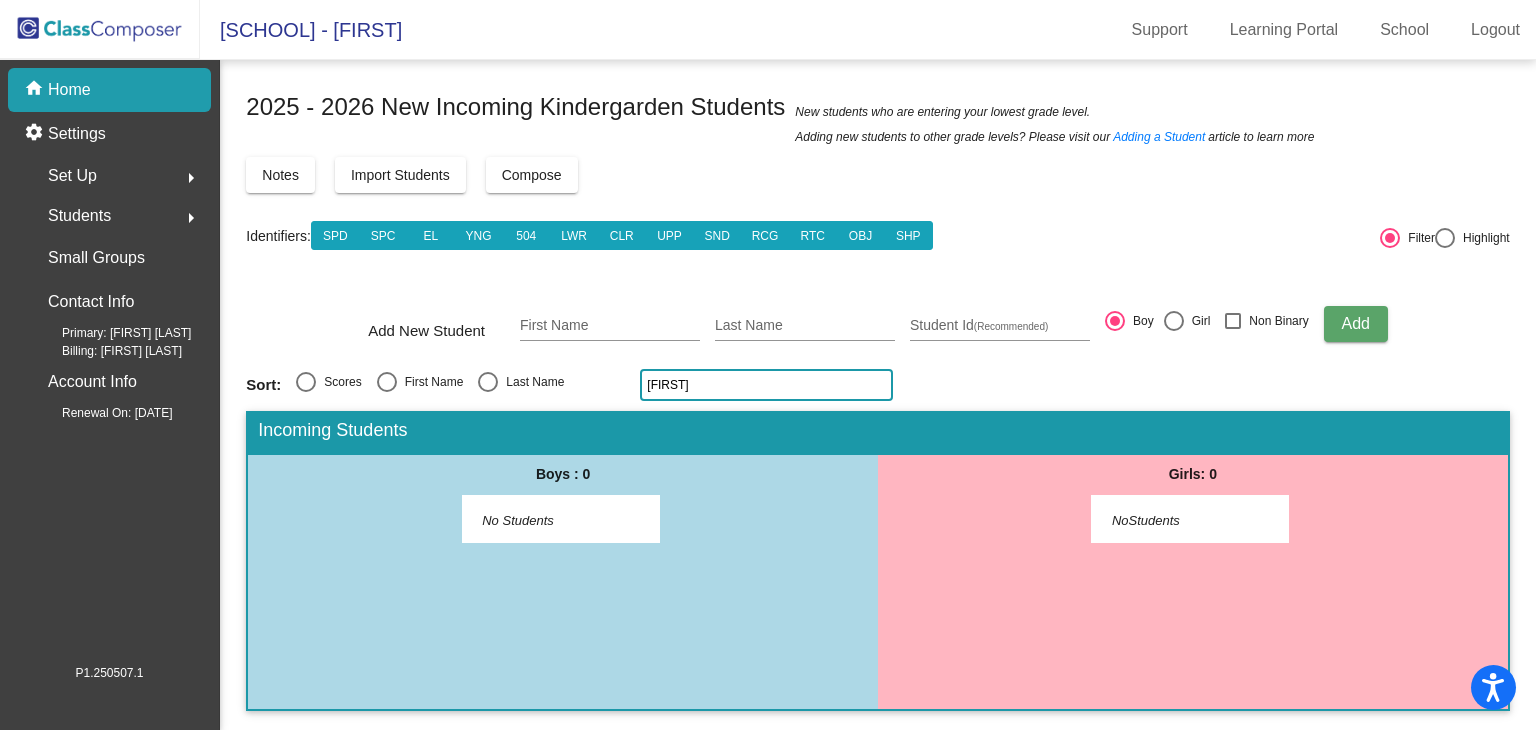 type on "[FIRST]" 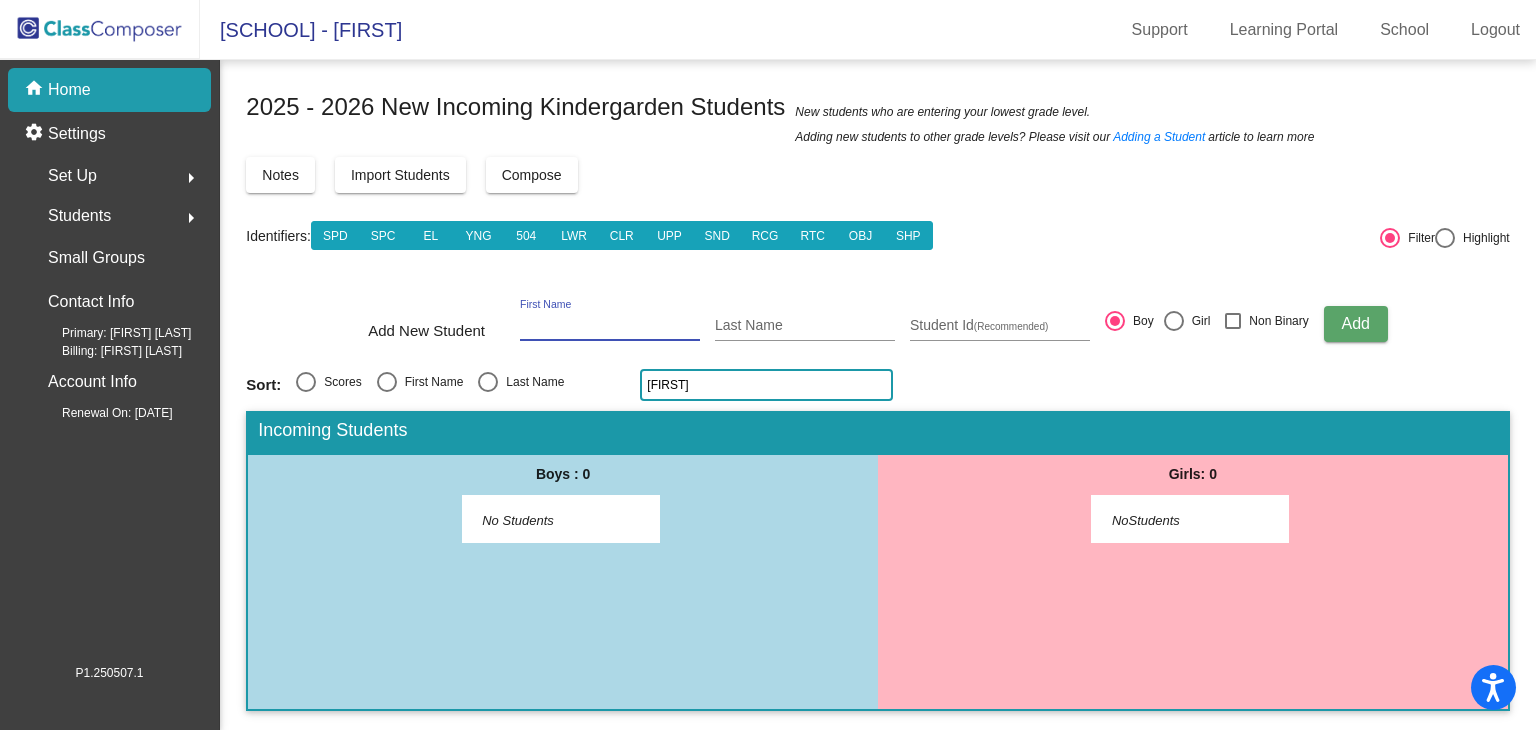 click on "First Name" at bounding box center [610, 326] 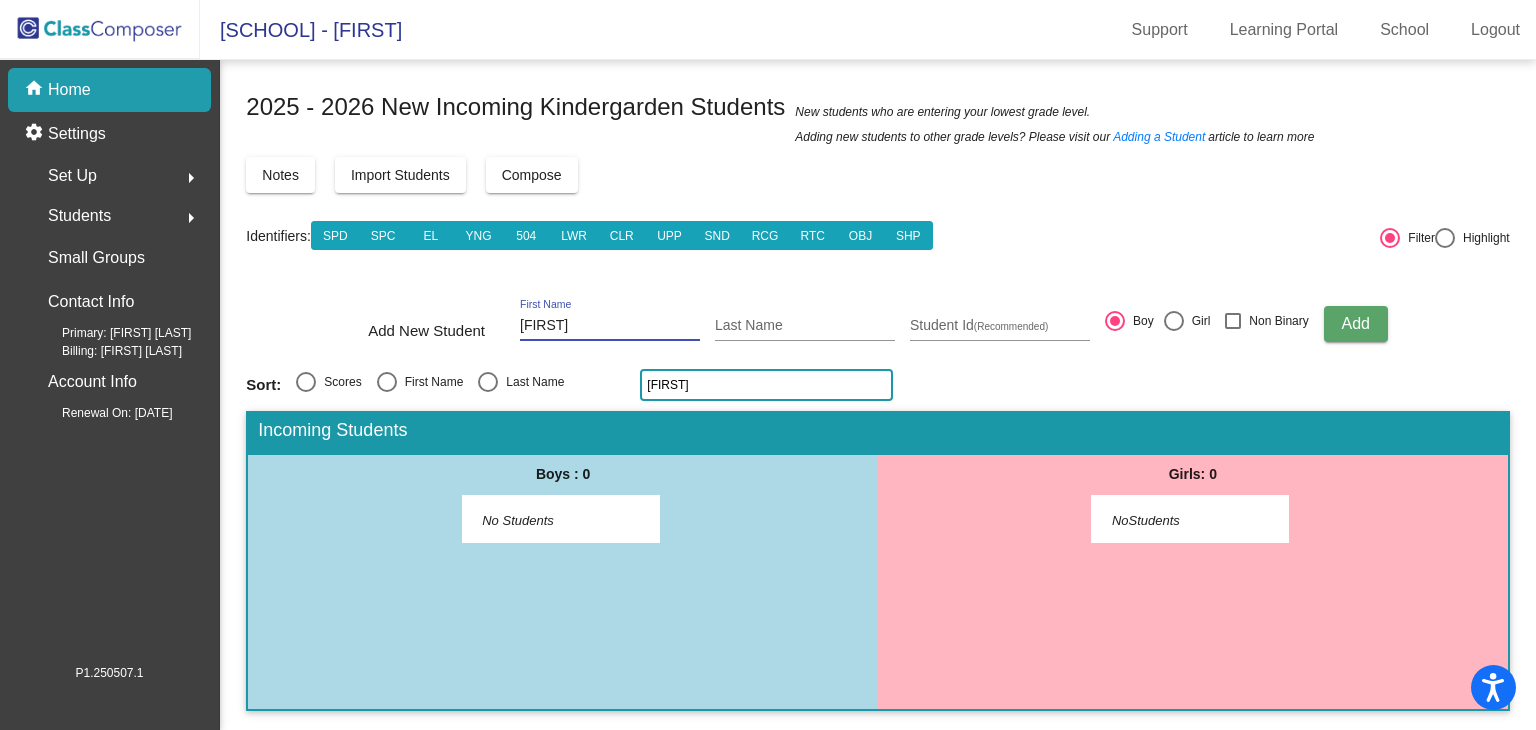 type on "[FIRST]" 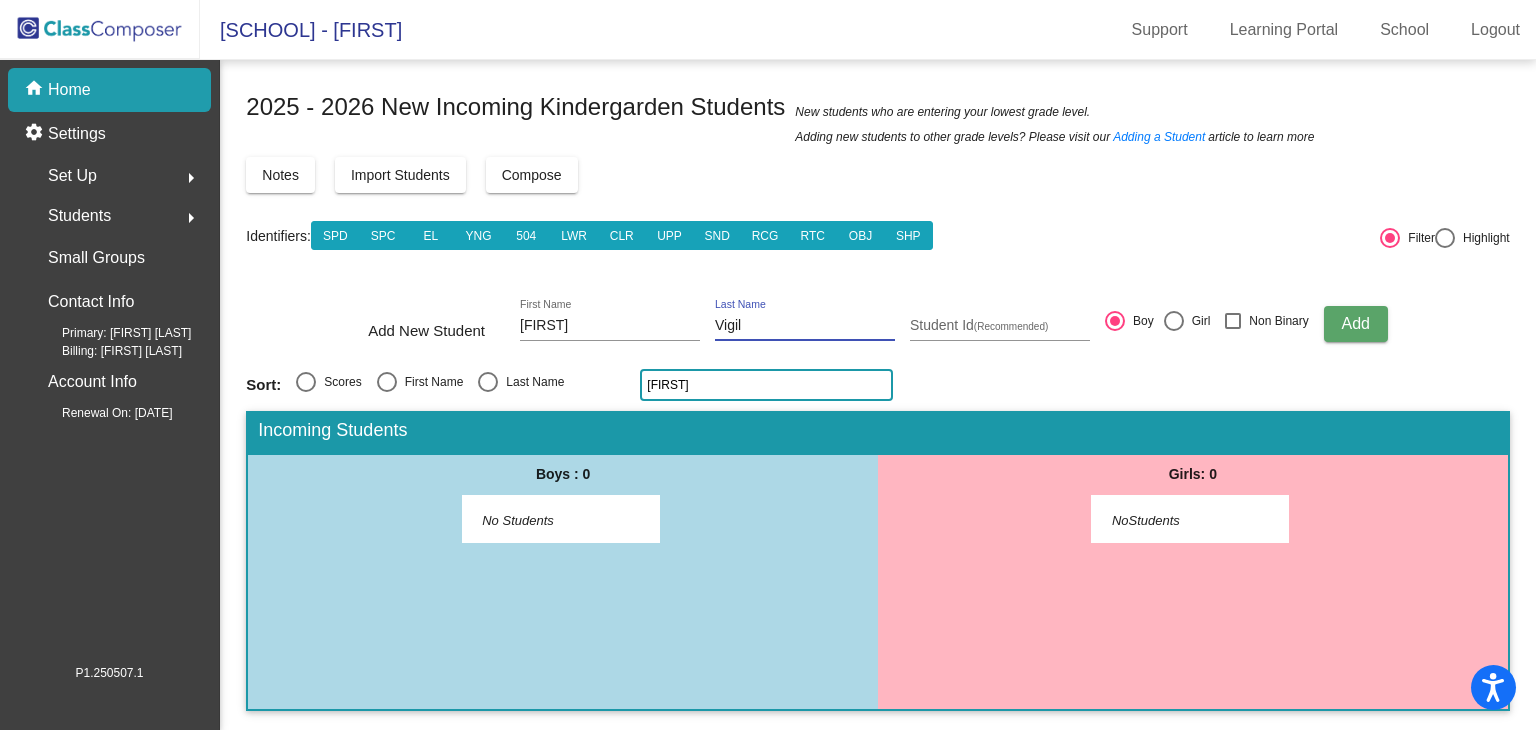 type on "Vigil" 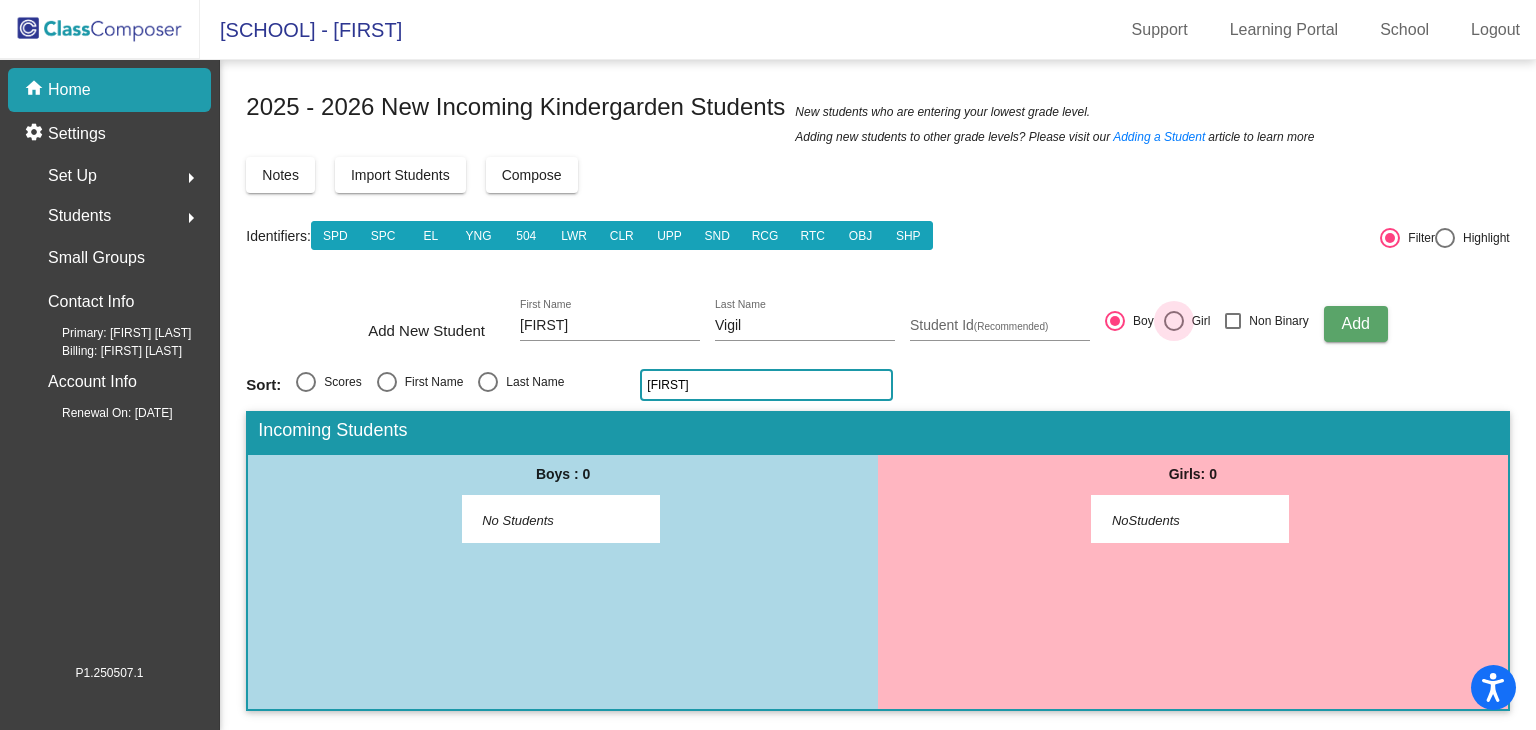 click at bounding box center [1174, 321] 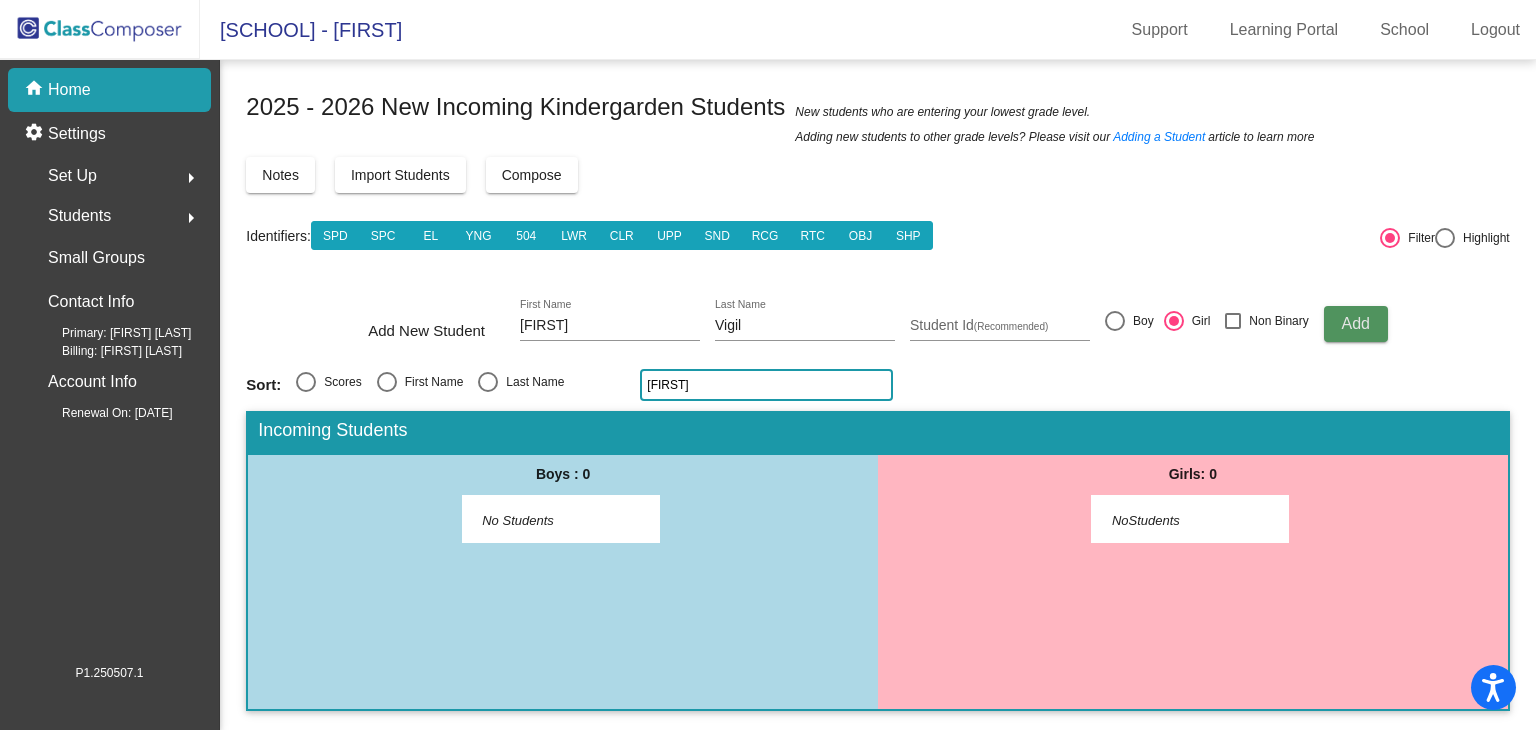 click on "Add" 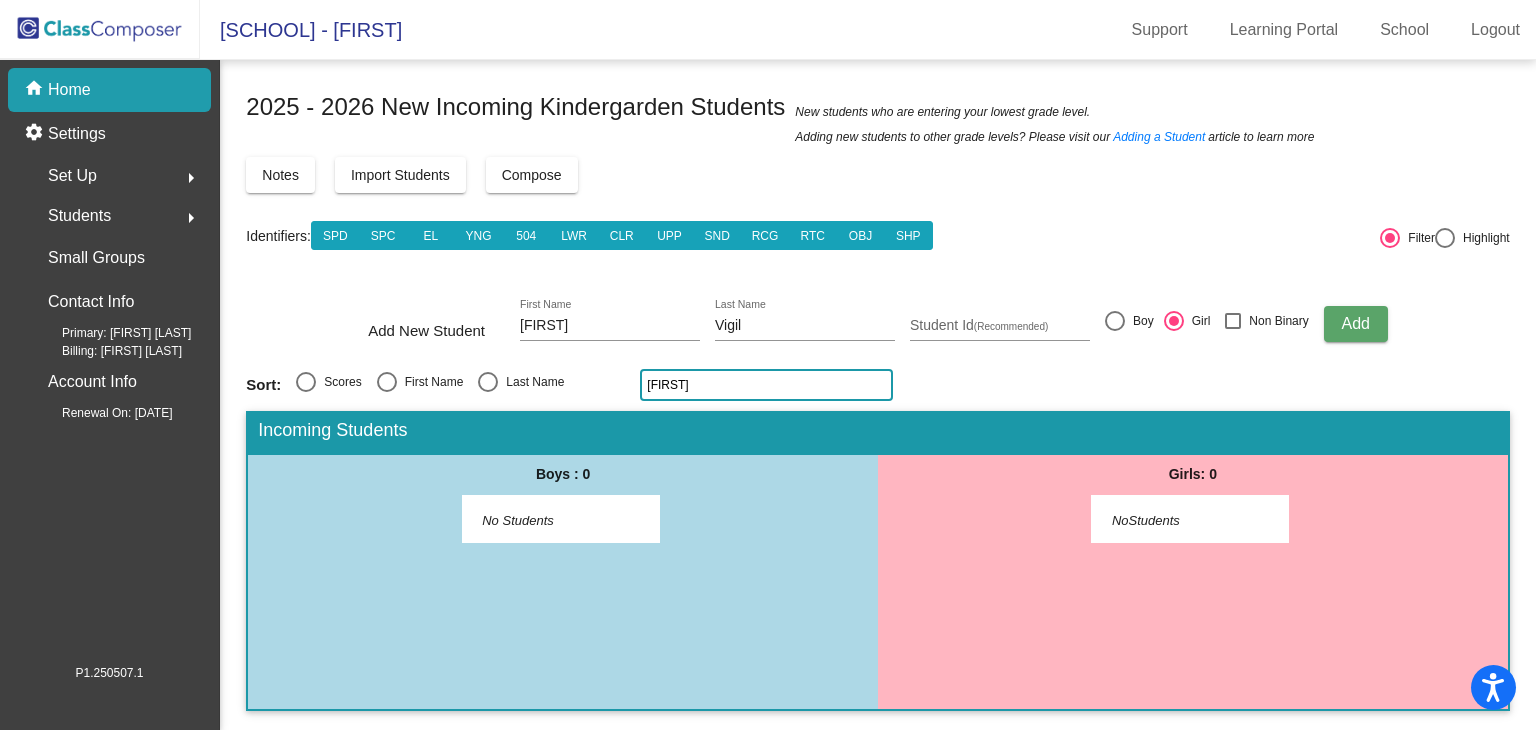 type 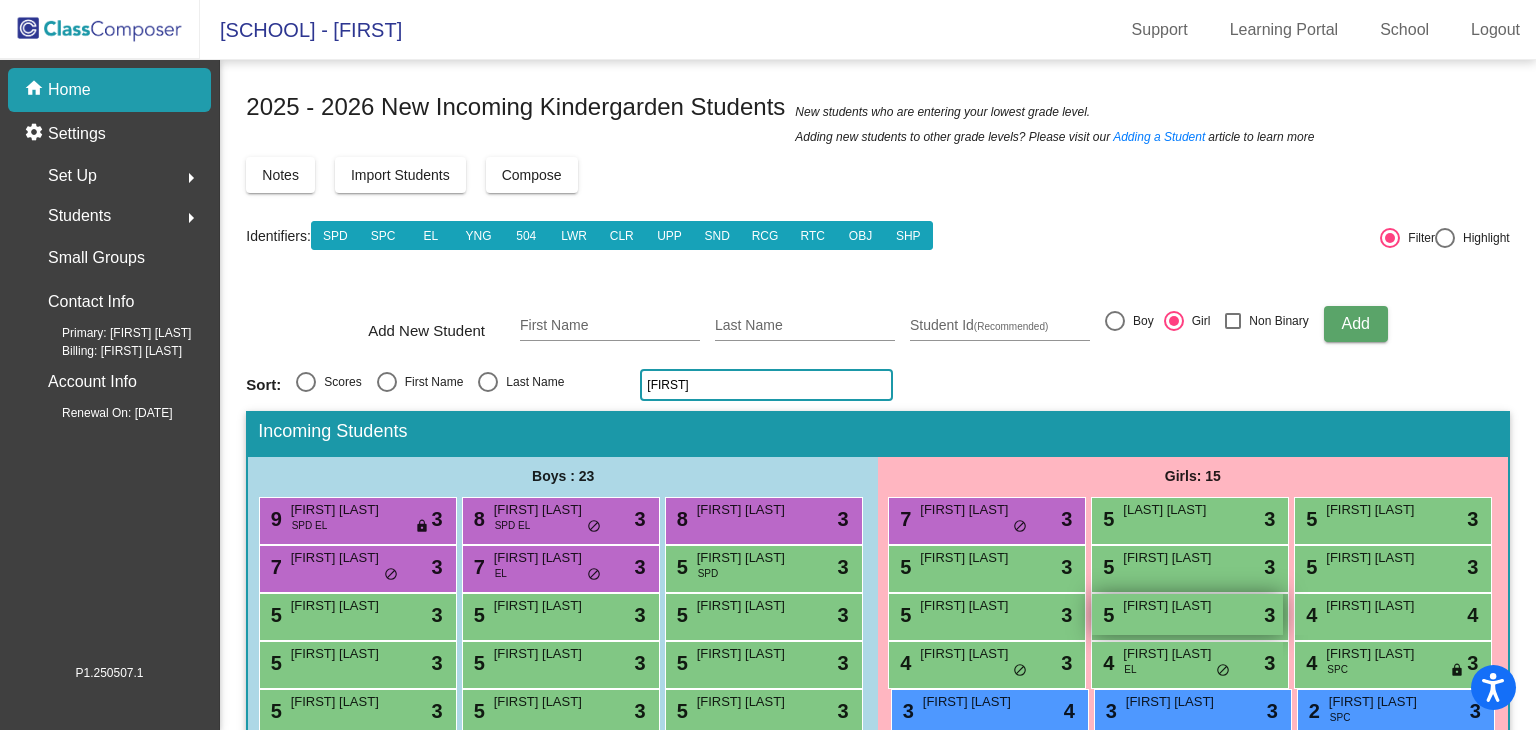 click on "5 [FIRST] [LAST] lock do_not_disturb_alt 3" at bounding box center [1187, 614] 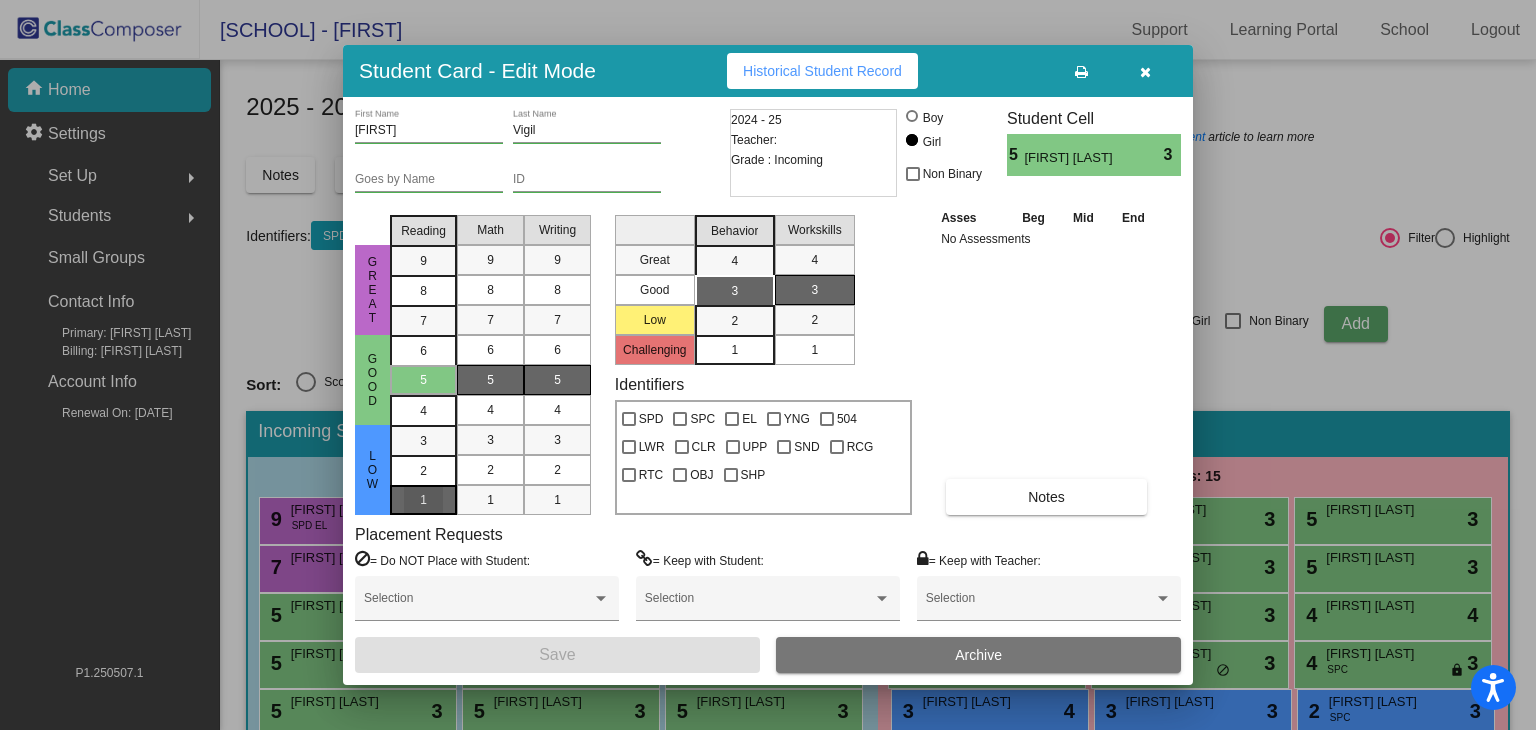 click on "1" at bounding box center [423, 441] 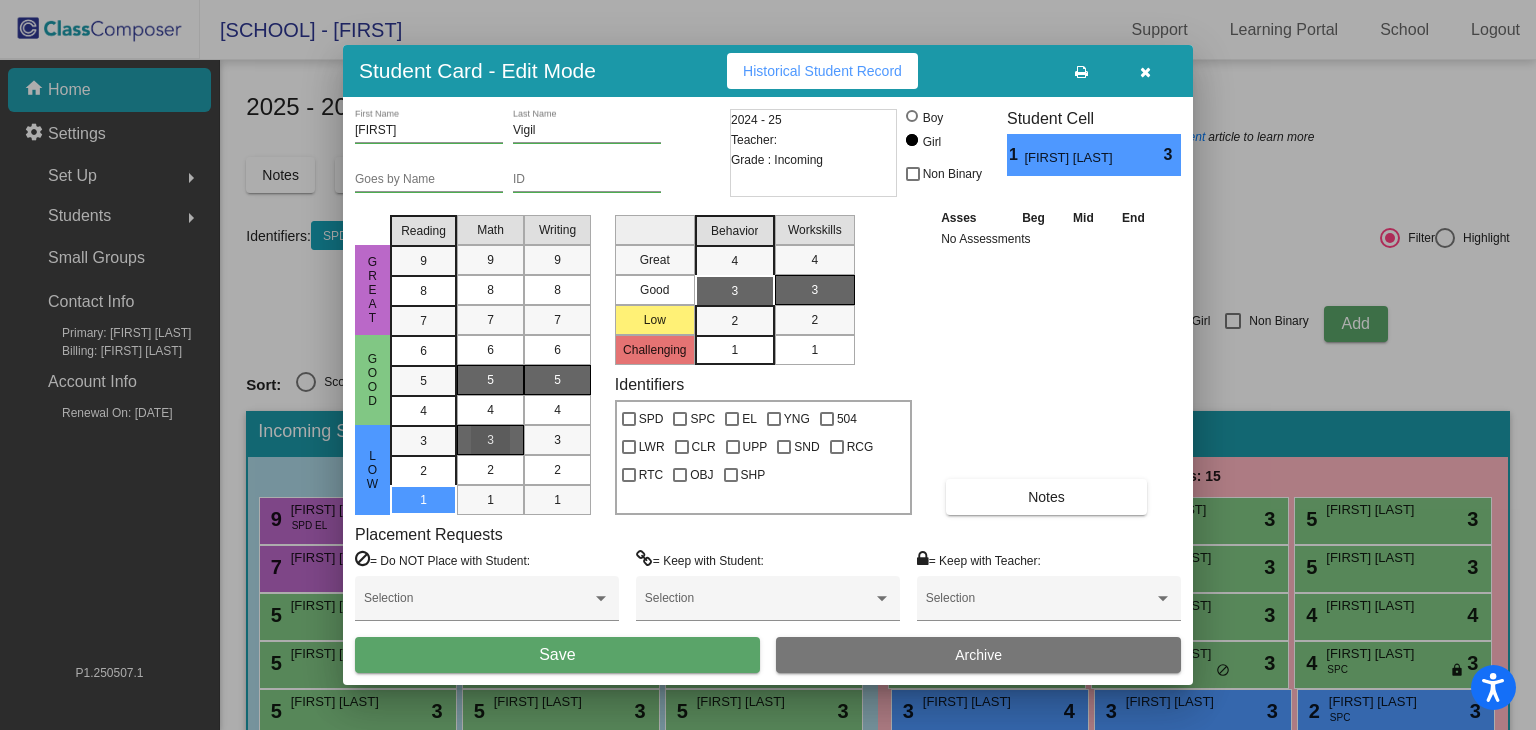 click on "3" at bounding box center (490, 440) 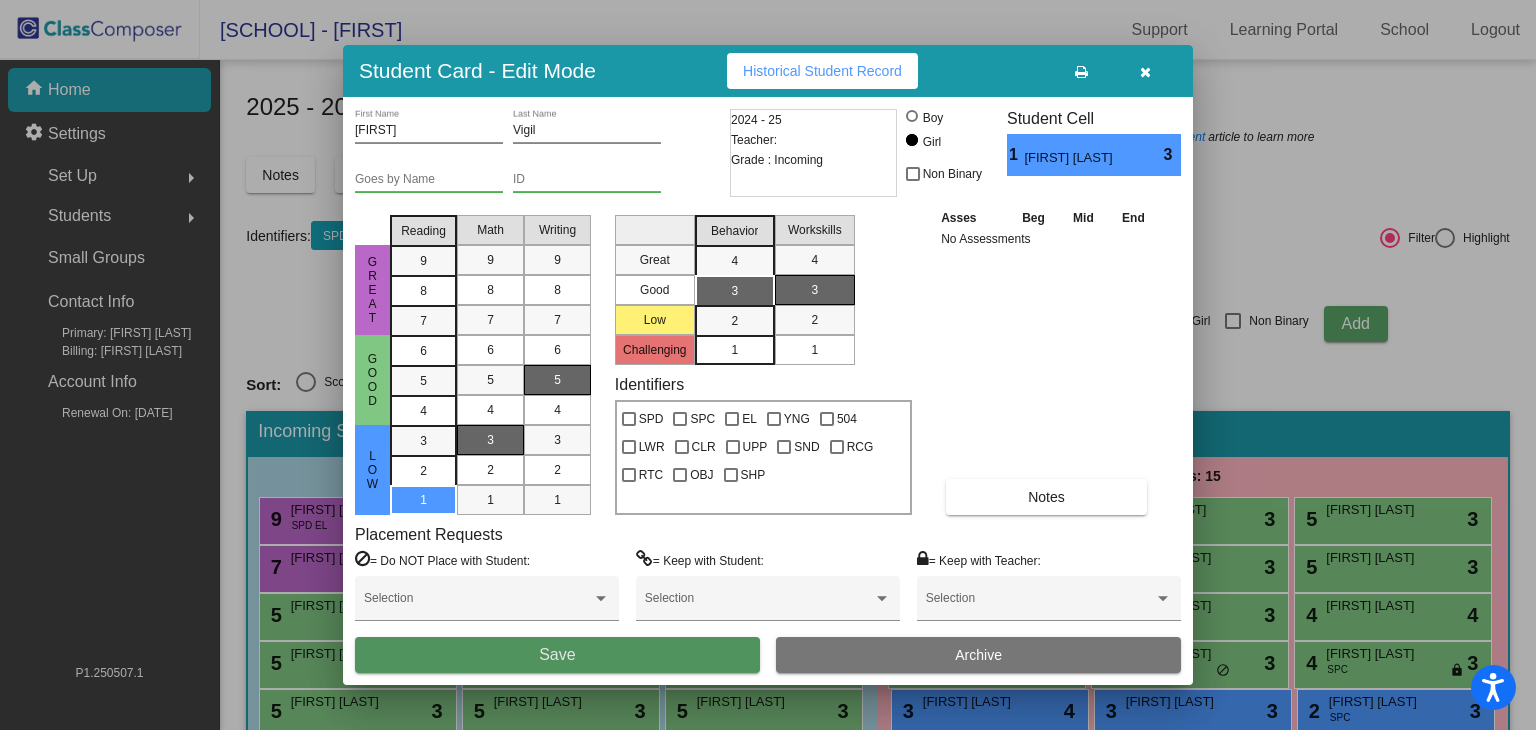 click on "Save" at bounding box center [557, 655] 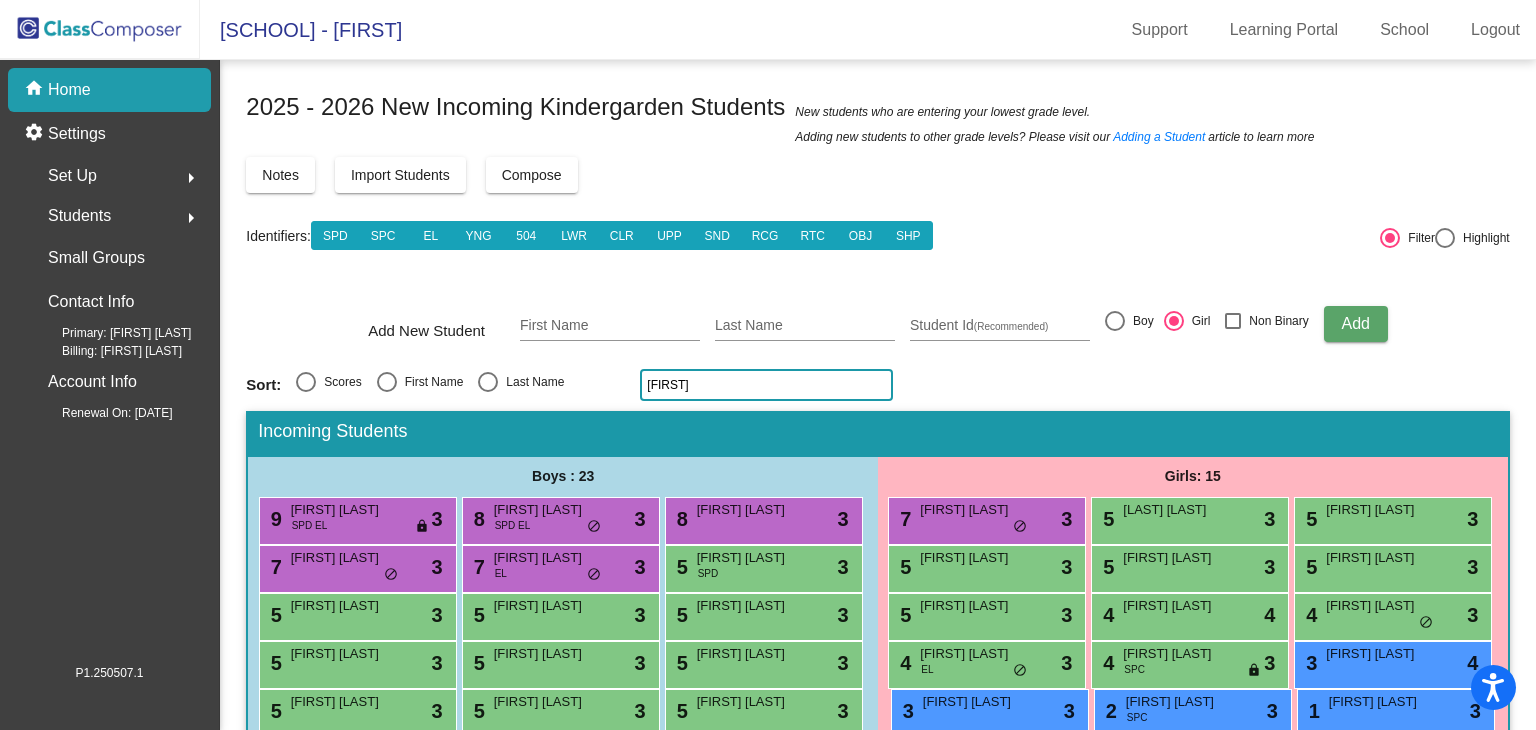 click on "[FIRST]" 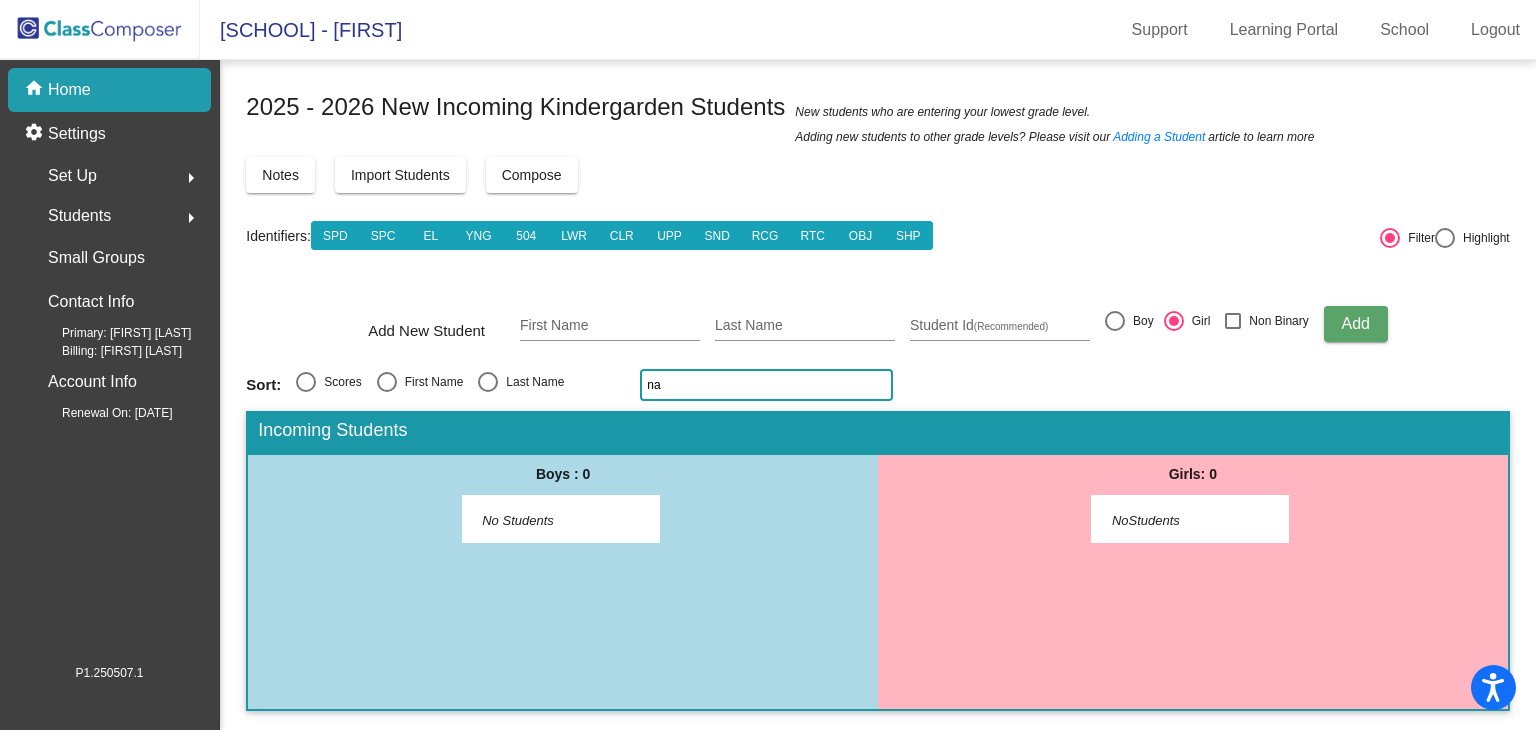 type on "n" 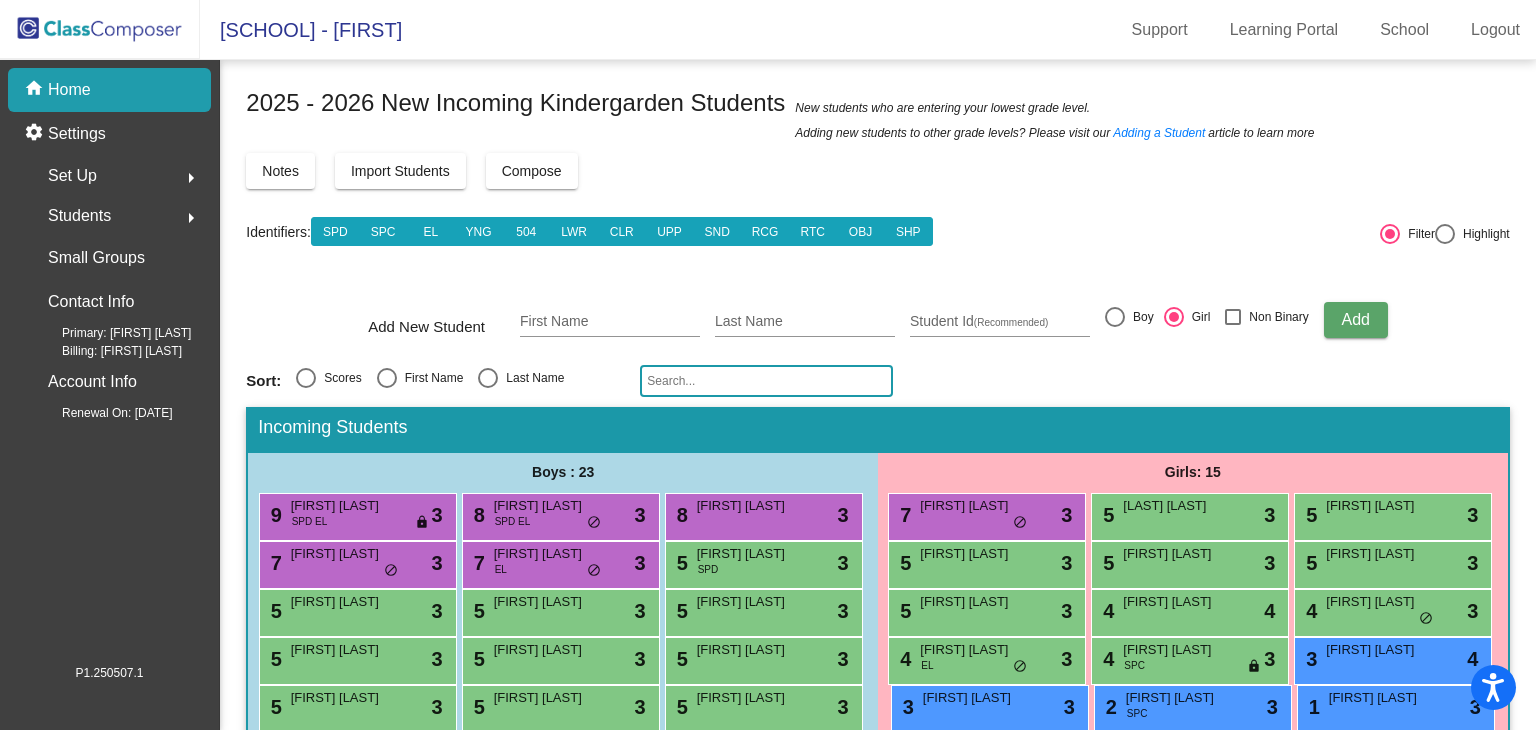 scroll, scrollTop: 12, scrollLeft: 0, axis: vertical 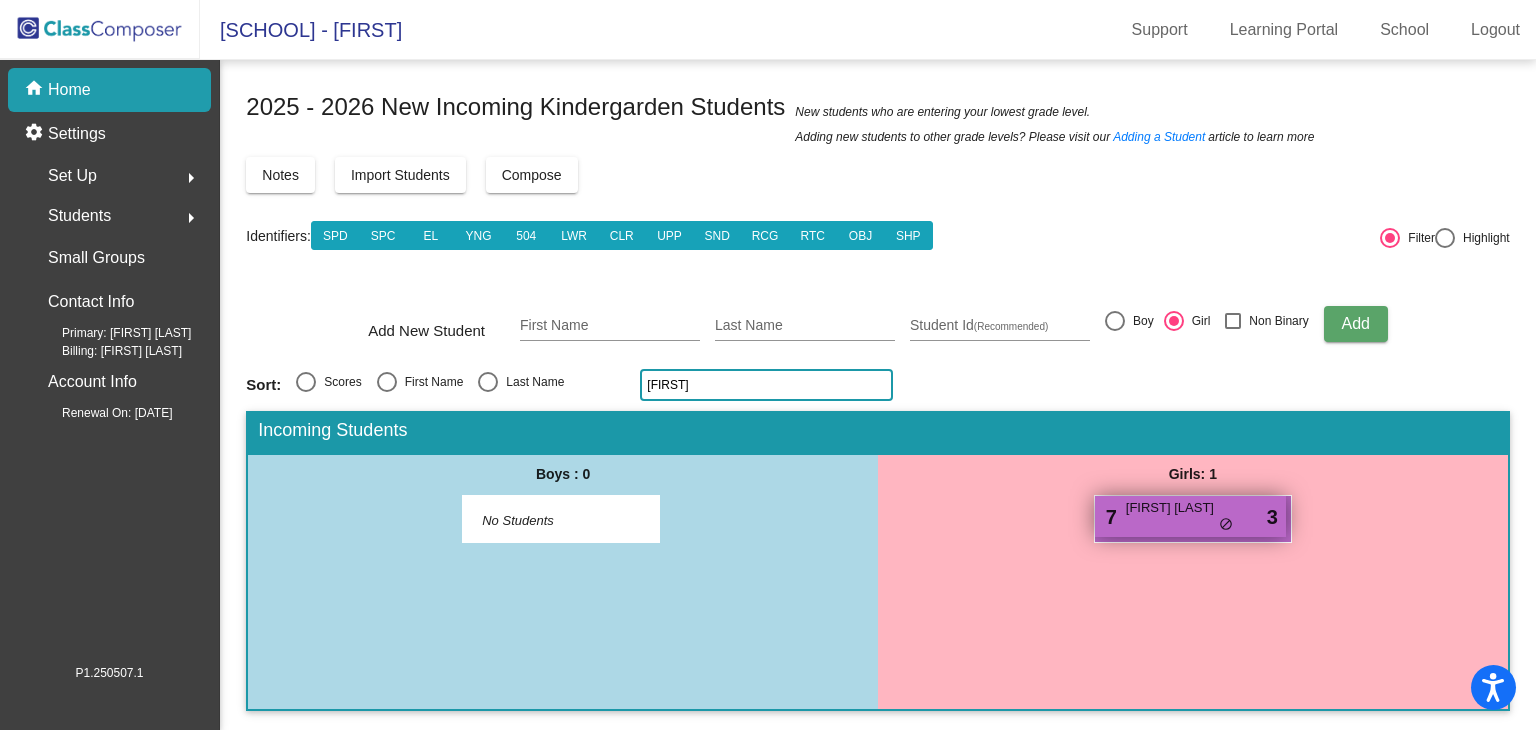 click on "7 [FIRST] [LAST] lock do_not_disturb_alt 3" at bounding box center (1190, 516) 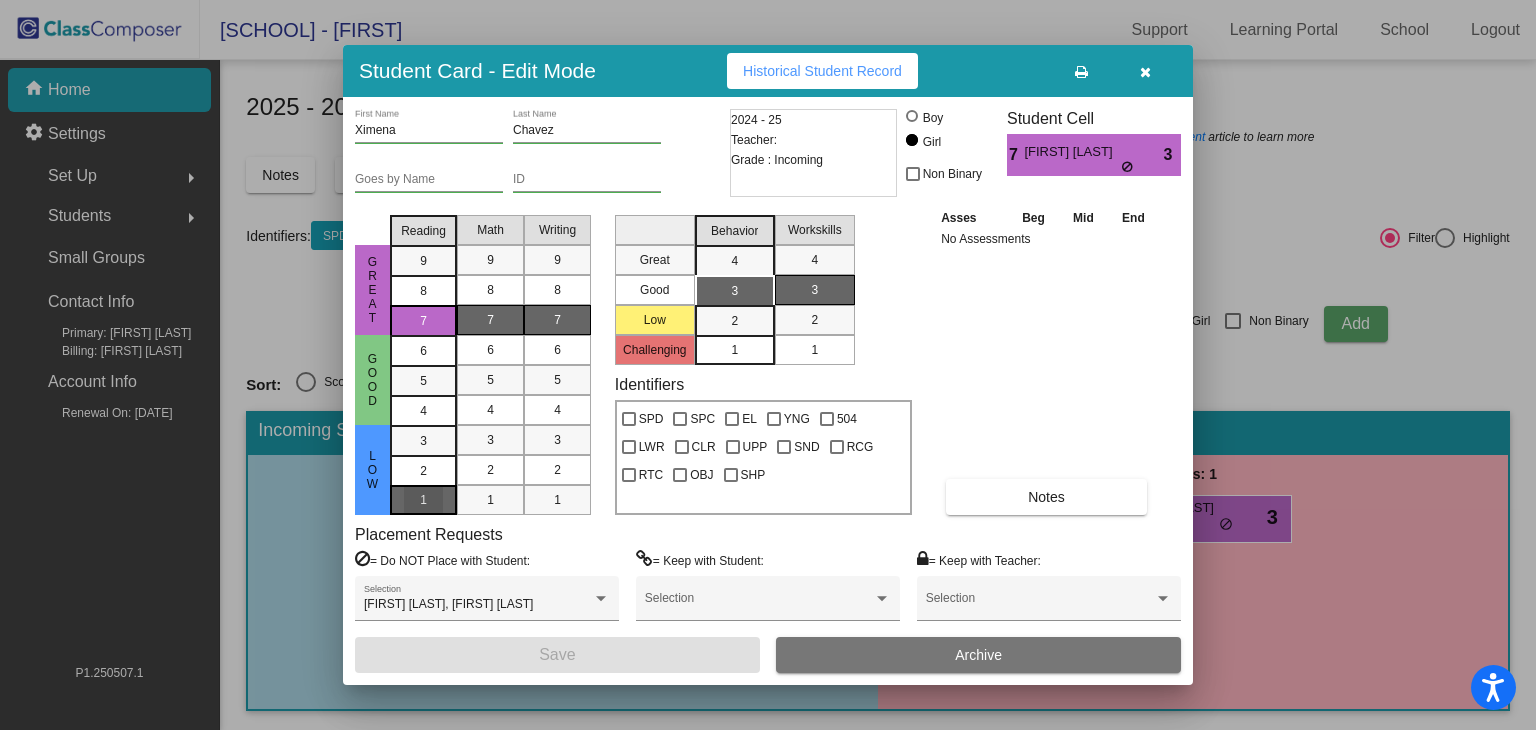 click on "1" at bounding box center [423, 441] 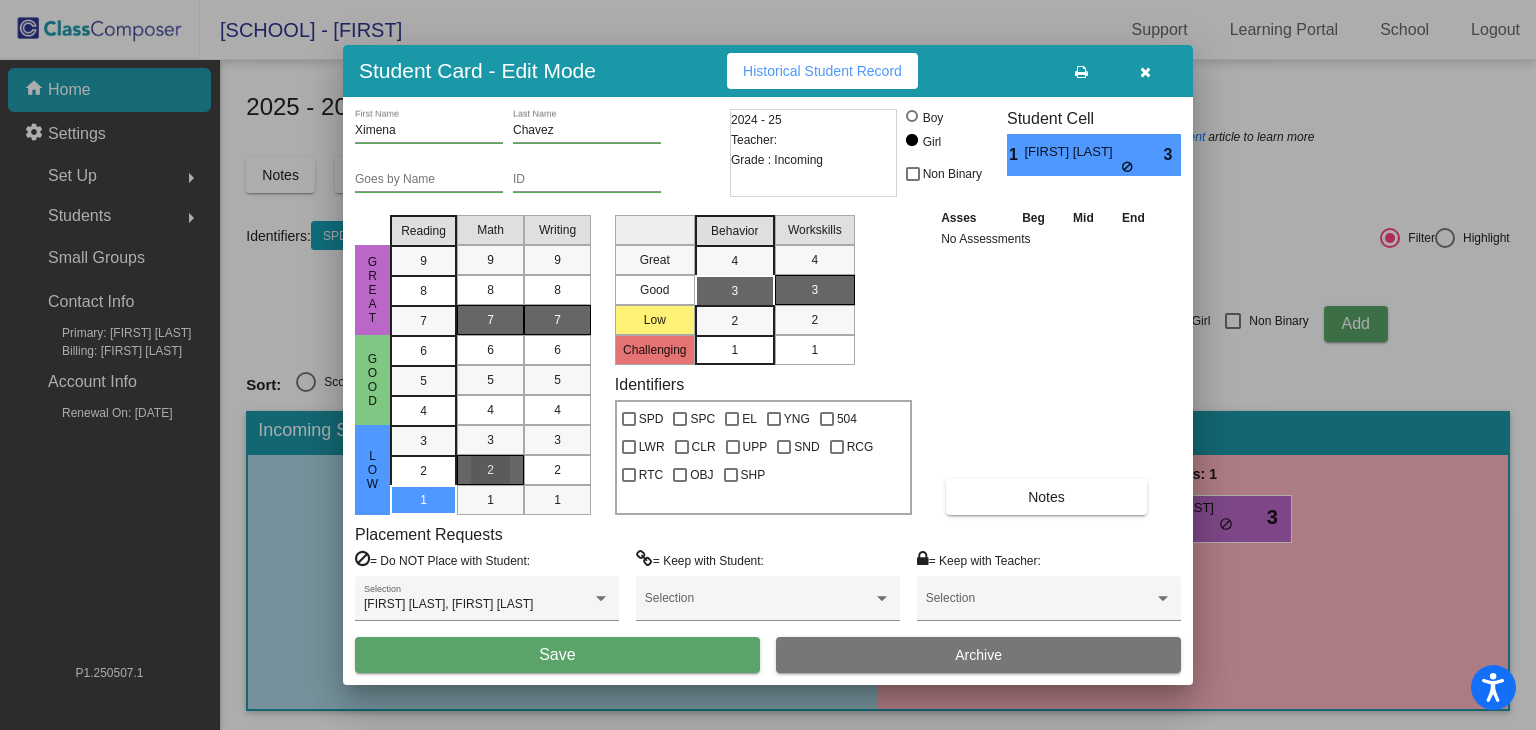 click on "2" at bounding box center [490, 470] 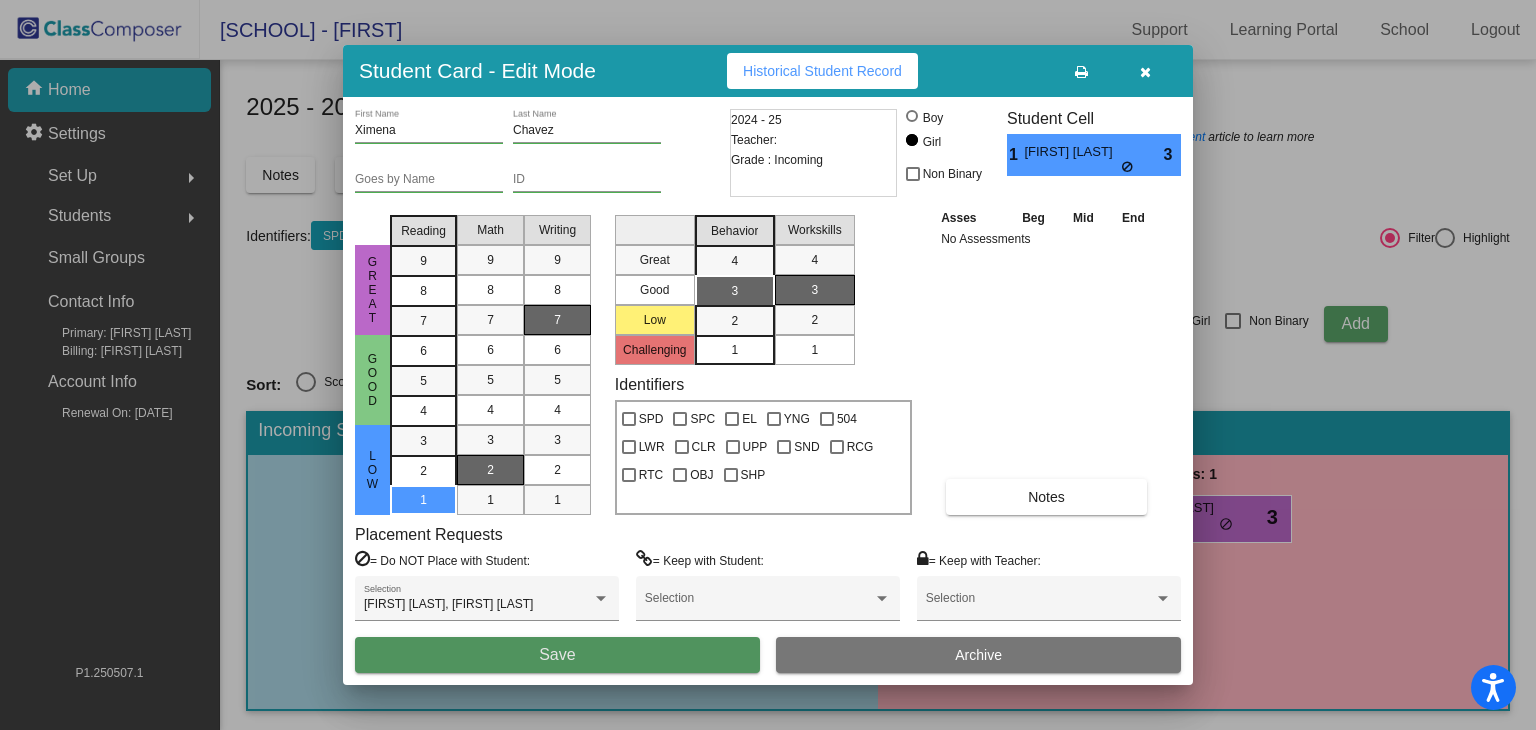 click on "Save" at bounding box center (557, 655) 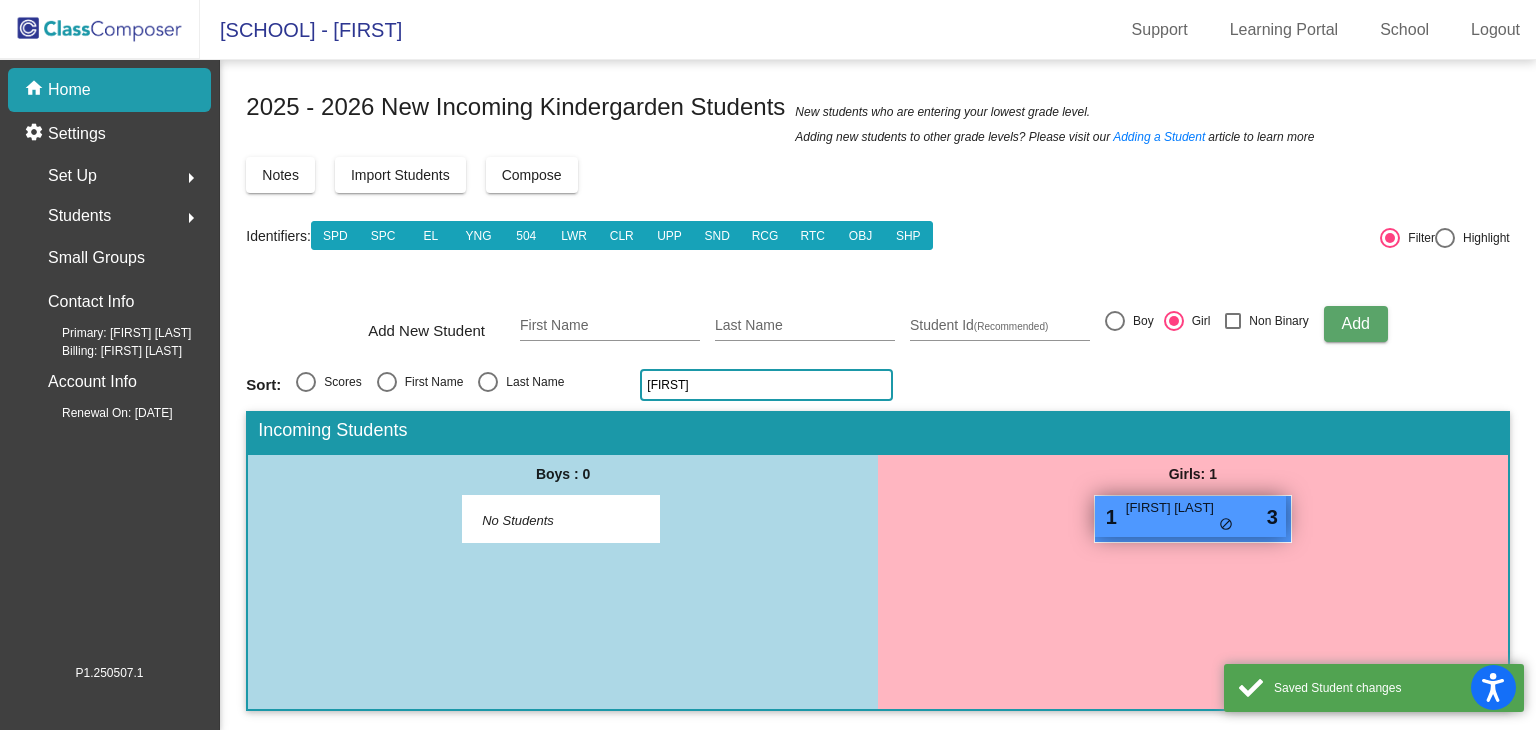 click on "[FIRST] [LAST]" at bounding box center [1176, 508] 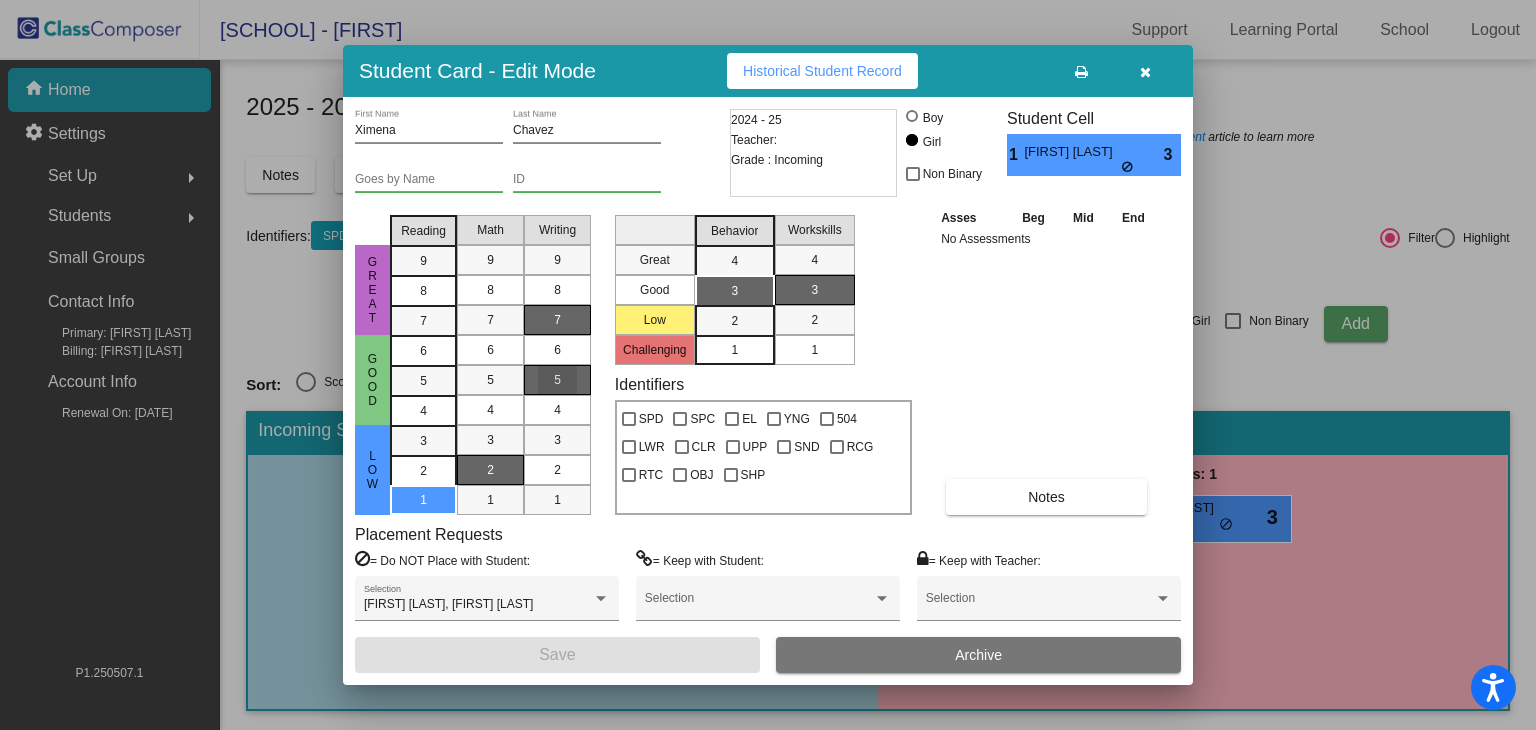 click on "5" at bounding box center (557, 380) 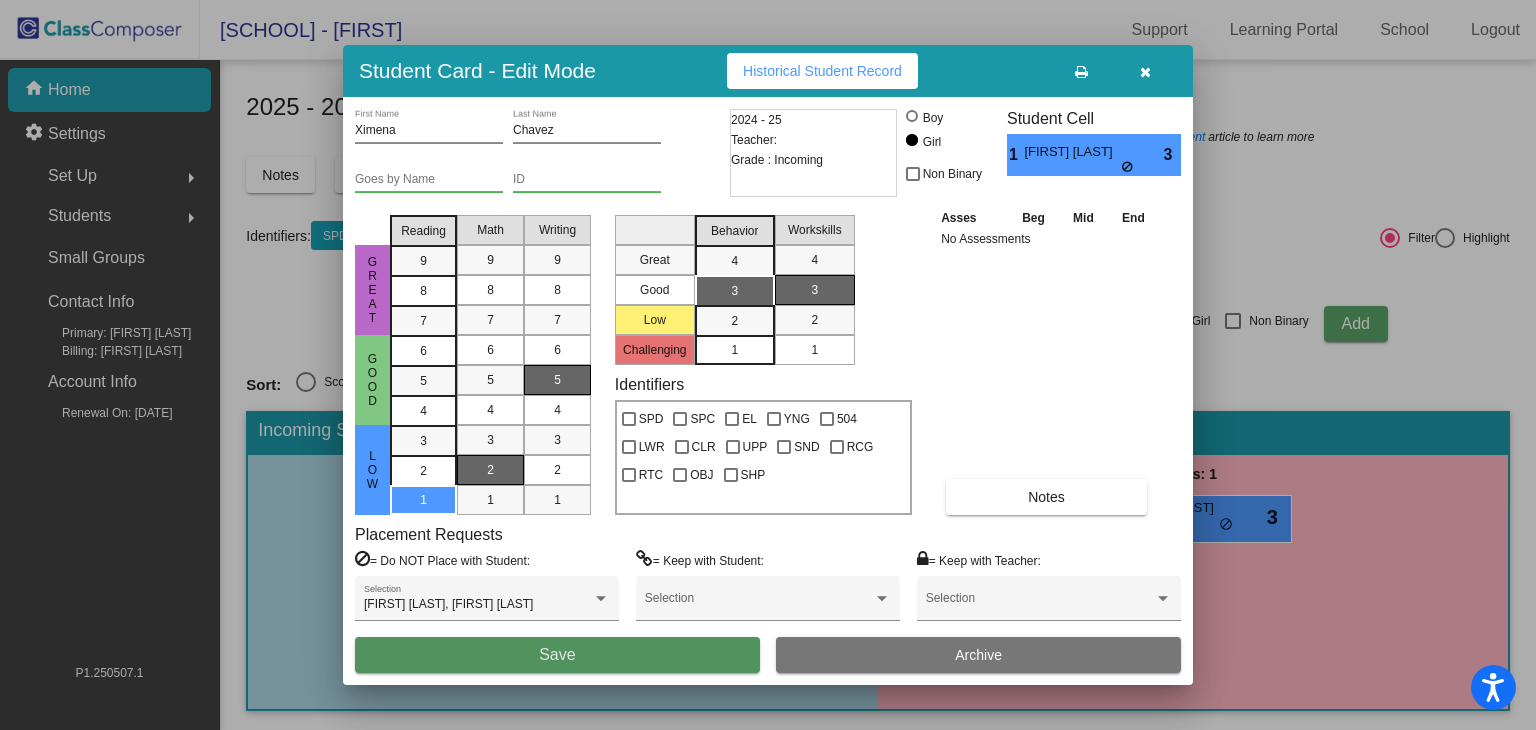 click on "Save" at bounding box center [557, 655] 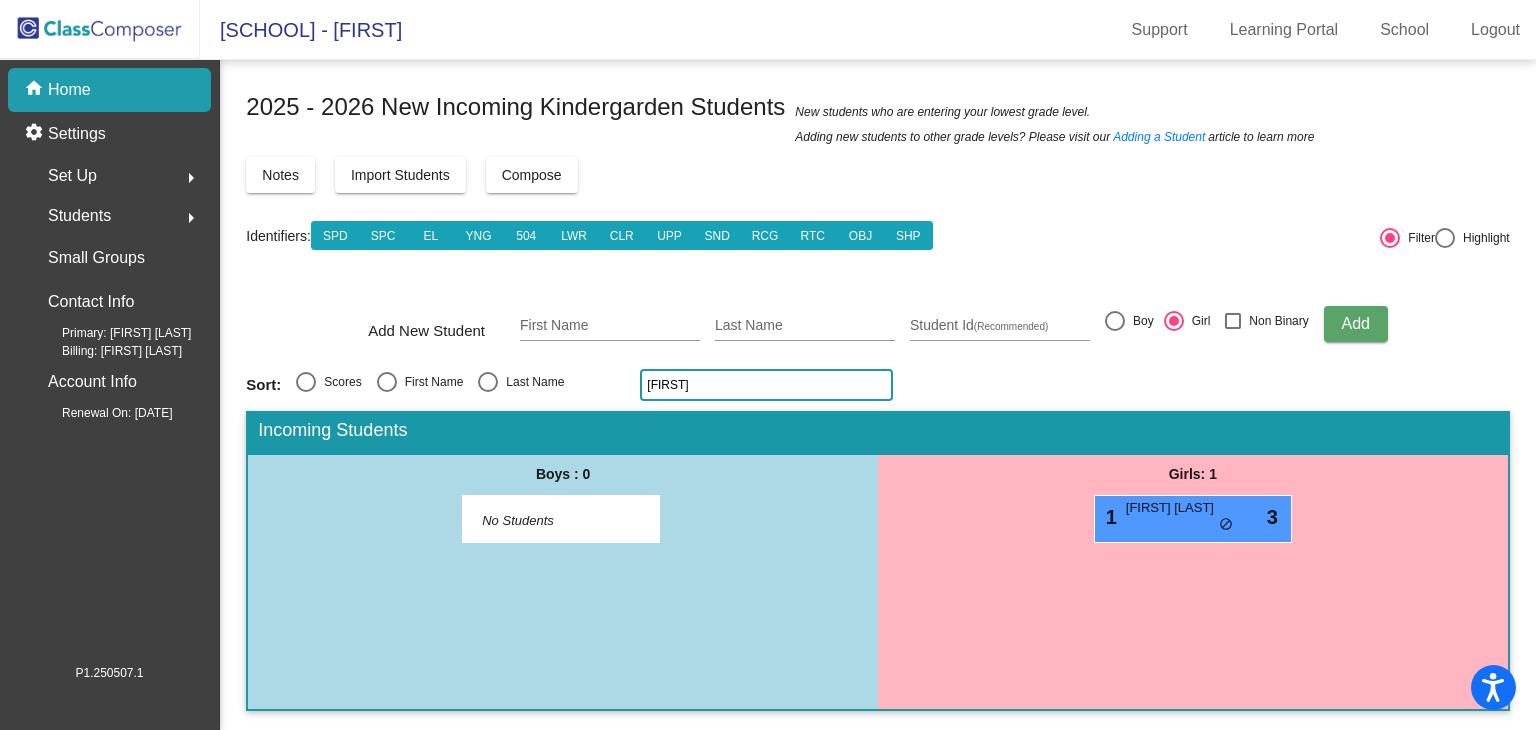 click on "[FIRST]" 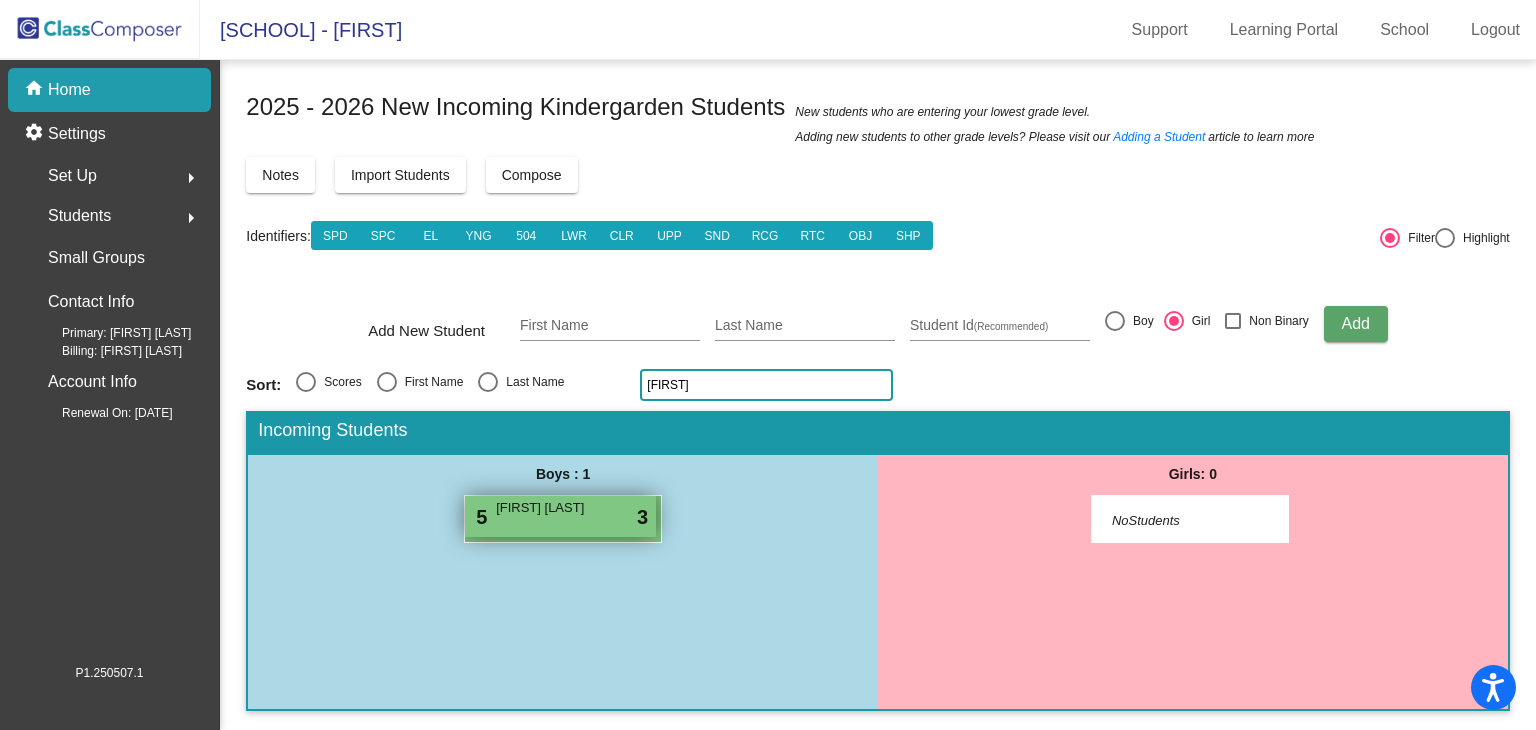 click on "[FIRST] [LAST]" at bounding box center [546, 508] 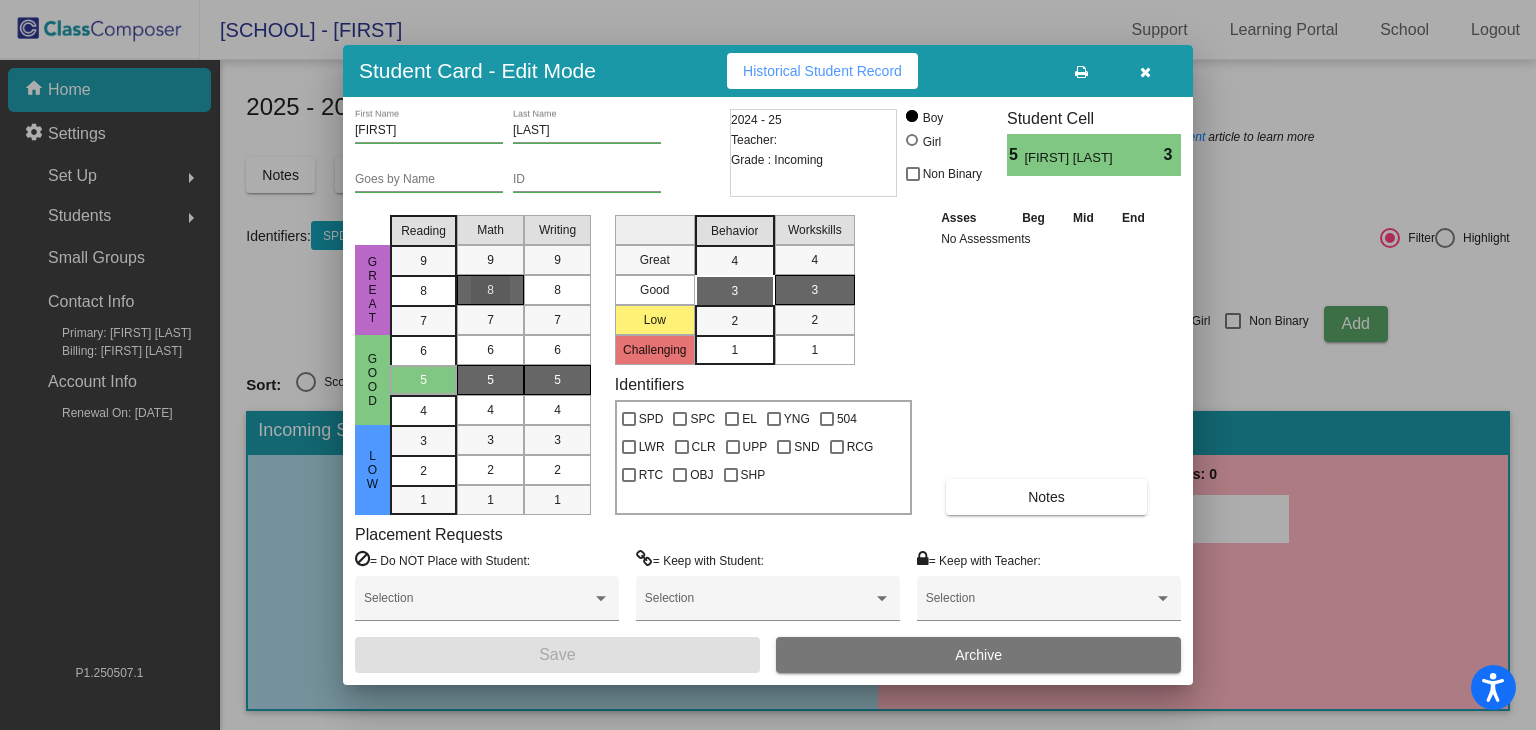 click on "8" at bounding box center (490, 290) 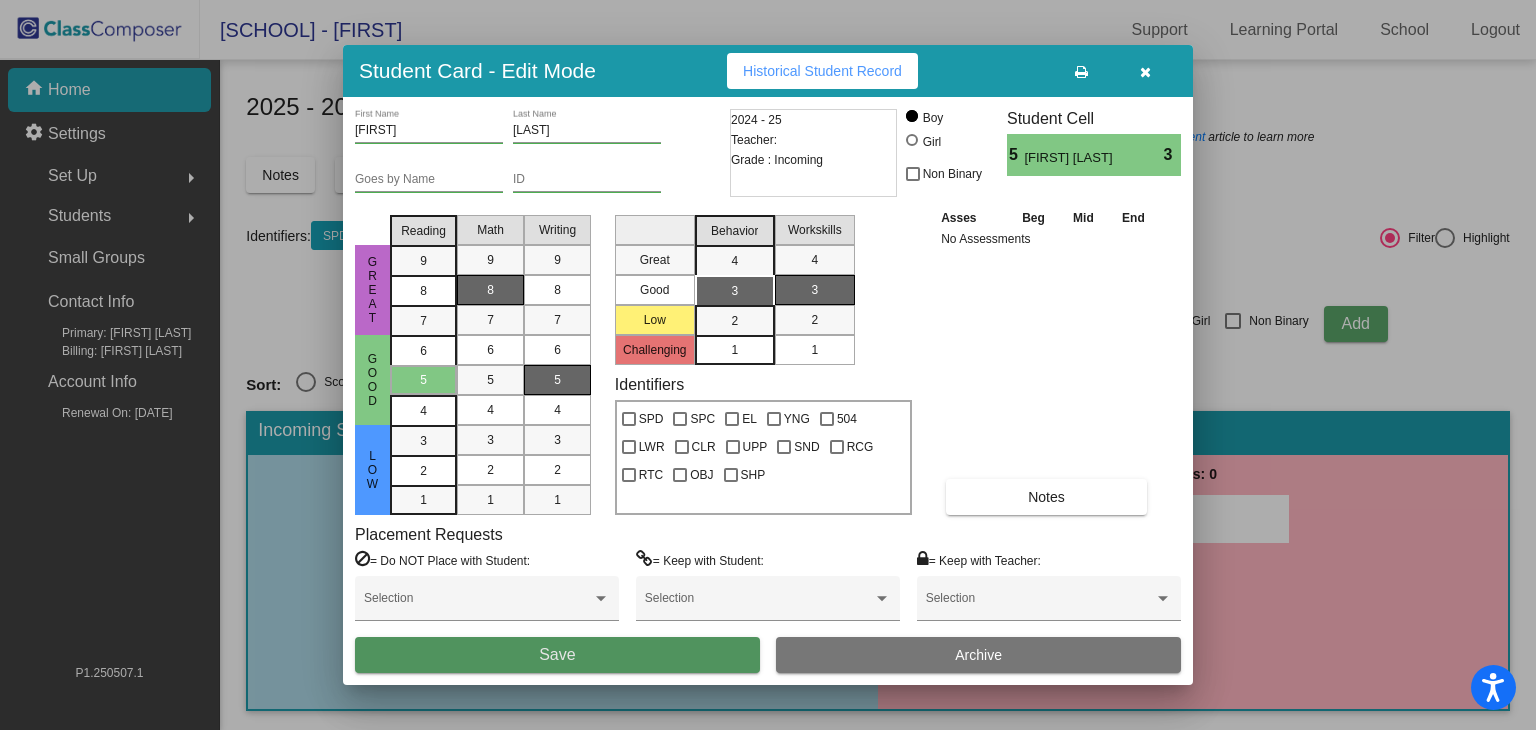 click on "Save" at bounding box center [557, 655] 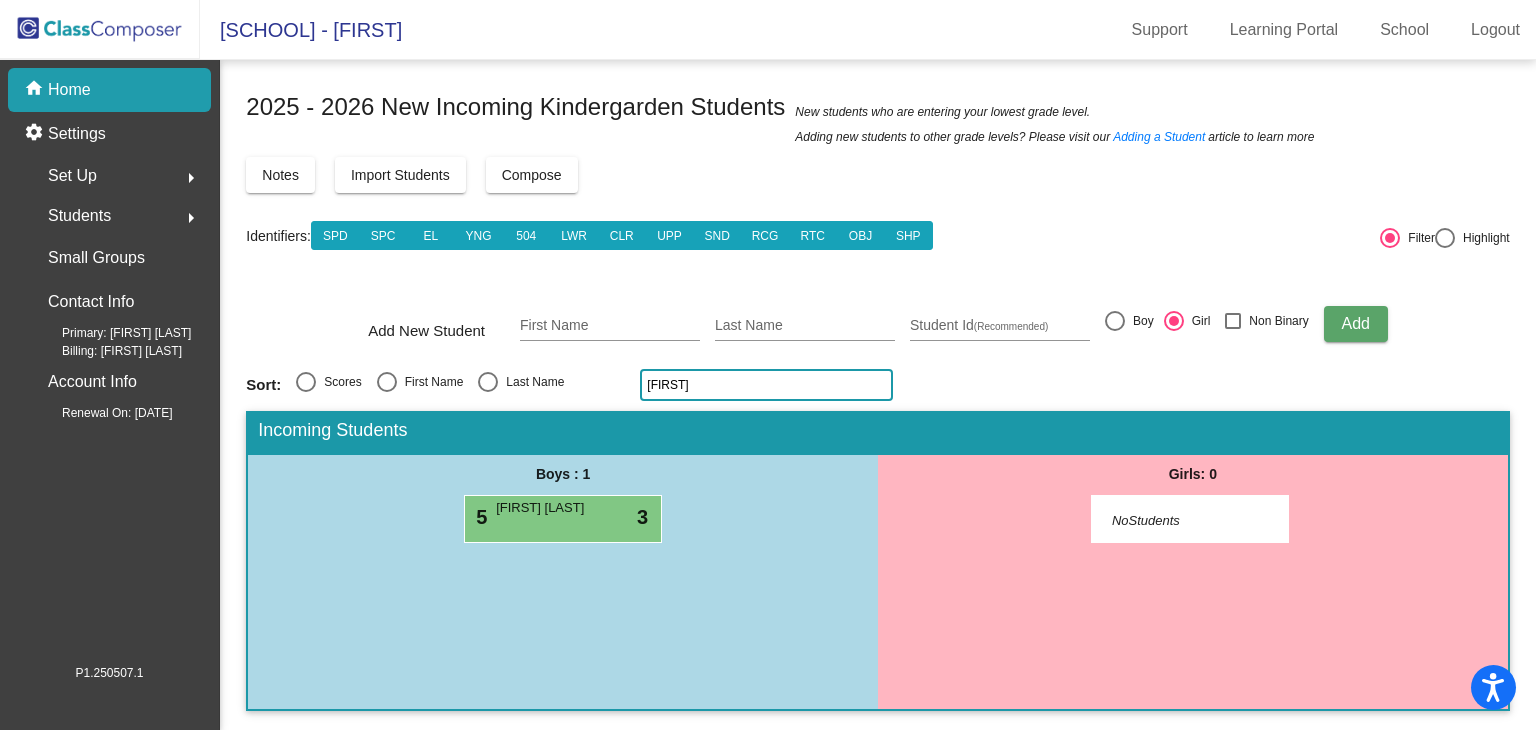 click on "[FIRST]" 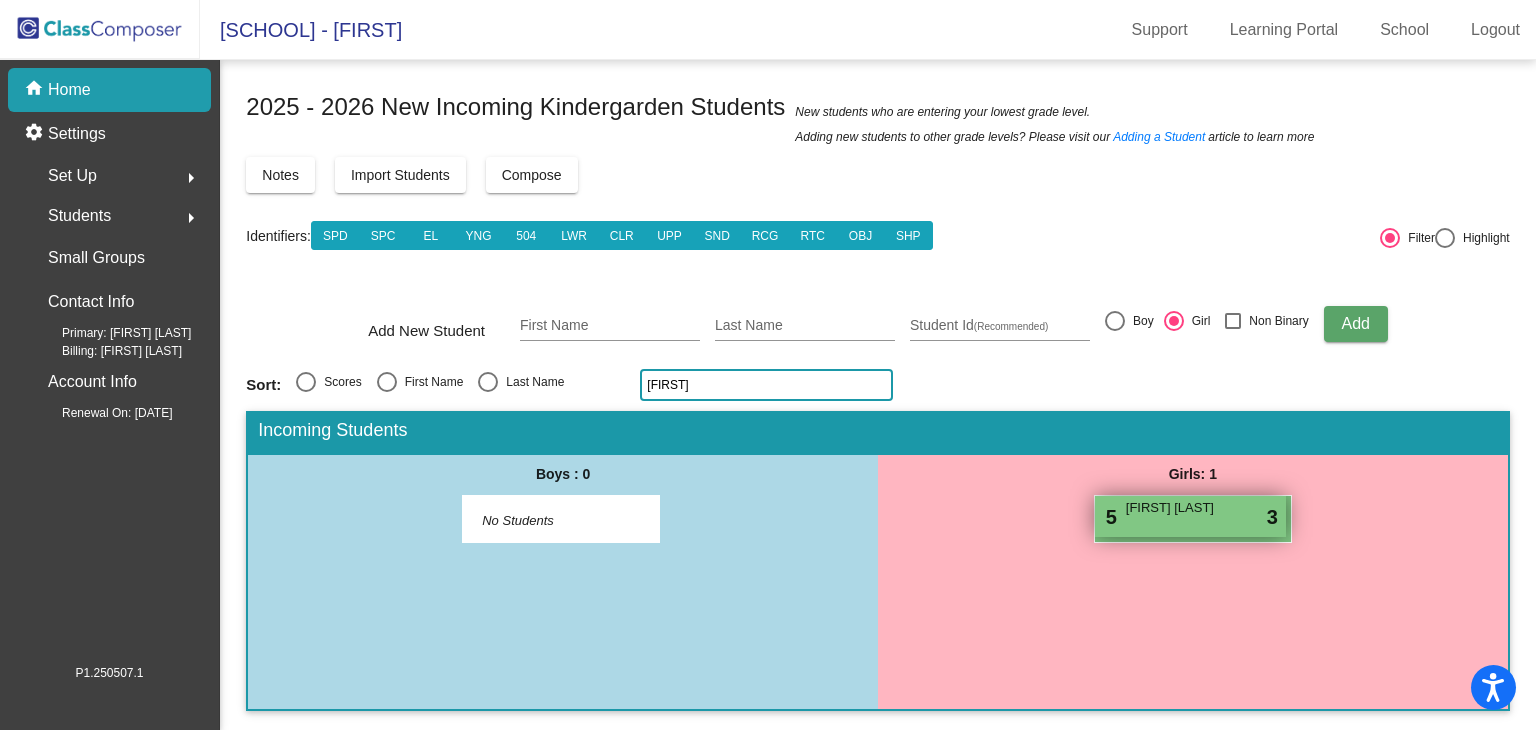 type on "[FIRST]" 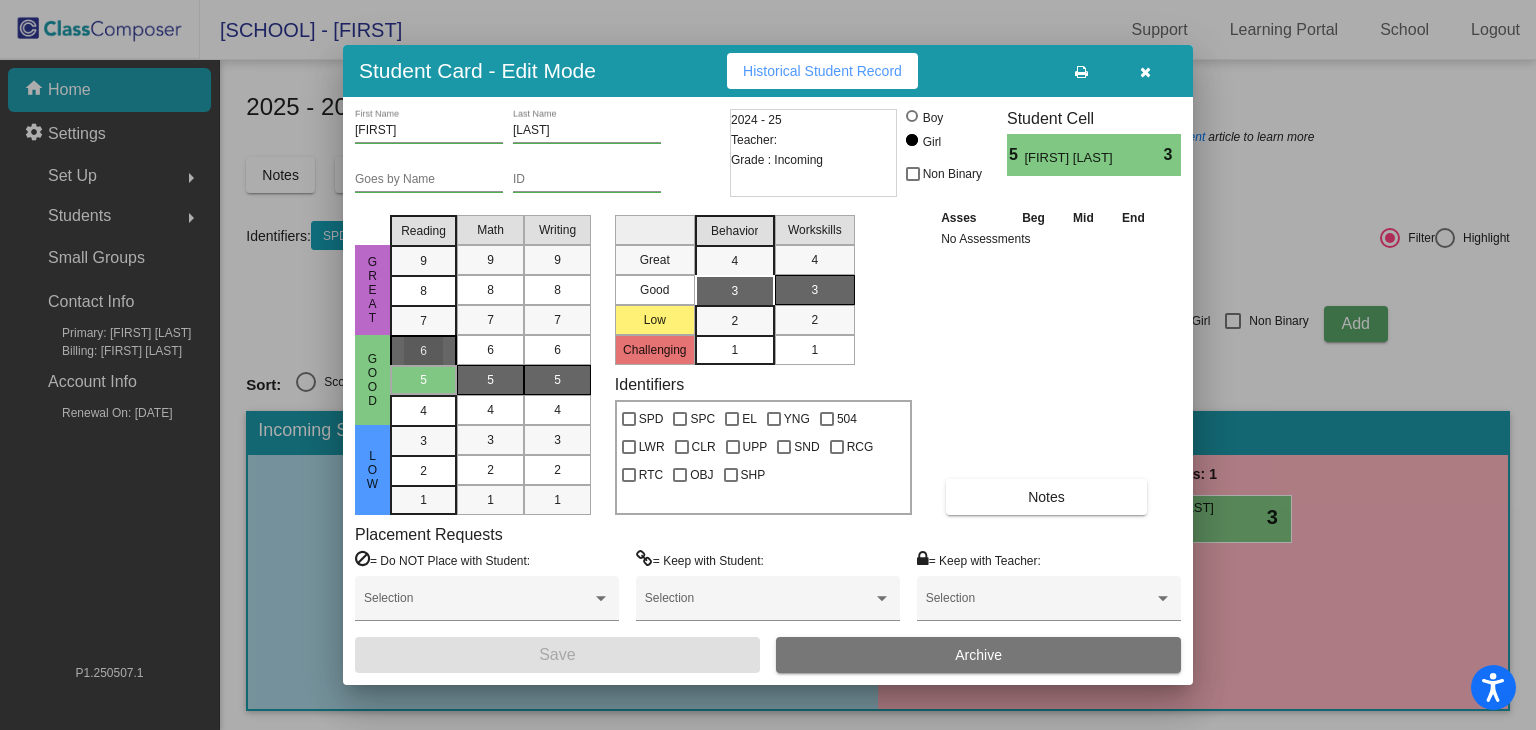 click on "6" at bounding box center (423, 351) 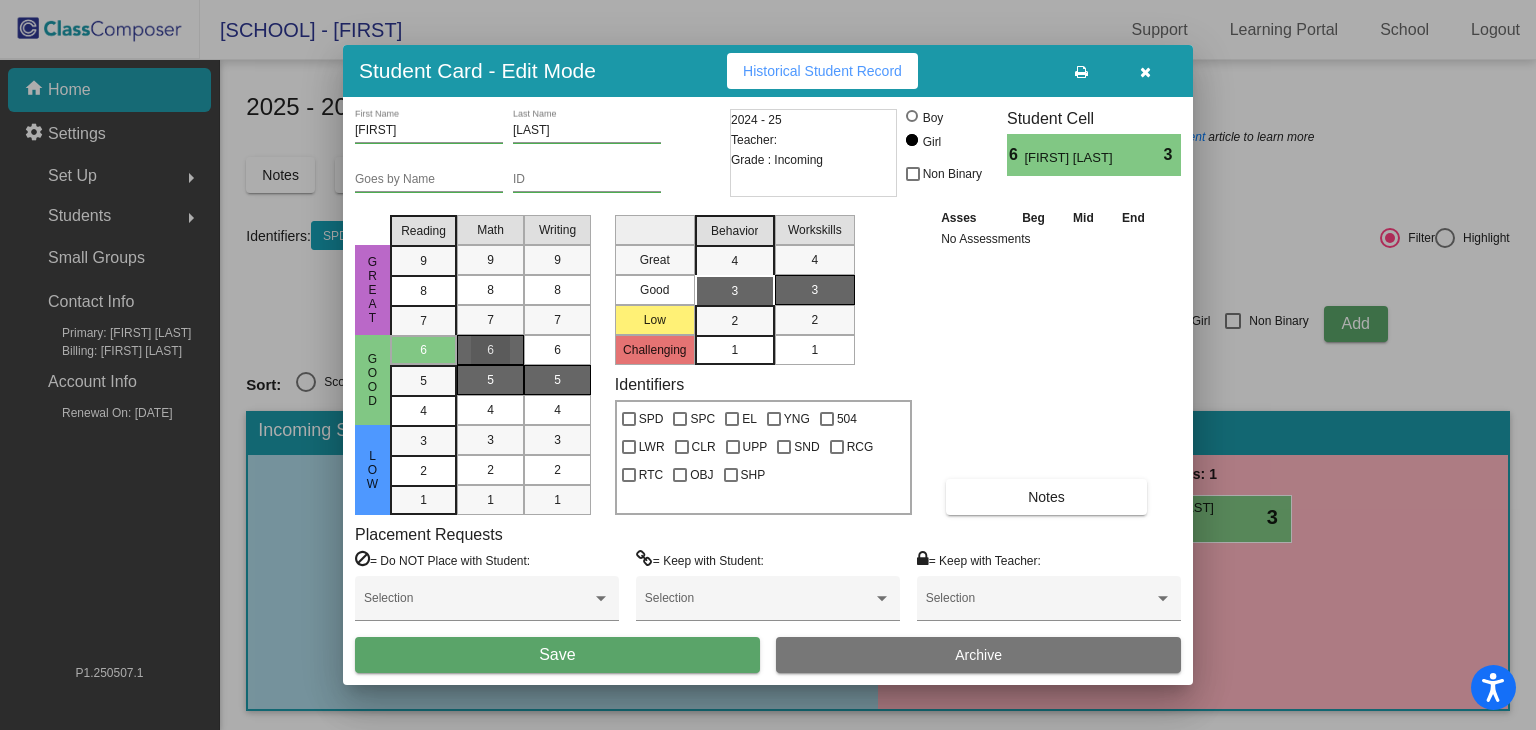 click on "6" at bounding box center (490, 350) 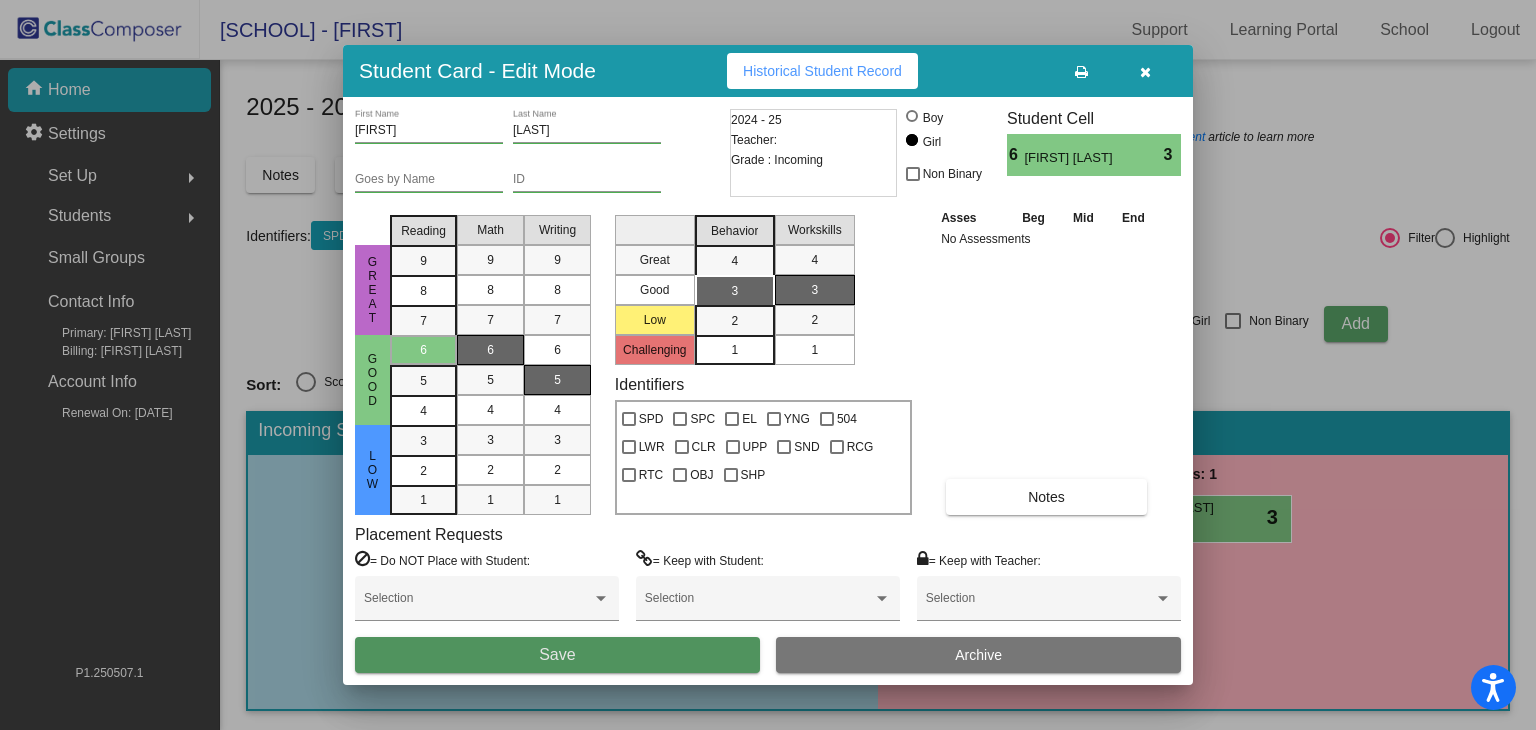 click on "Save" at bounding box center [557, 654] 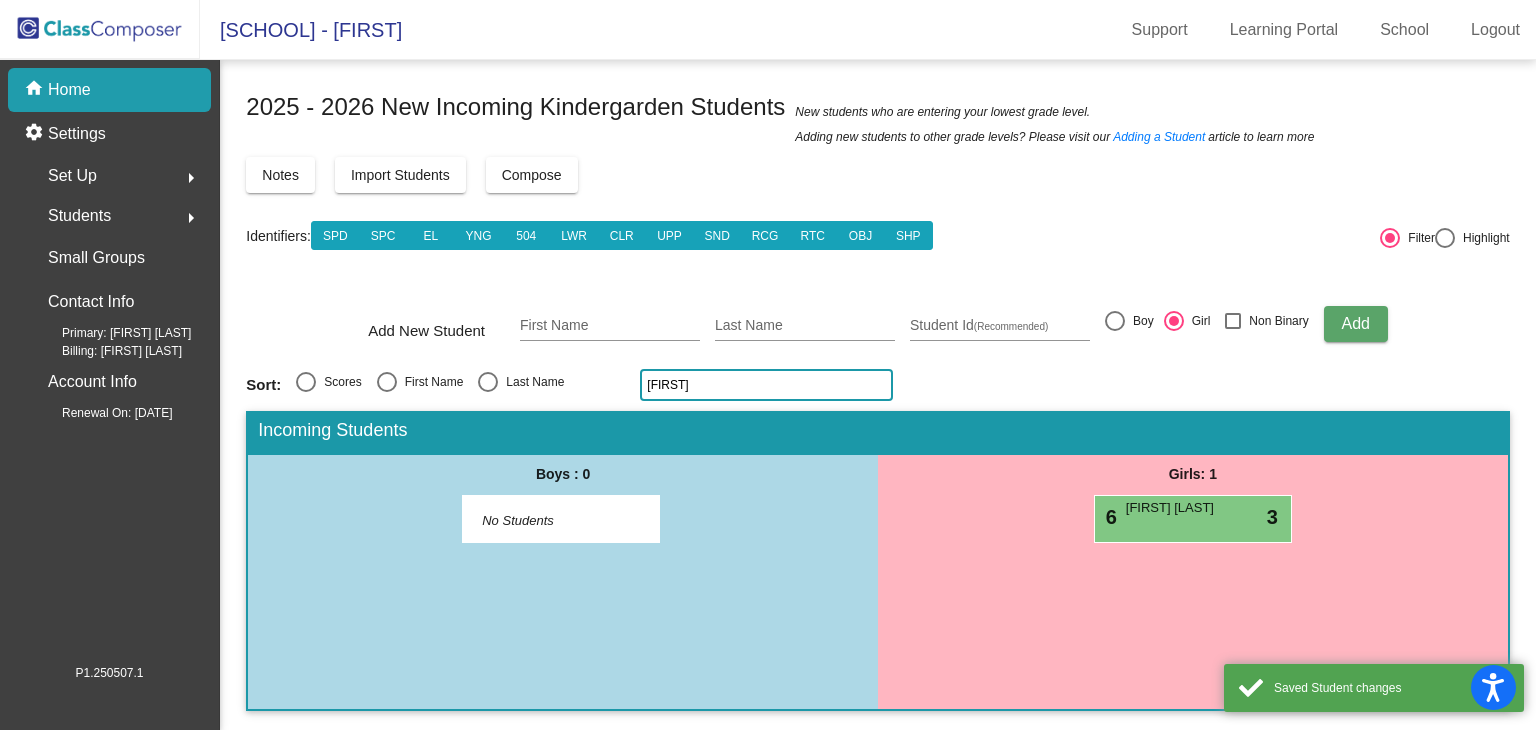 click on "[FIRST]" 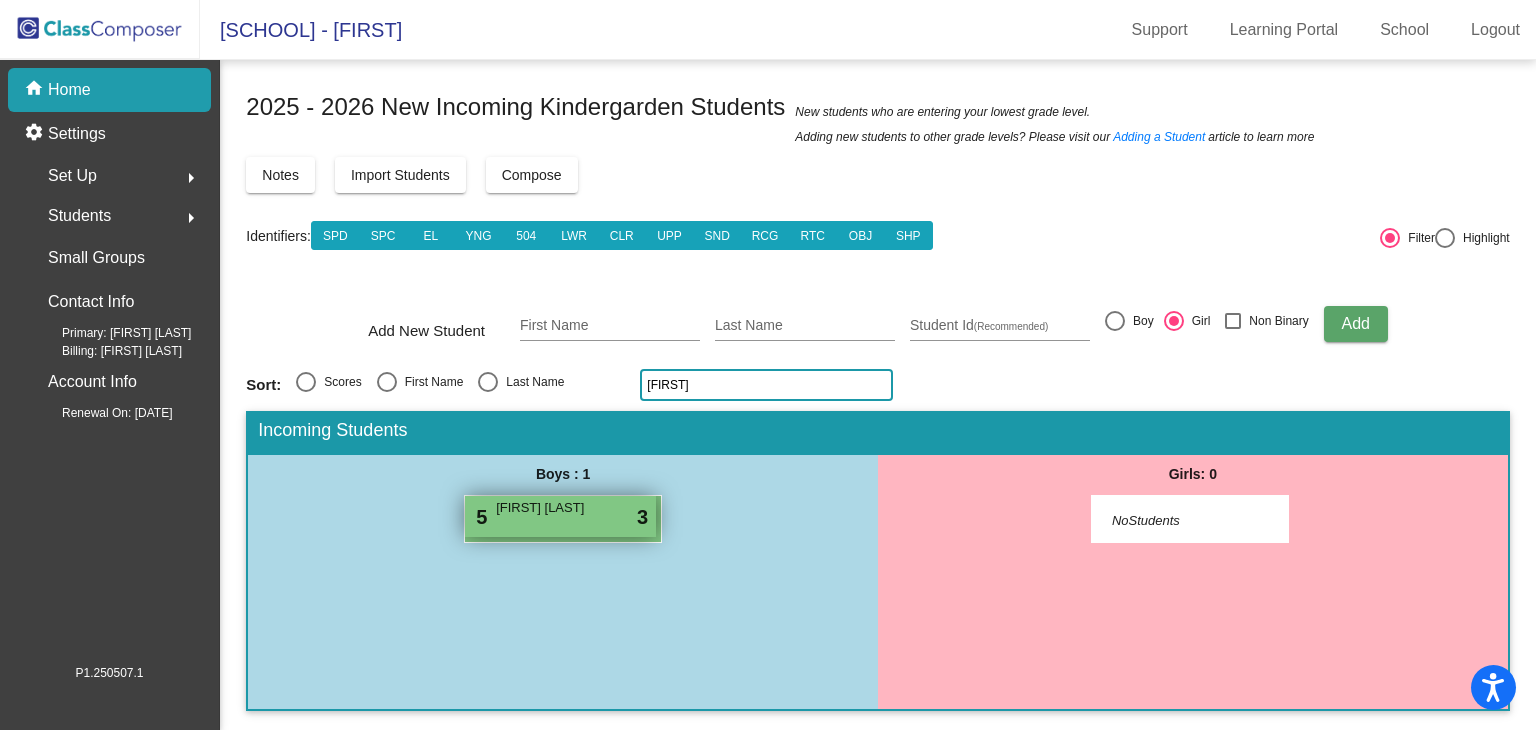 click on "[FIRST] [LAST]" at bounding box center (546, 508) 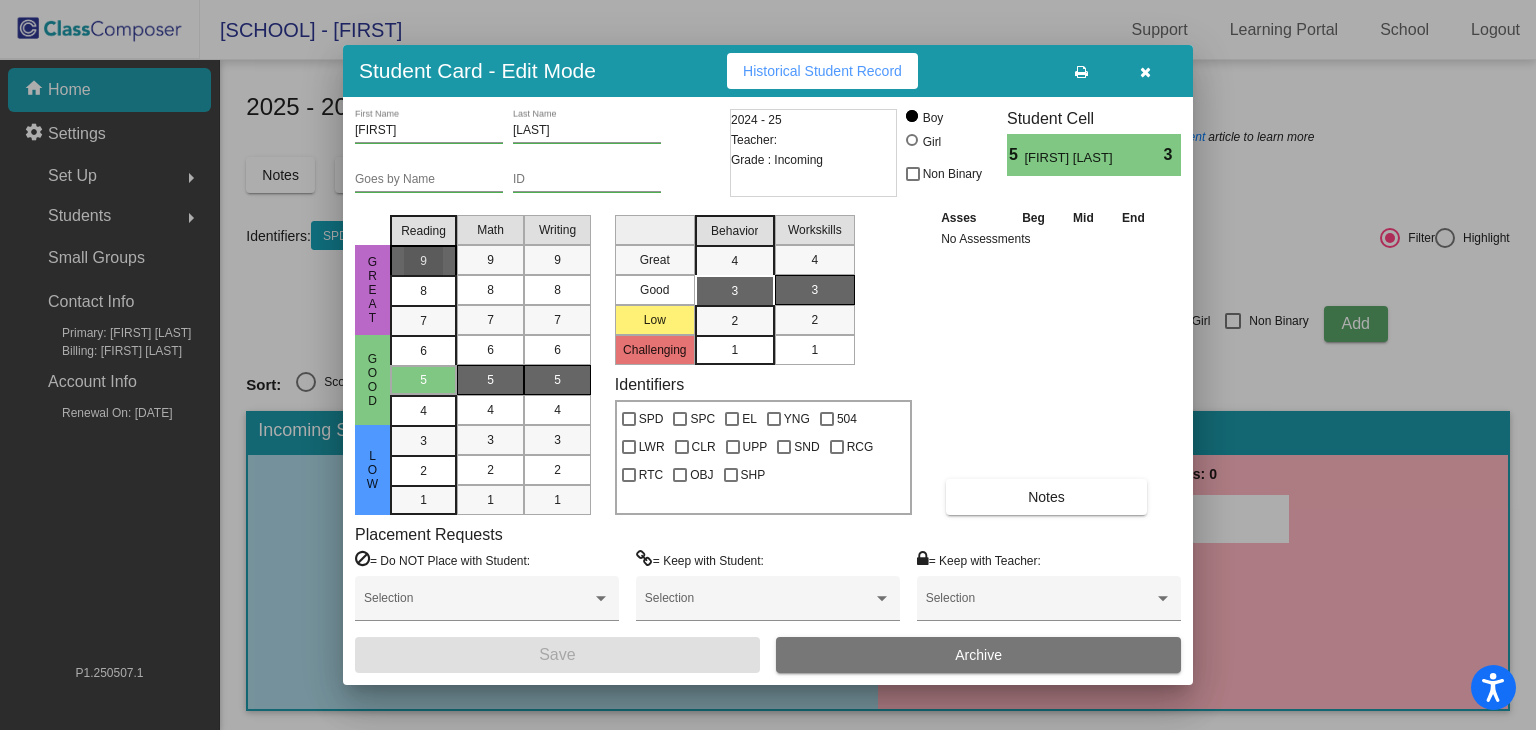 click on "9" at bounding box center [423, 261] 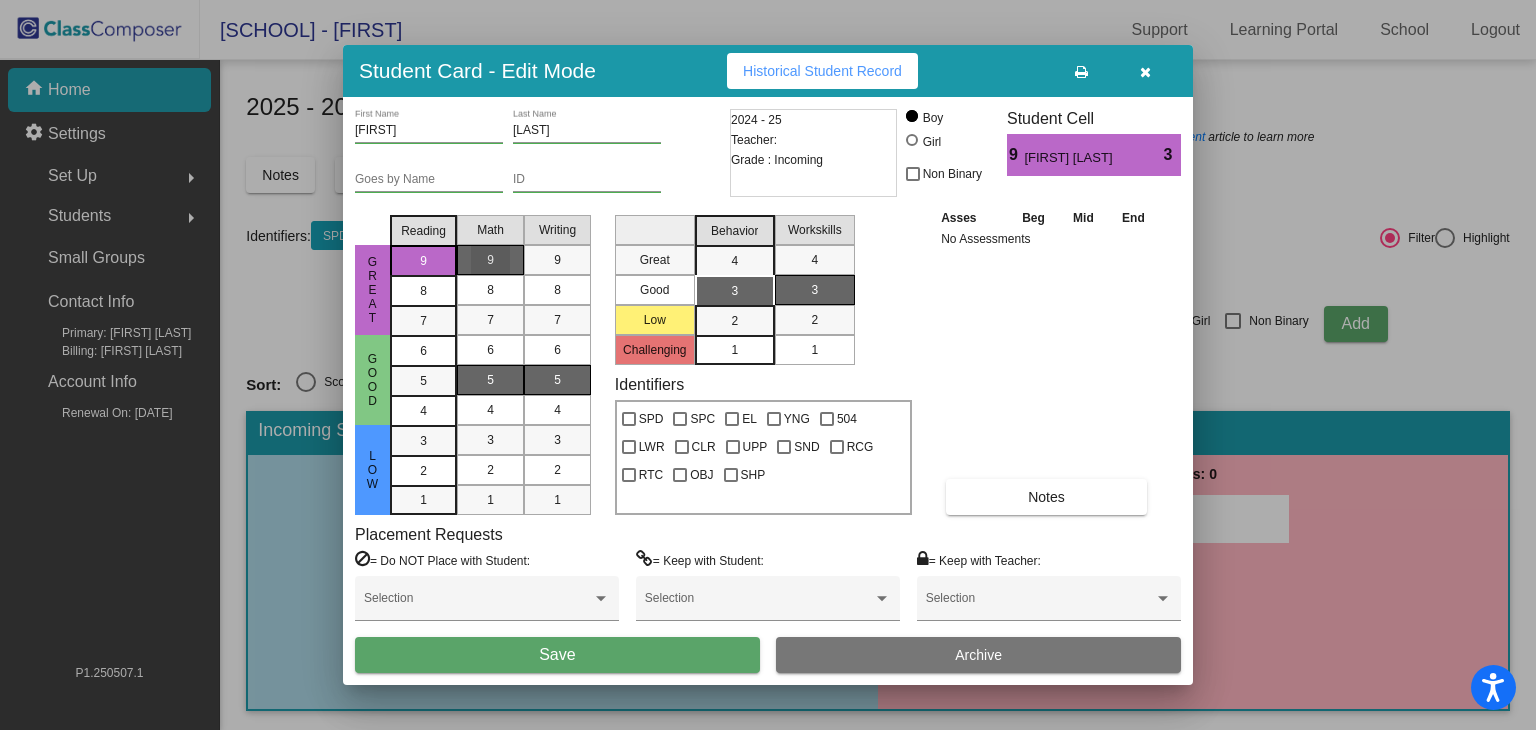 click on "9" at bounding box center (490, 260) 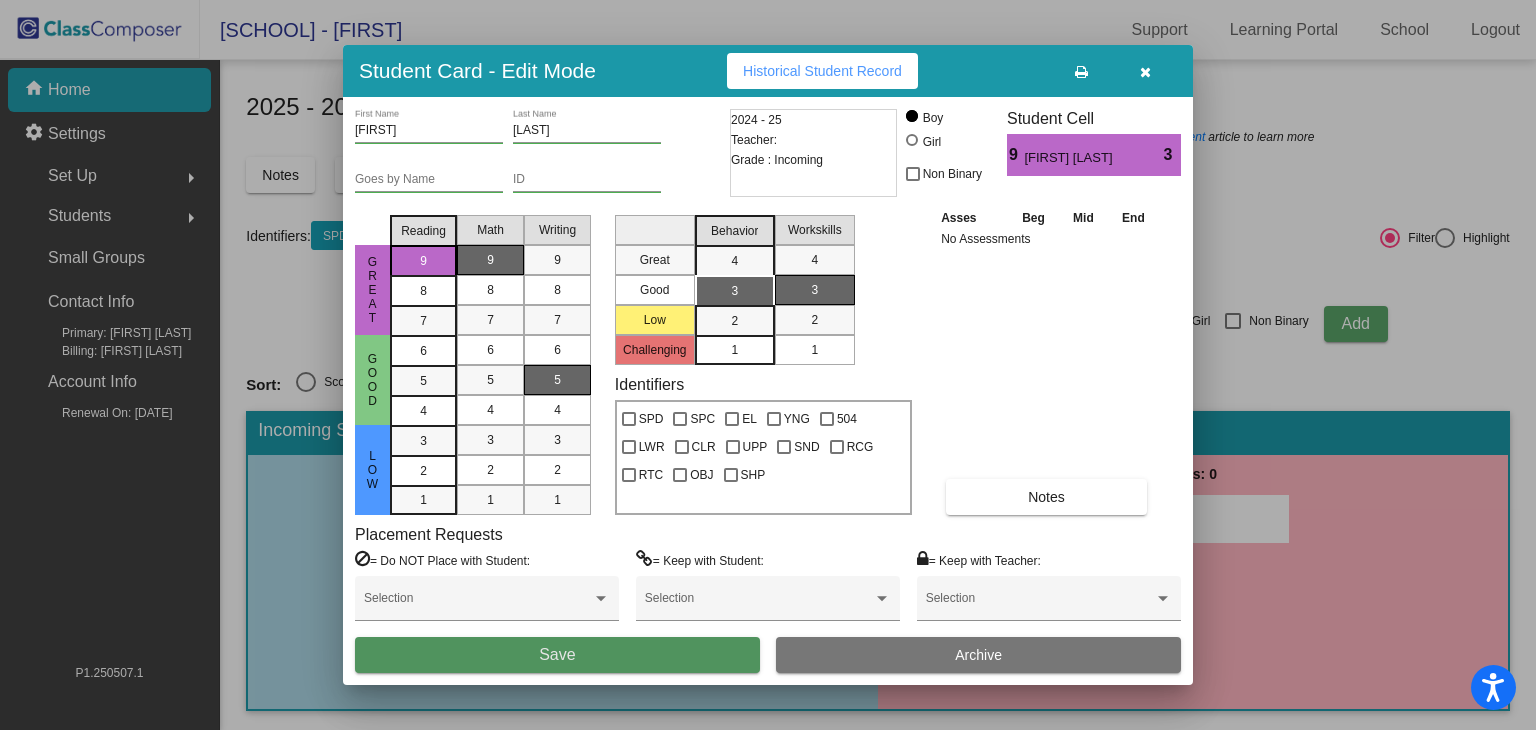 click on "Save" at bounding box center [557, 655] 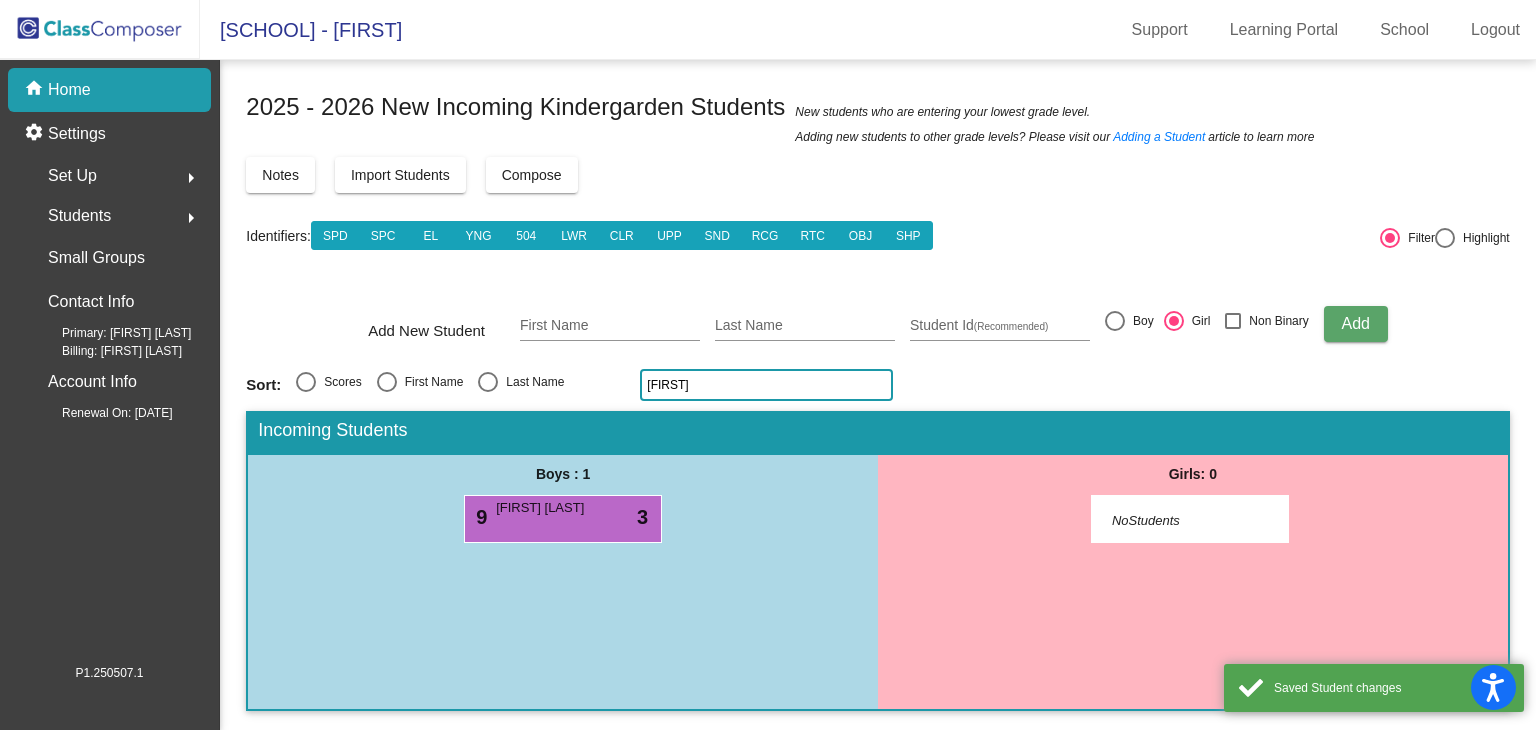 click on "[FIRST]" 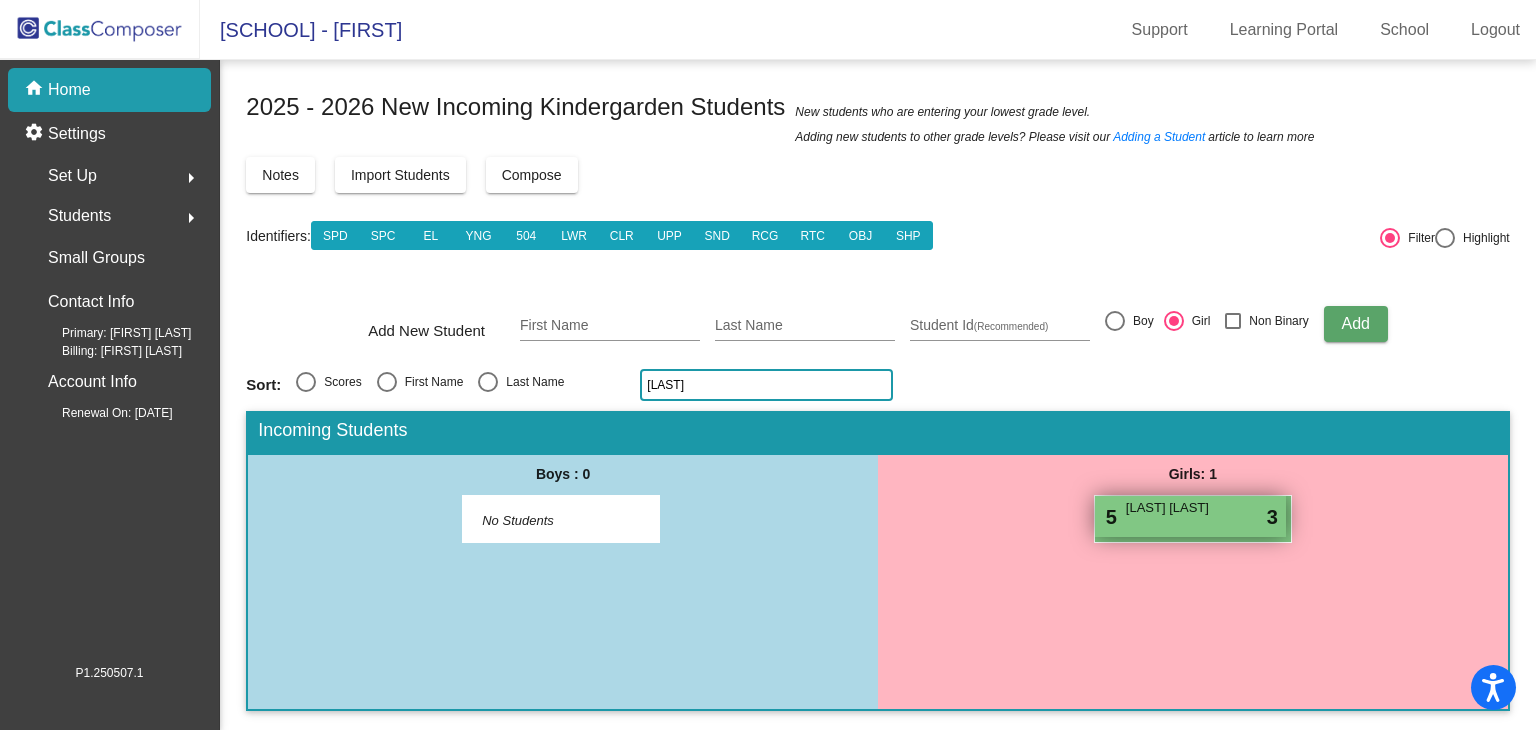 click on "5 [LAST]  [LAST] lock do_not_disturb_alt 3" at bounding box center [1190, 516] 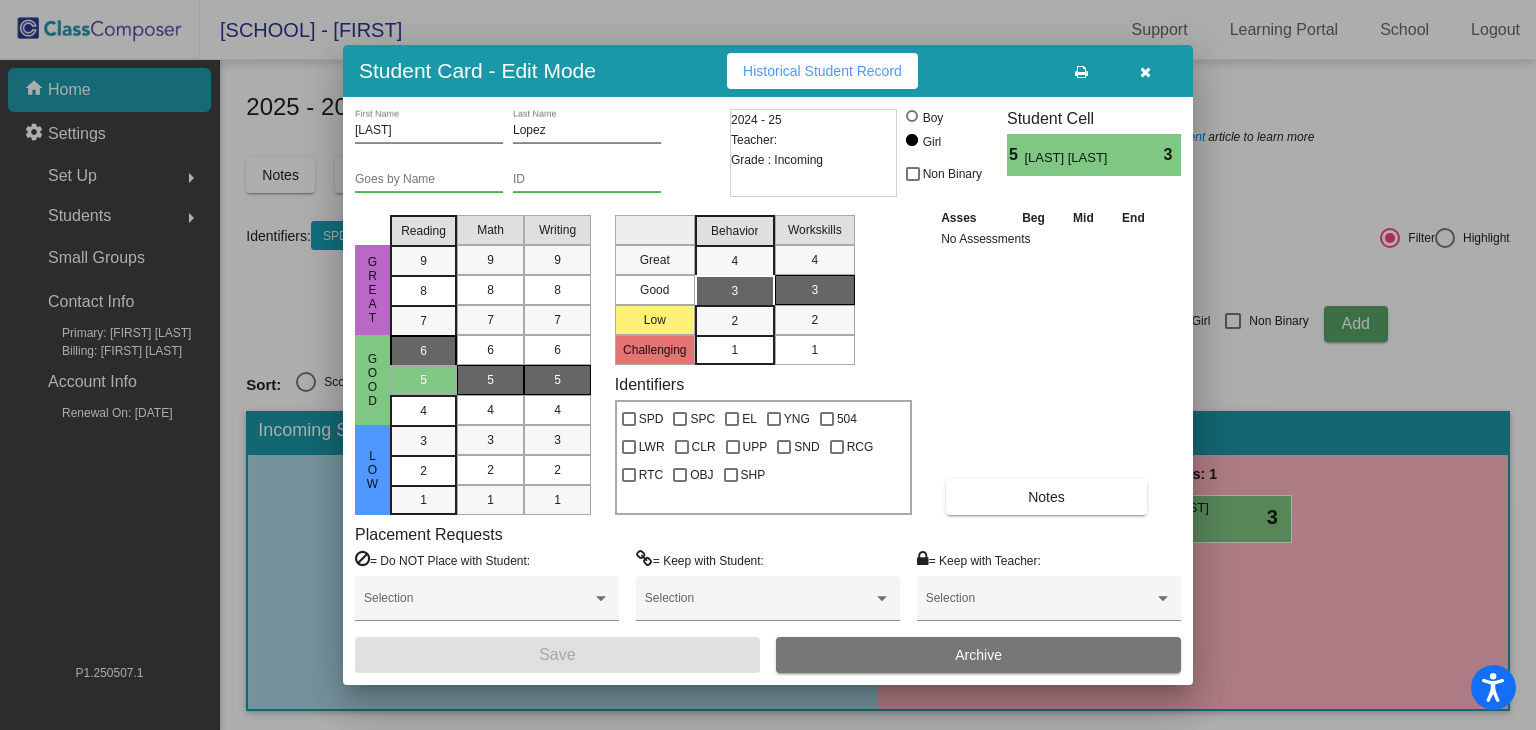 click on "6" at bounding box center [423, 351] 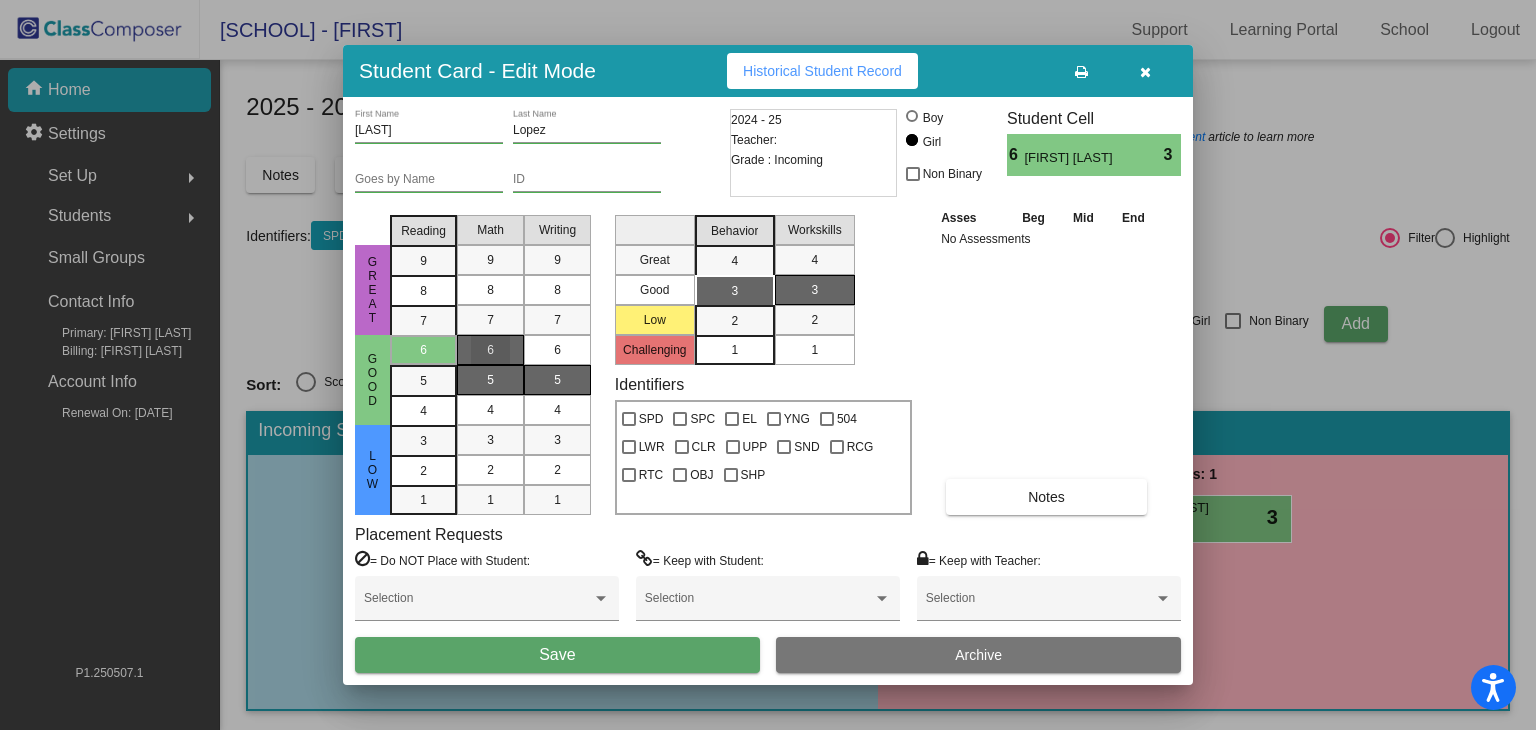 click on "6" at bounding box center (490, 350) 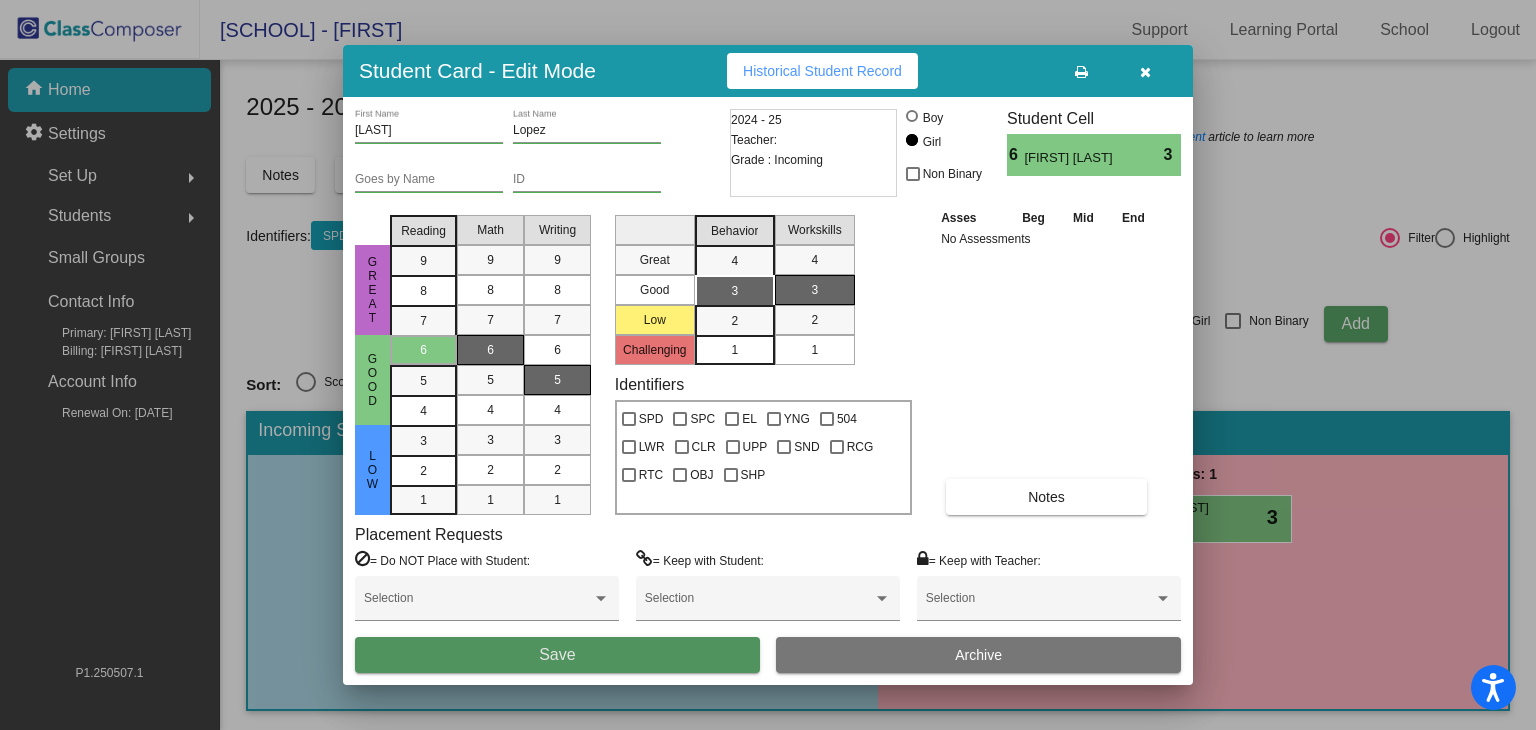 click on "Save" at bounding box center (557, 655) 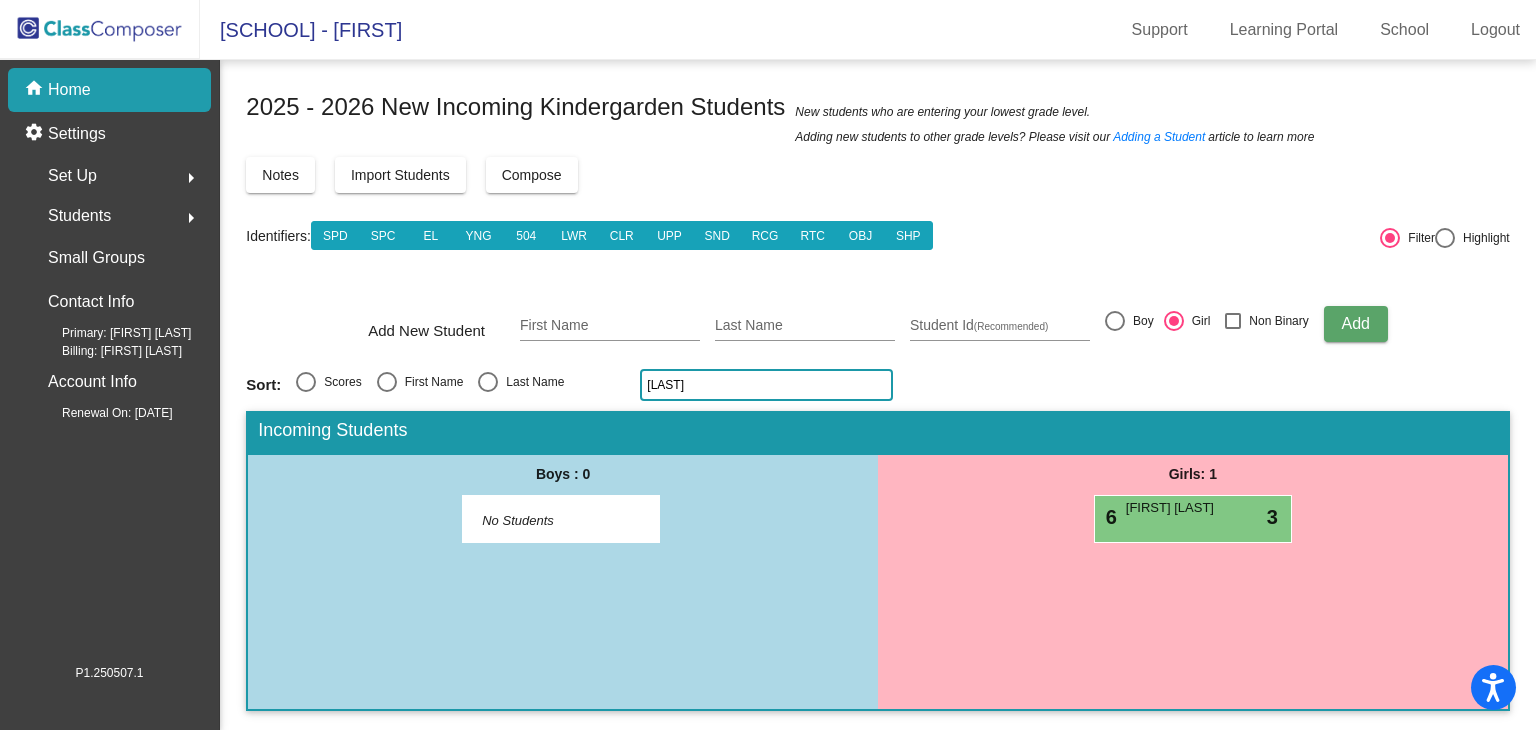 click on "[LAST]" 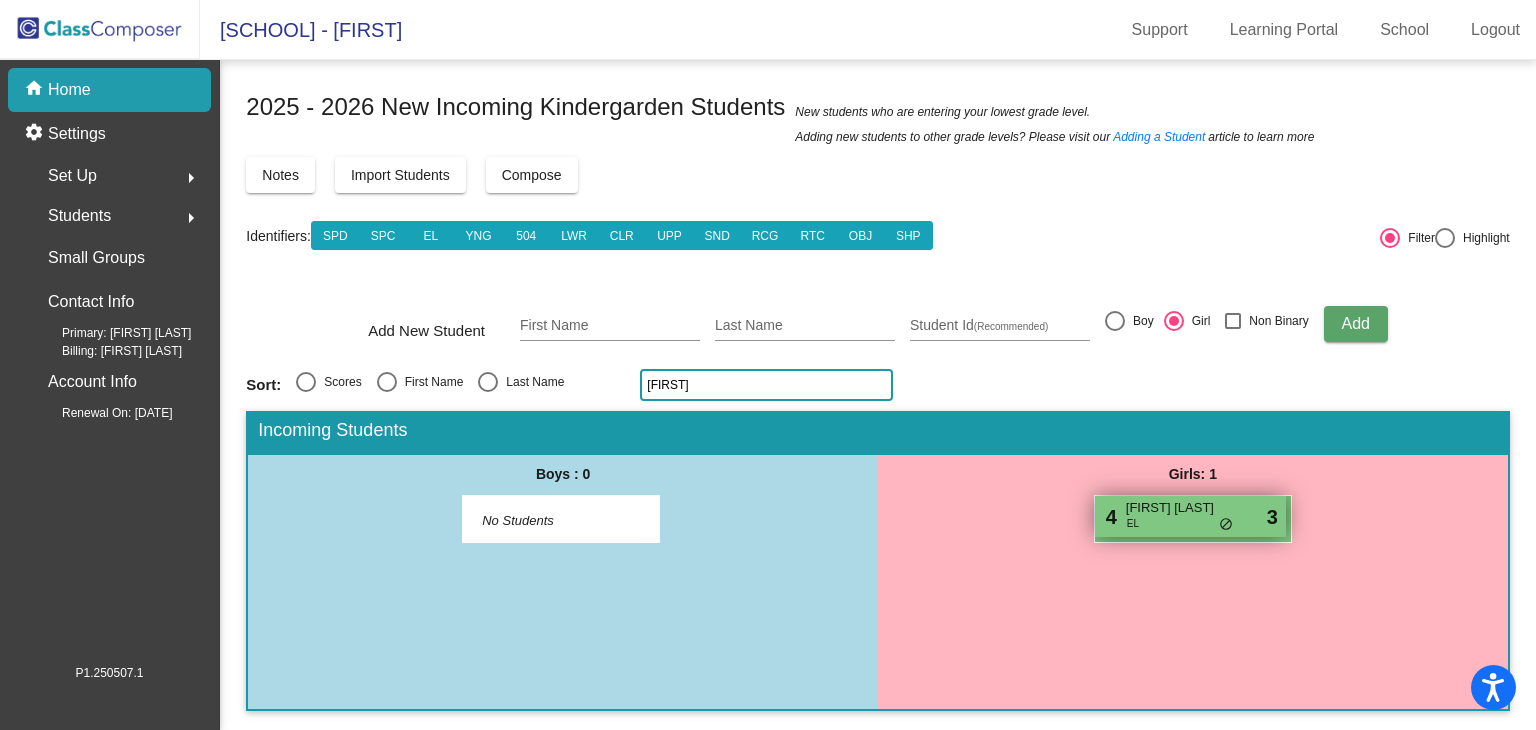click on "[FIRST] [LAST]" at bounding box center (1176, 508) 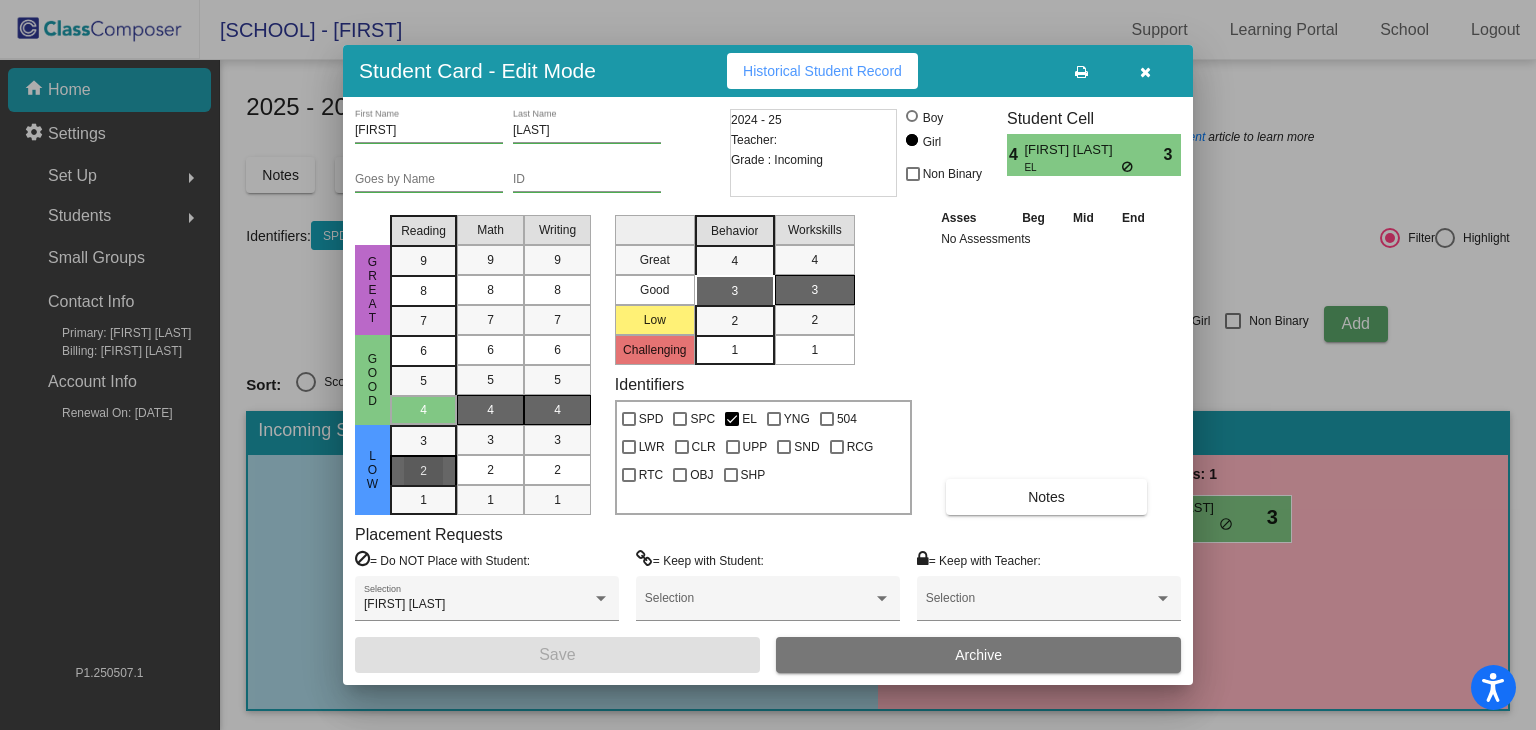 click on "2" at bounding box center (423, 441) 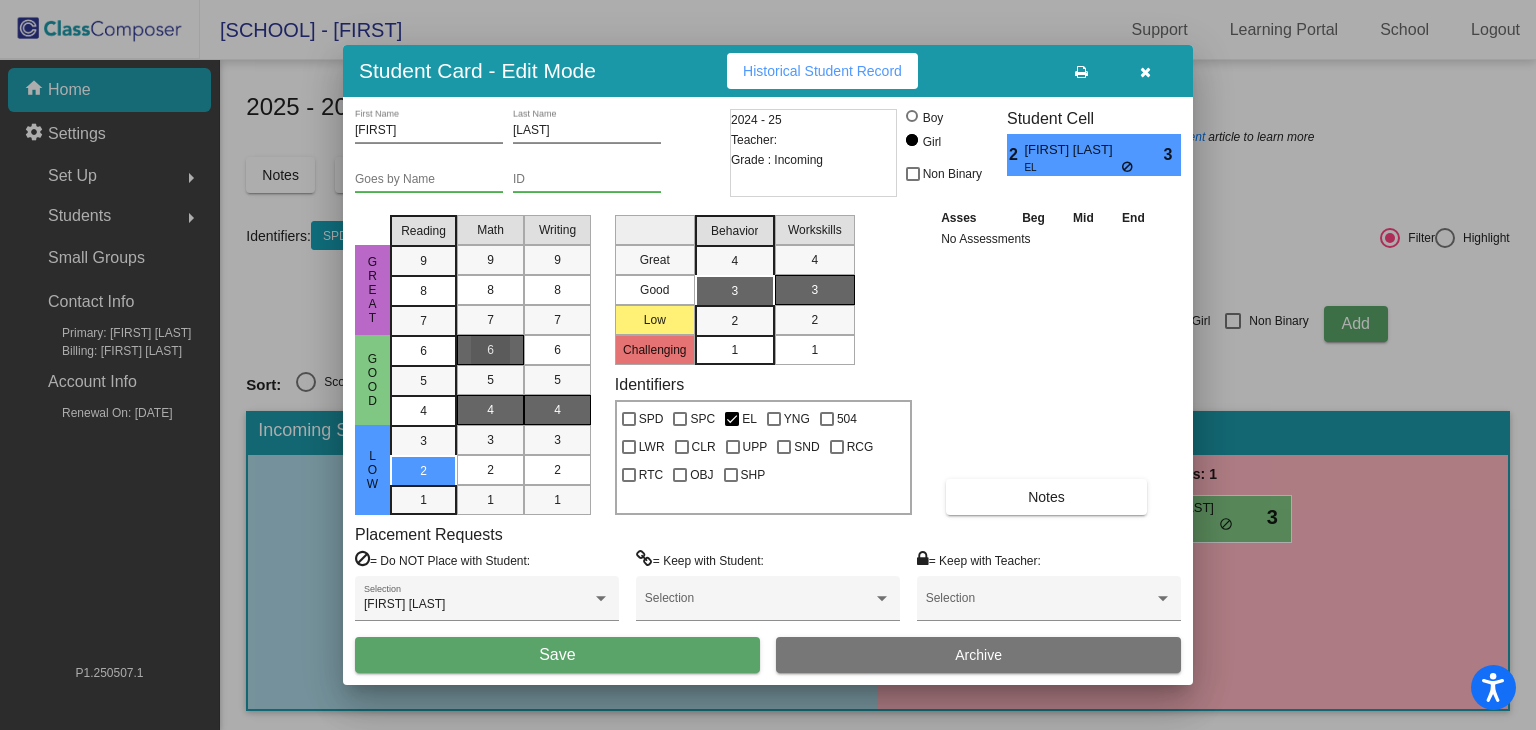 click on "6" at bounding box center (490, 350) 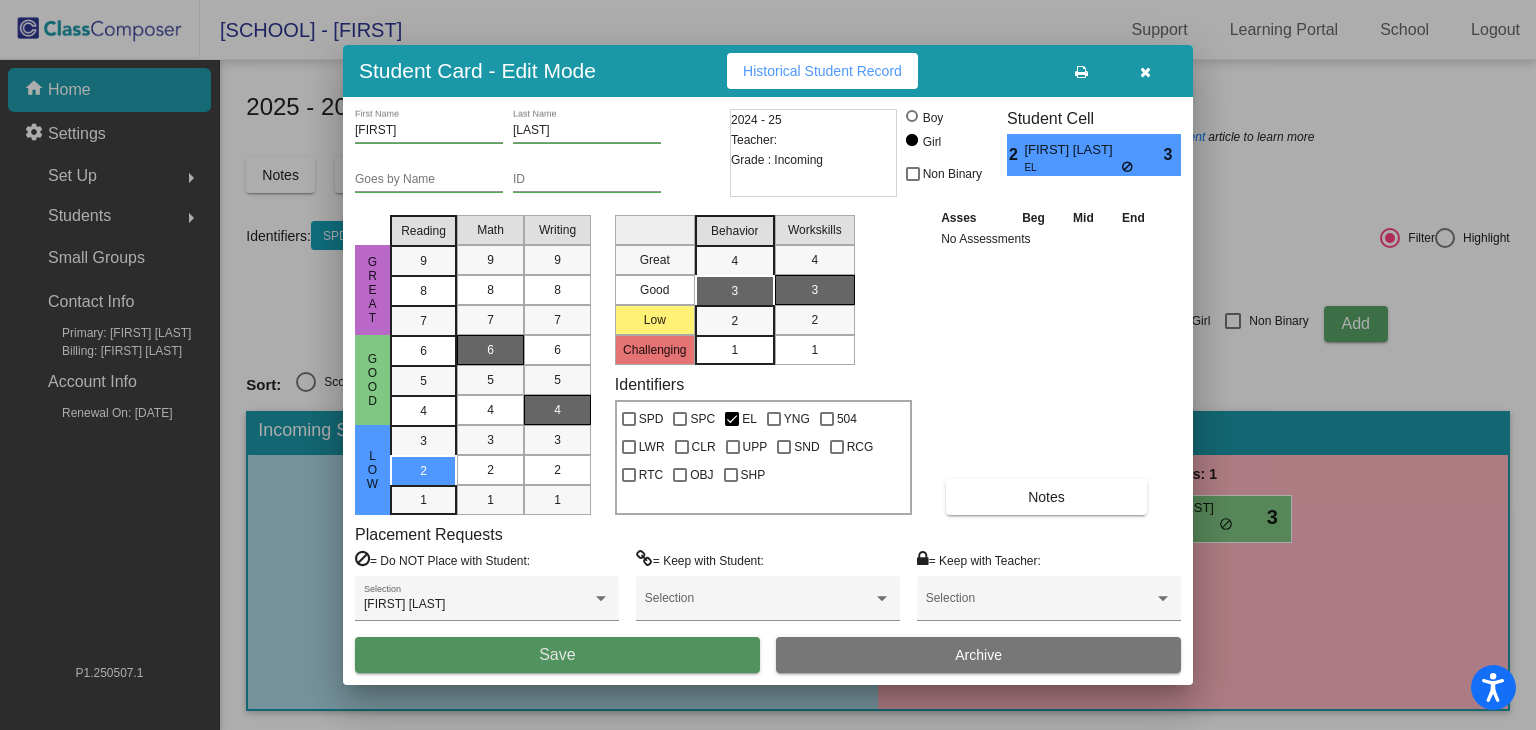 click on "Save" at bounding box center [557, 655] 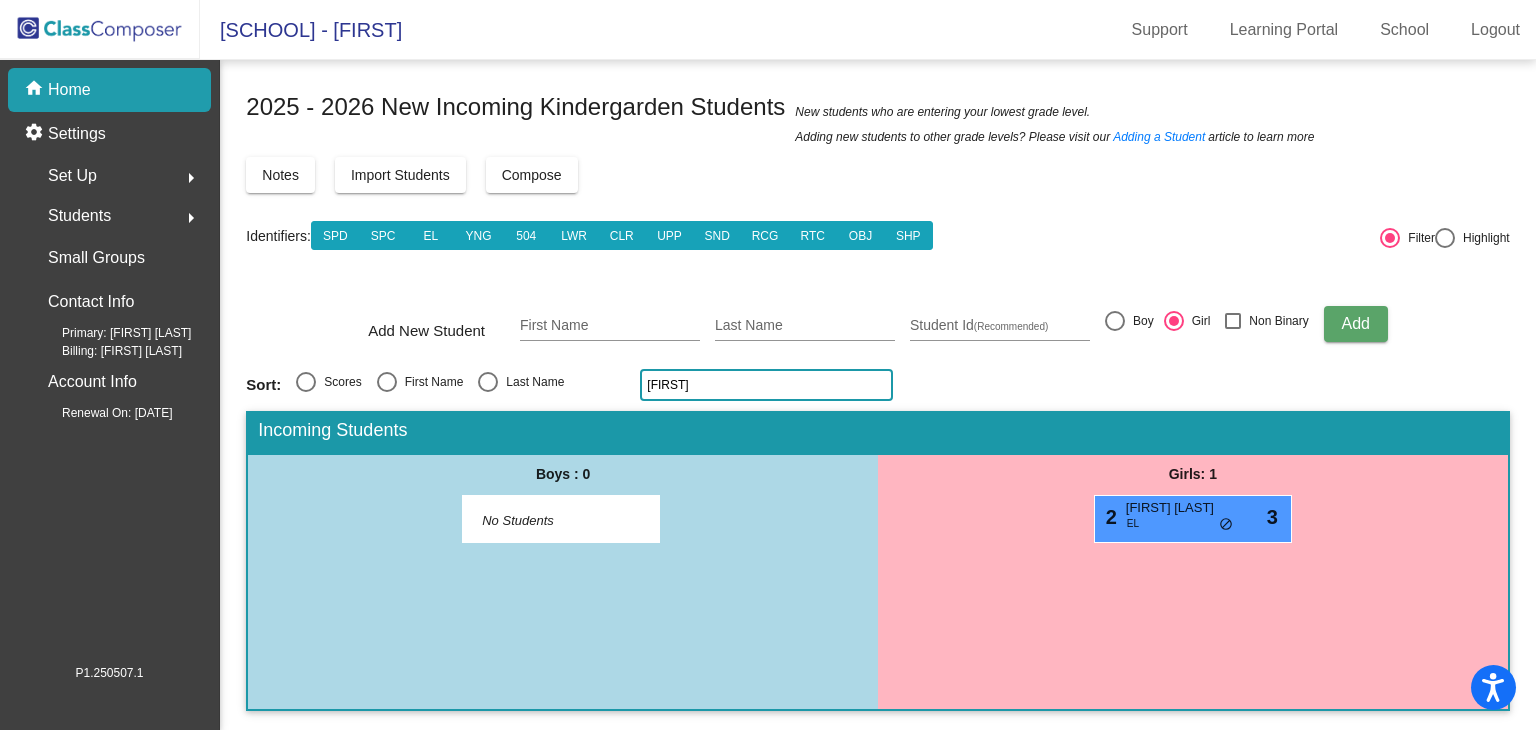 click on "[FIRST]" 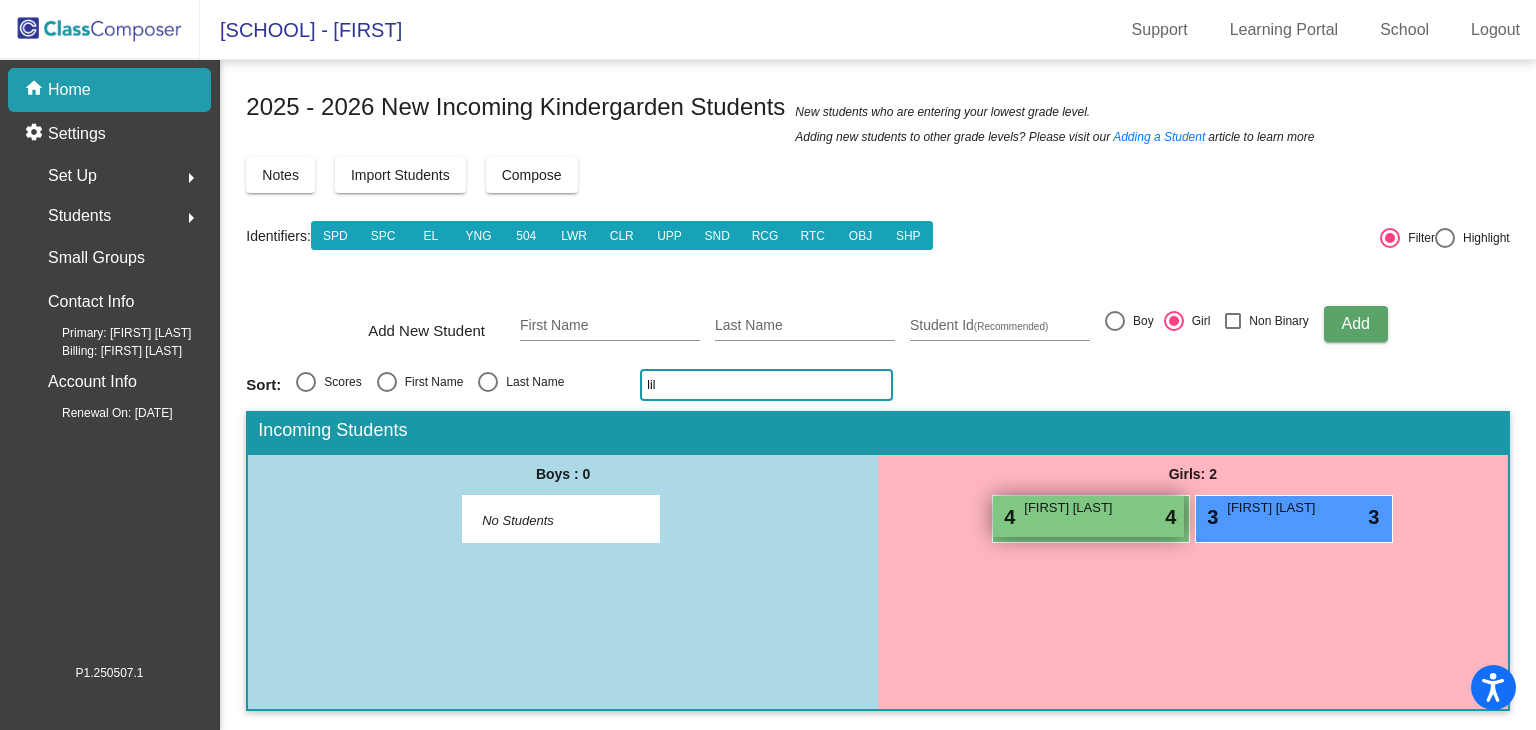 click on "[FIRST] [LAST]" at bounding box center (1074, 508) 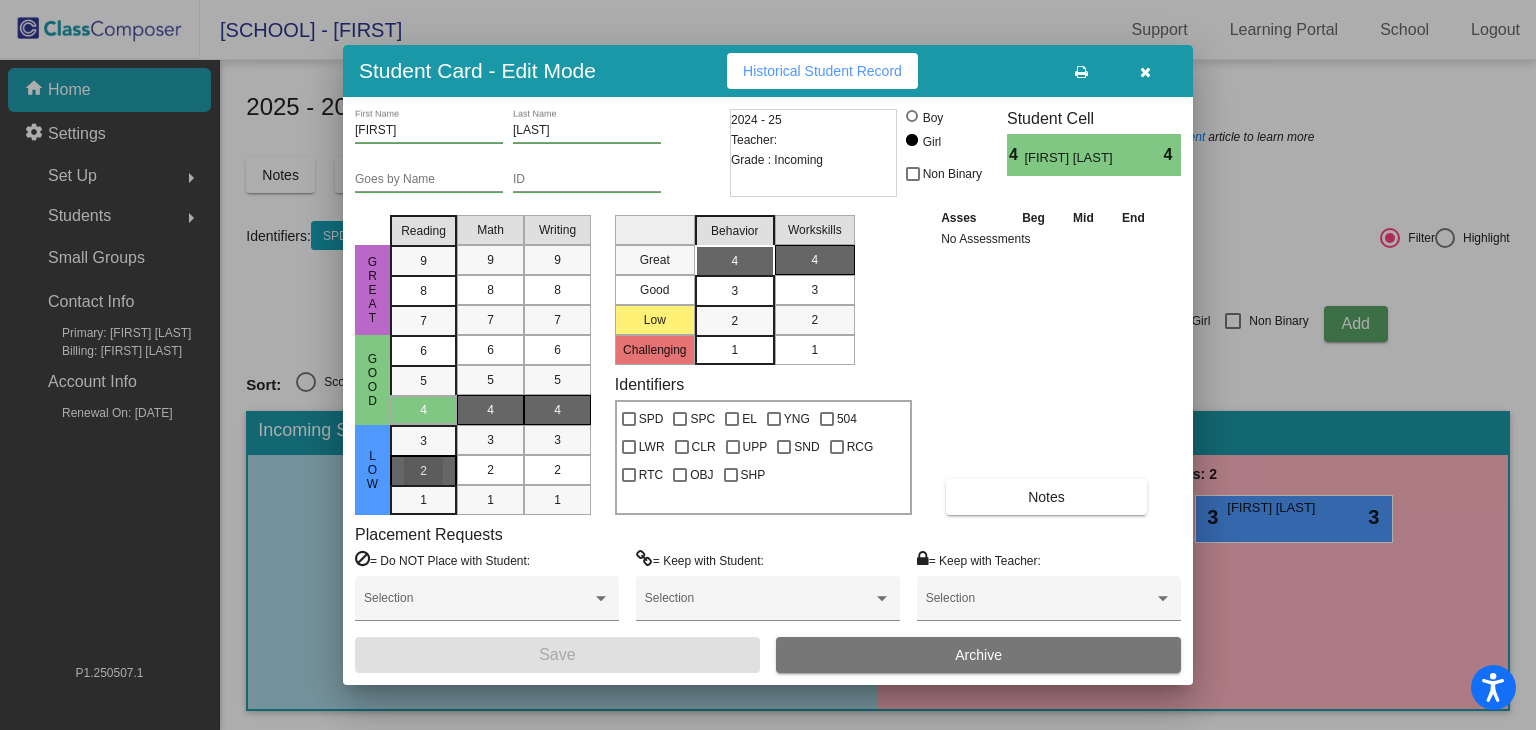 click on "2" at bounding box center [423, 441] 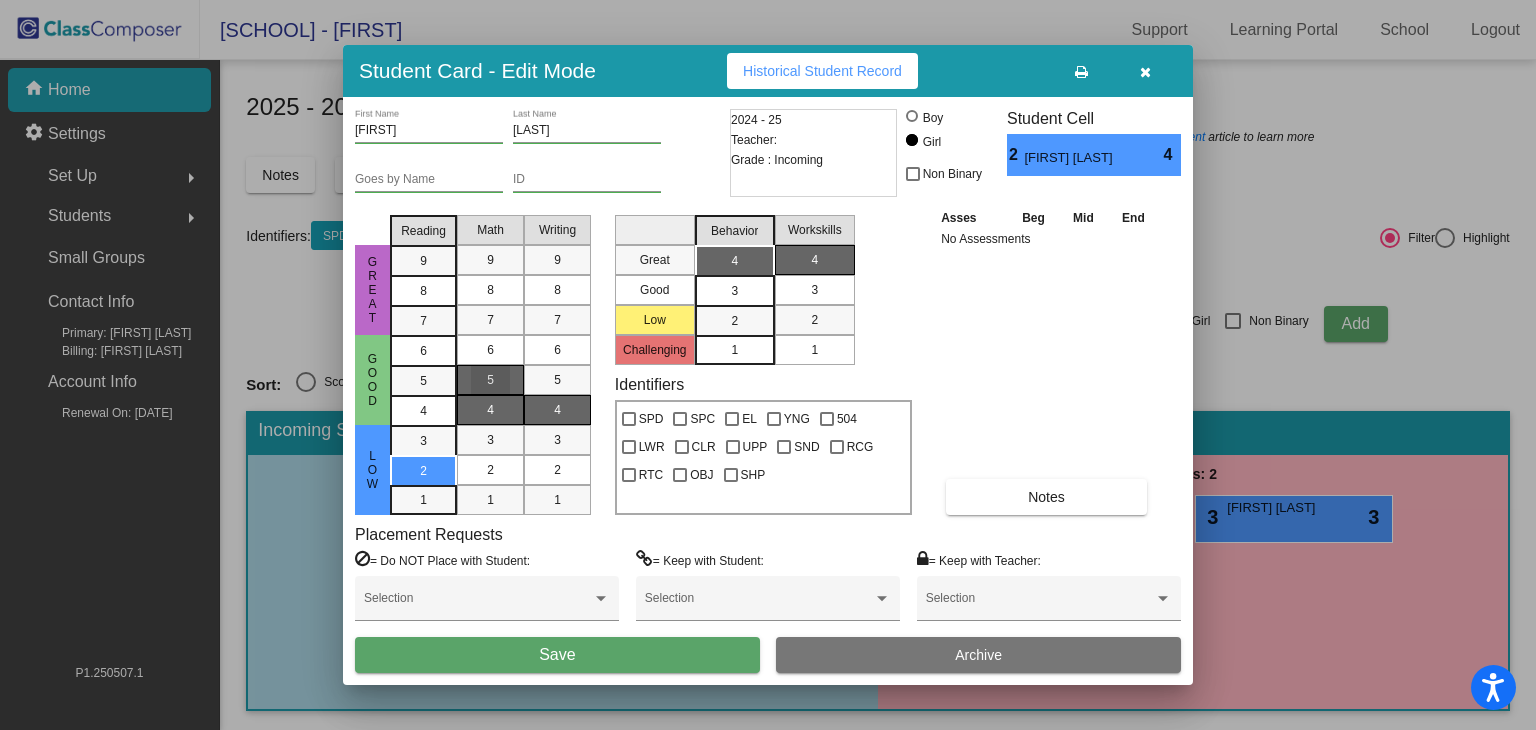 click on "5" at bounding box center [490, 380] 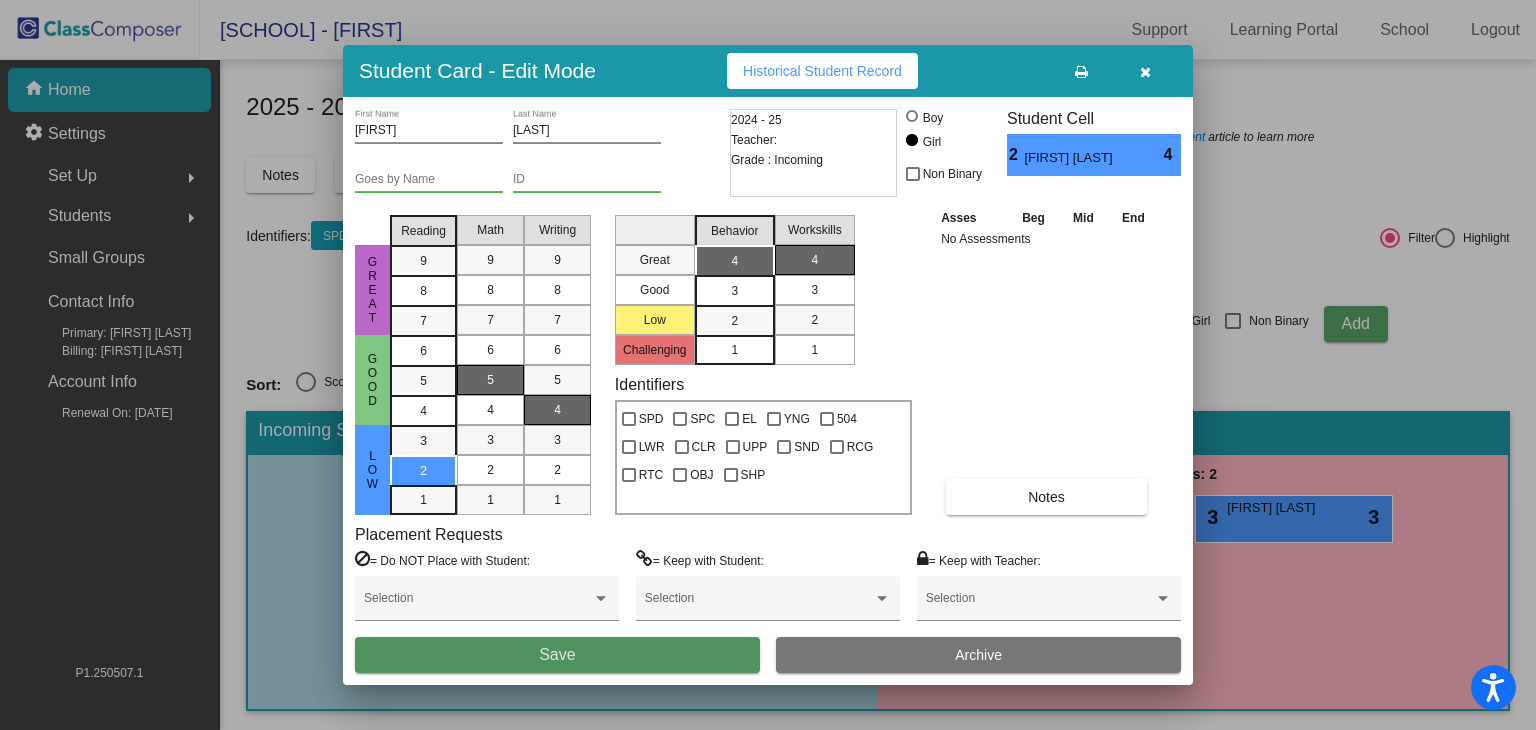 click on "Save" at bounding box center (557, 655) 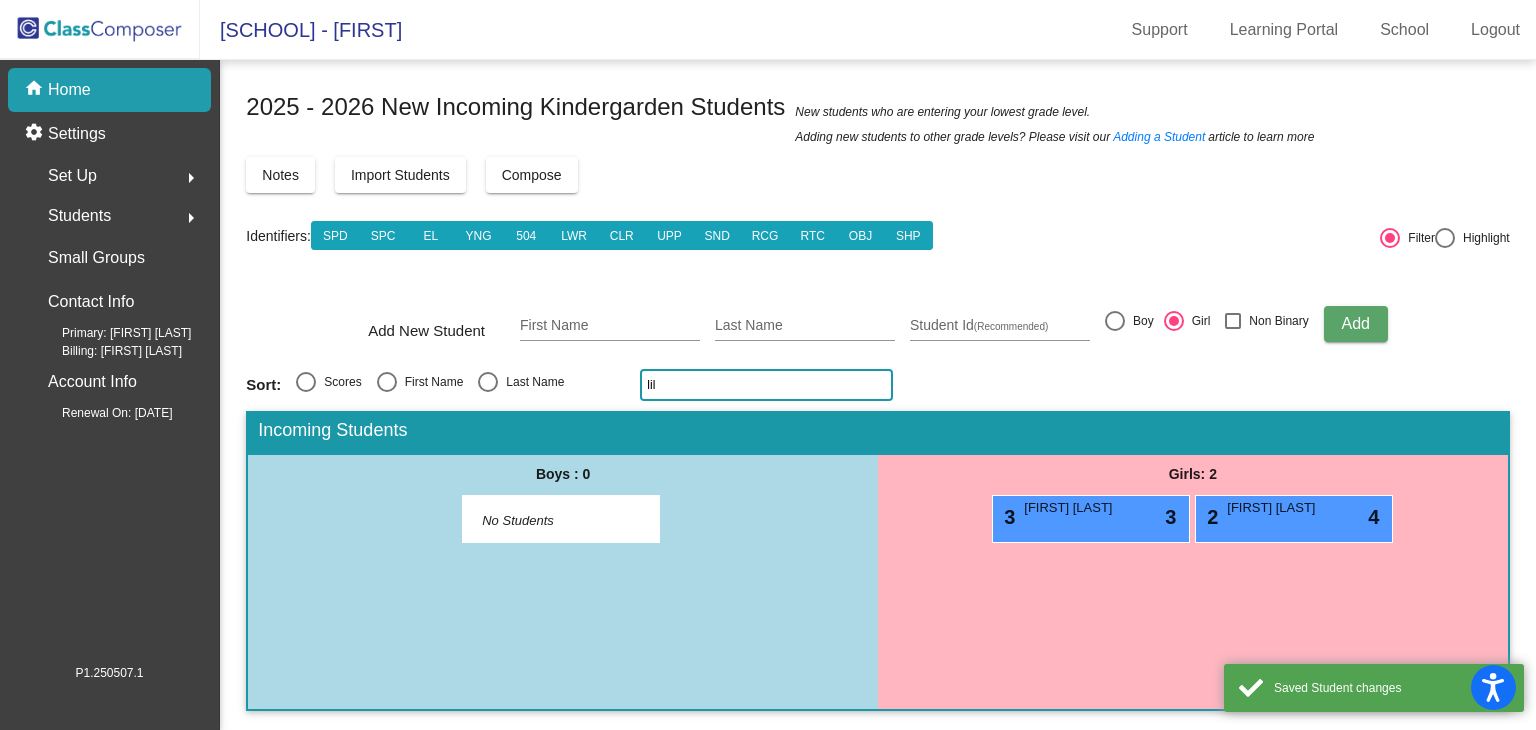 click on "lil" 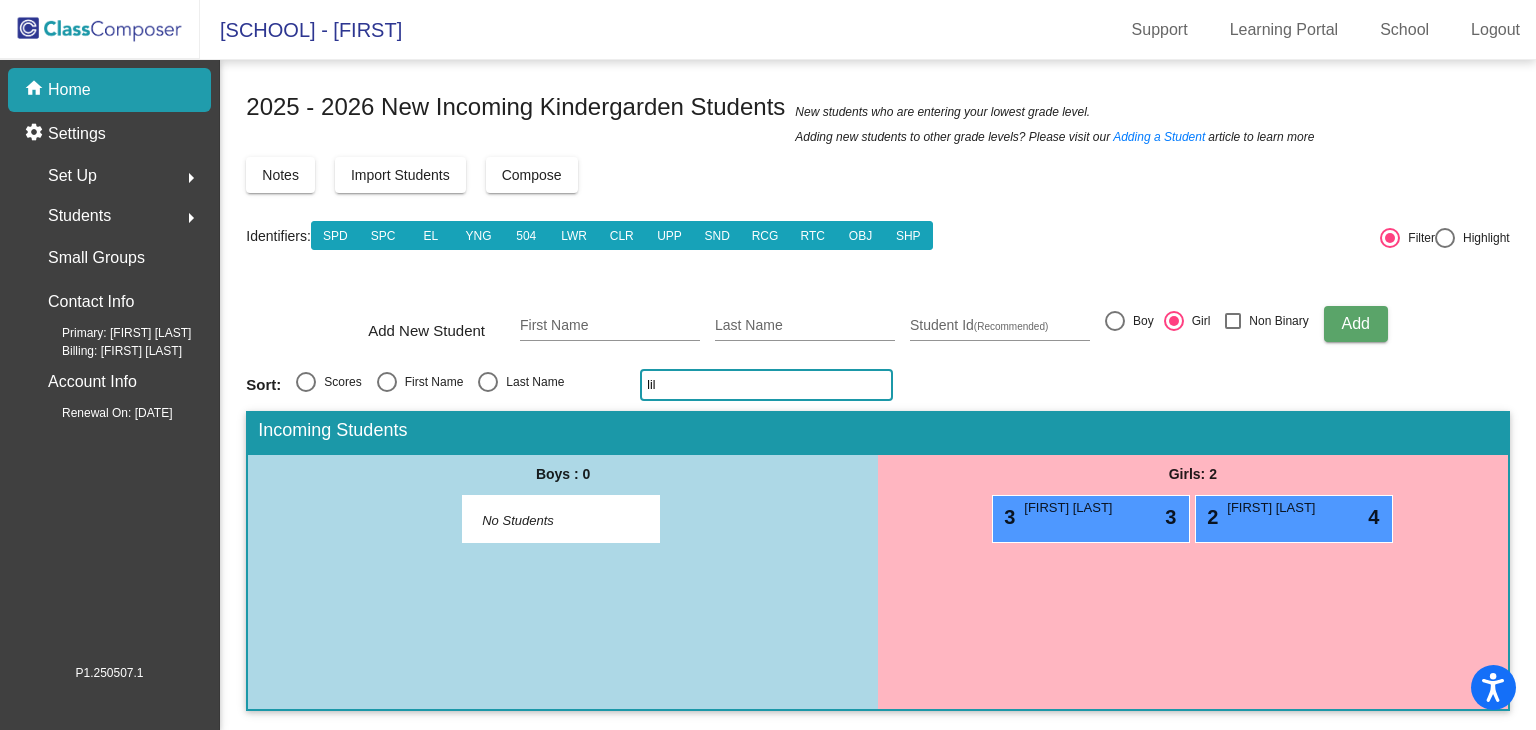 click on "lil" 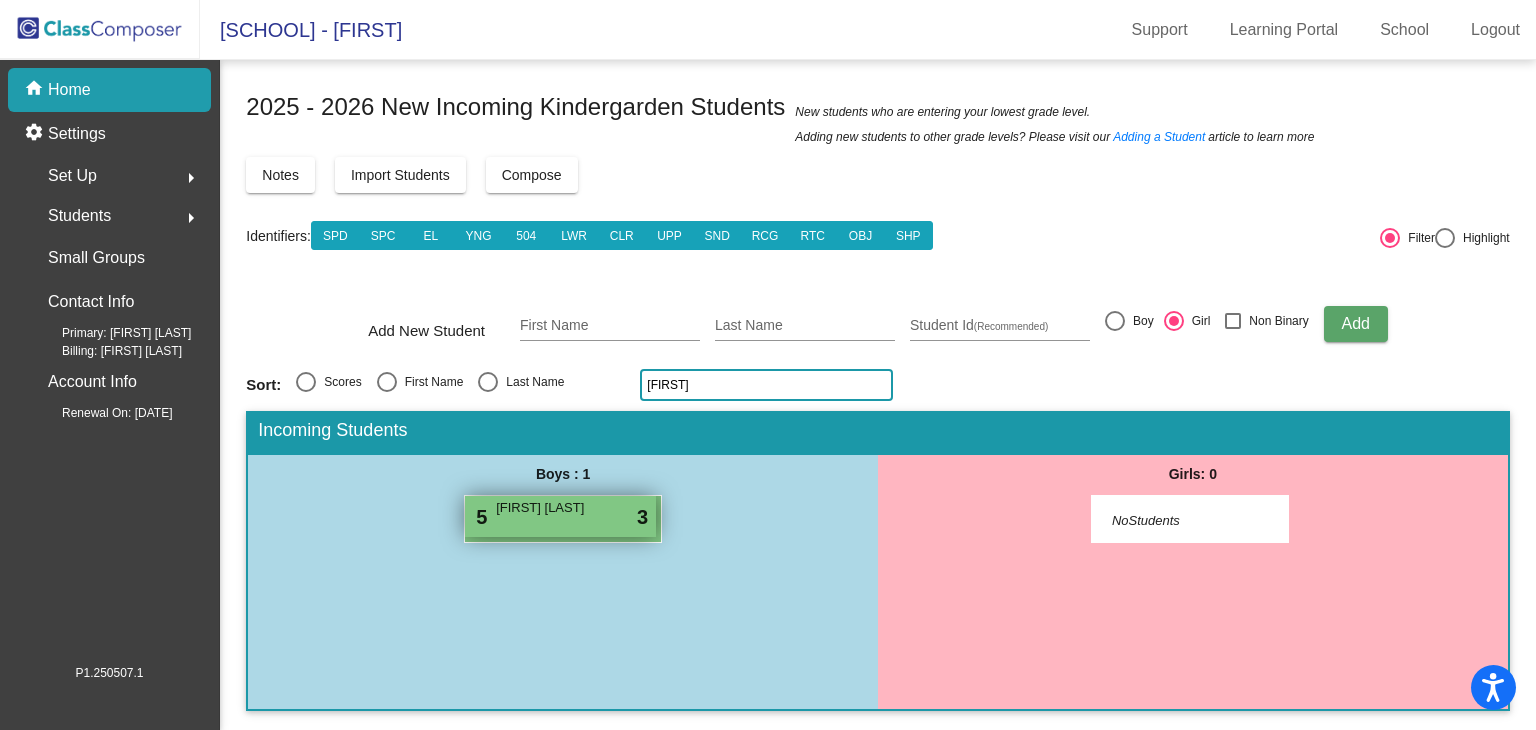 click on "5 [FIRST] [LAST] lock do_not_disturb_alt 3" at bounding box center (560, 516) 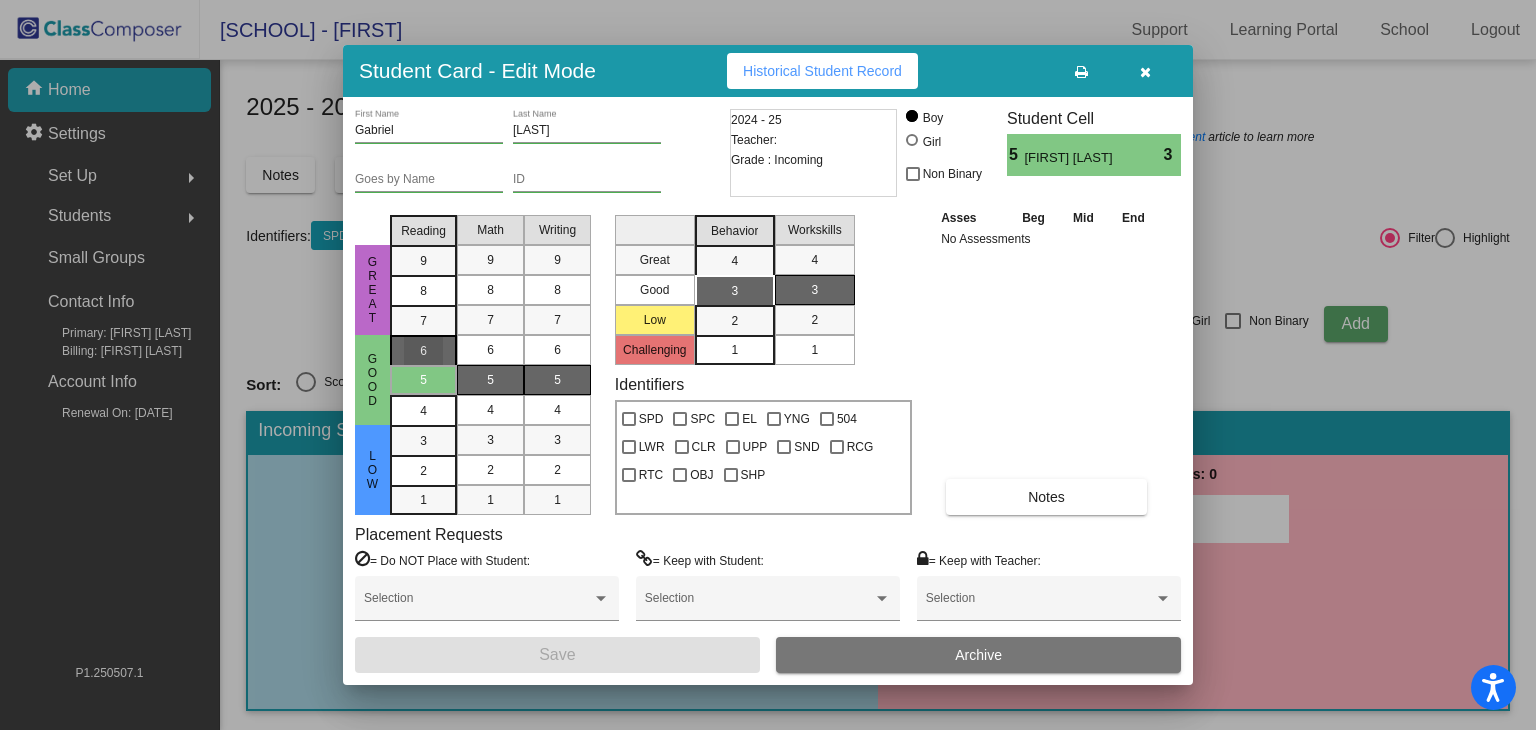 click on "6" at bounding box center [423, 351] 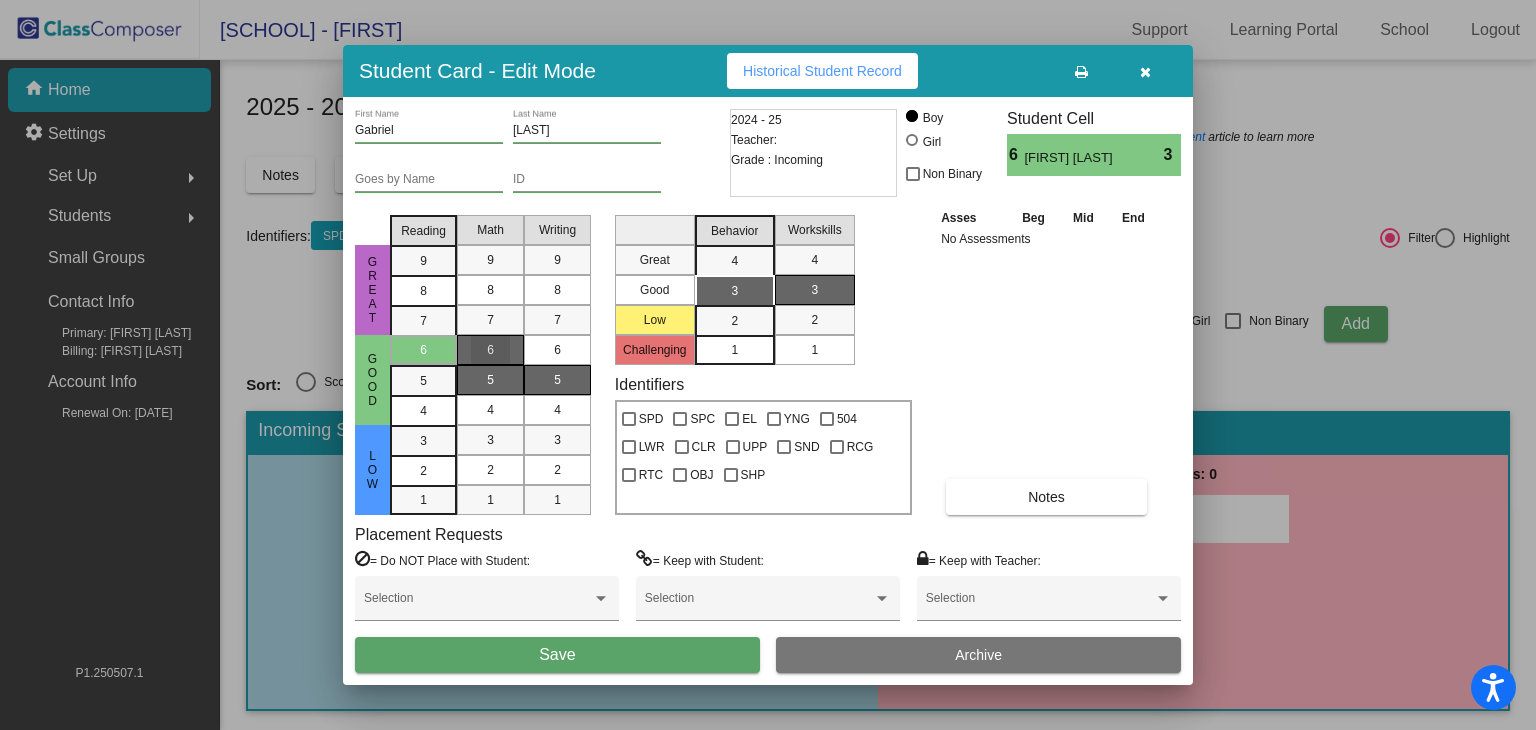 click on "6" at bounding box center [490, 350] 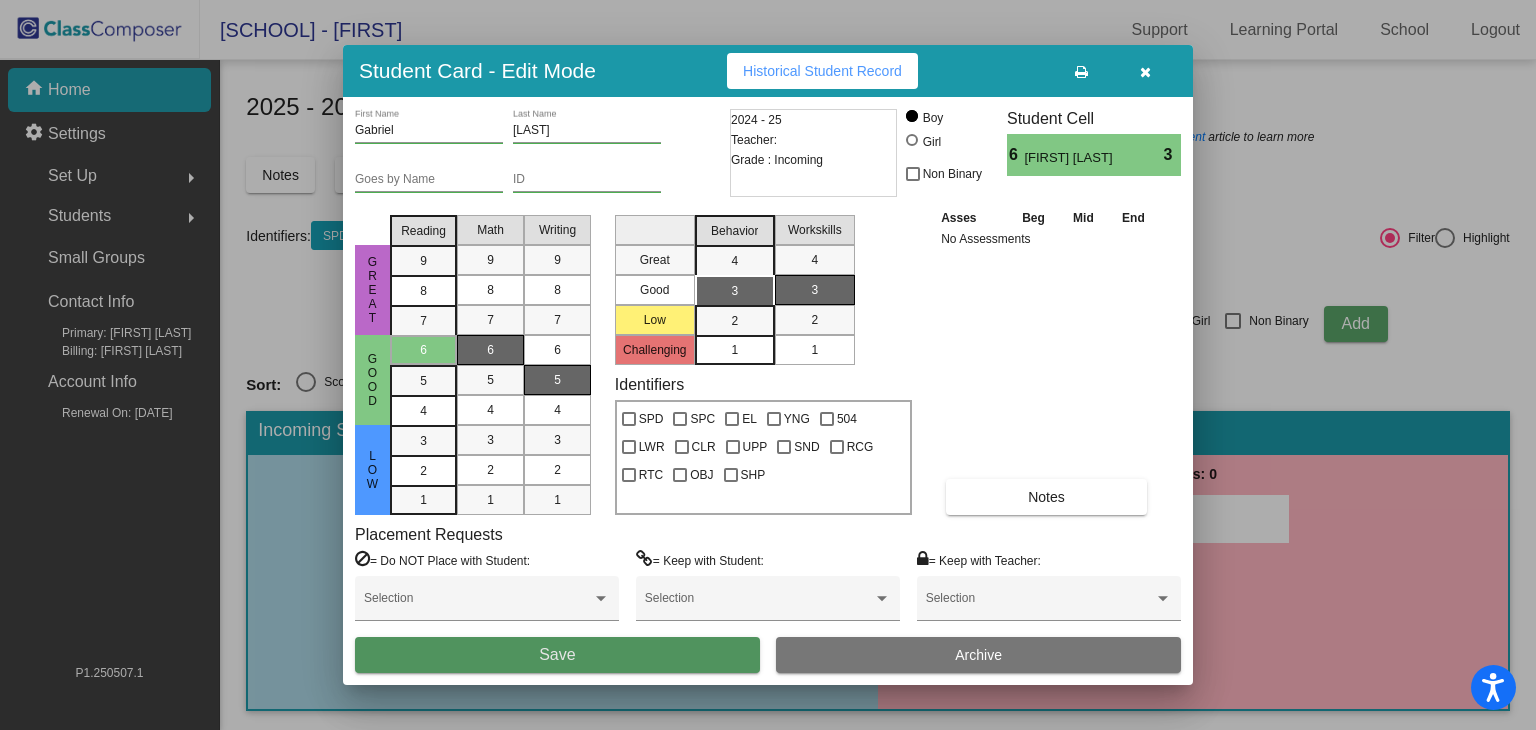 click on "Save" at bounding box center (557, 655) 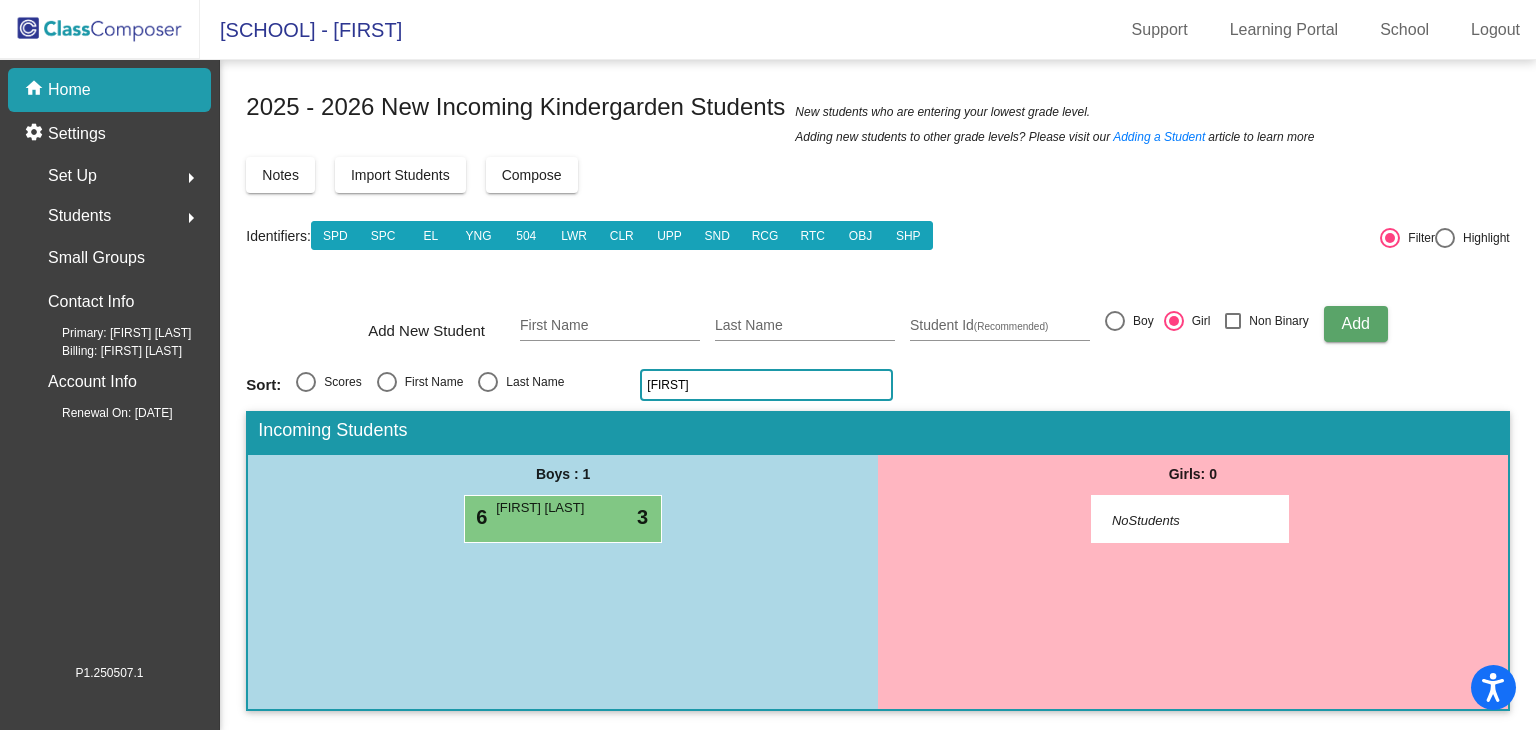 click on "[FIRST]" 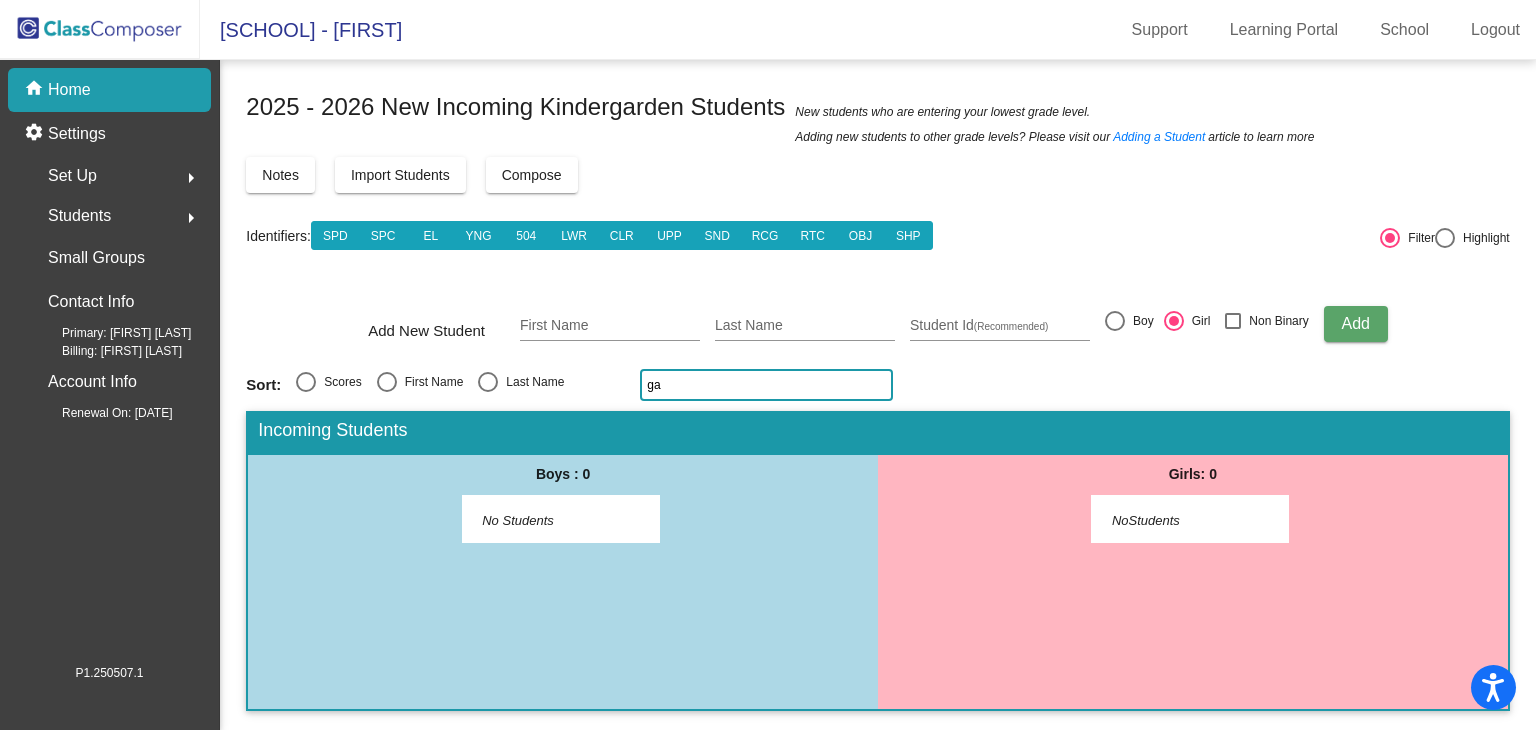 type on "g" 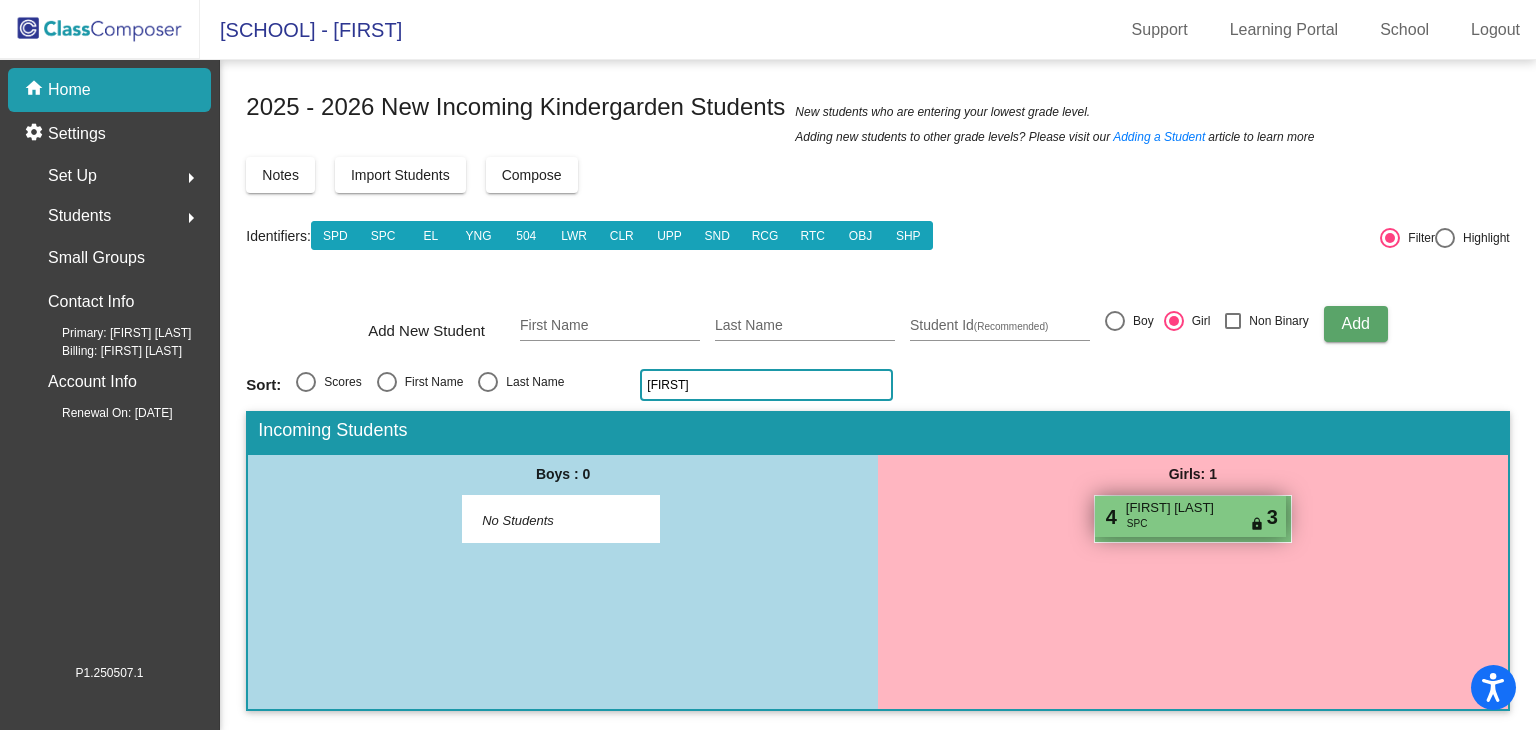 click on "4 [FIRST] [LAST] SPC lock do_not_disturb_alt 3" at bounding box center [1190, 516] 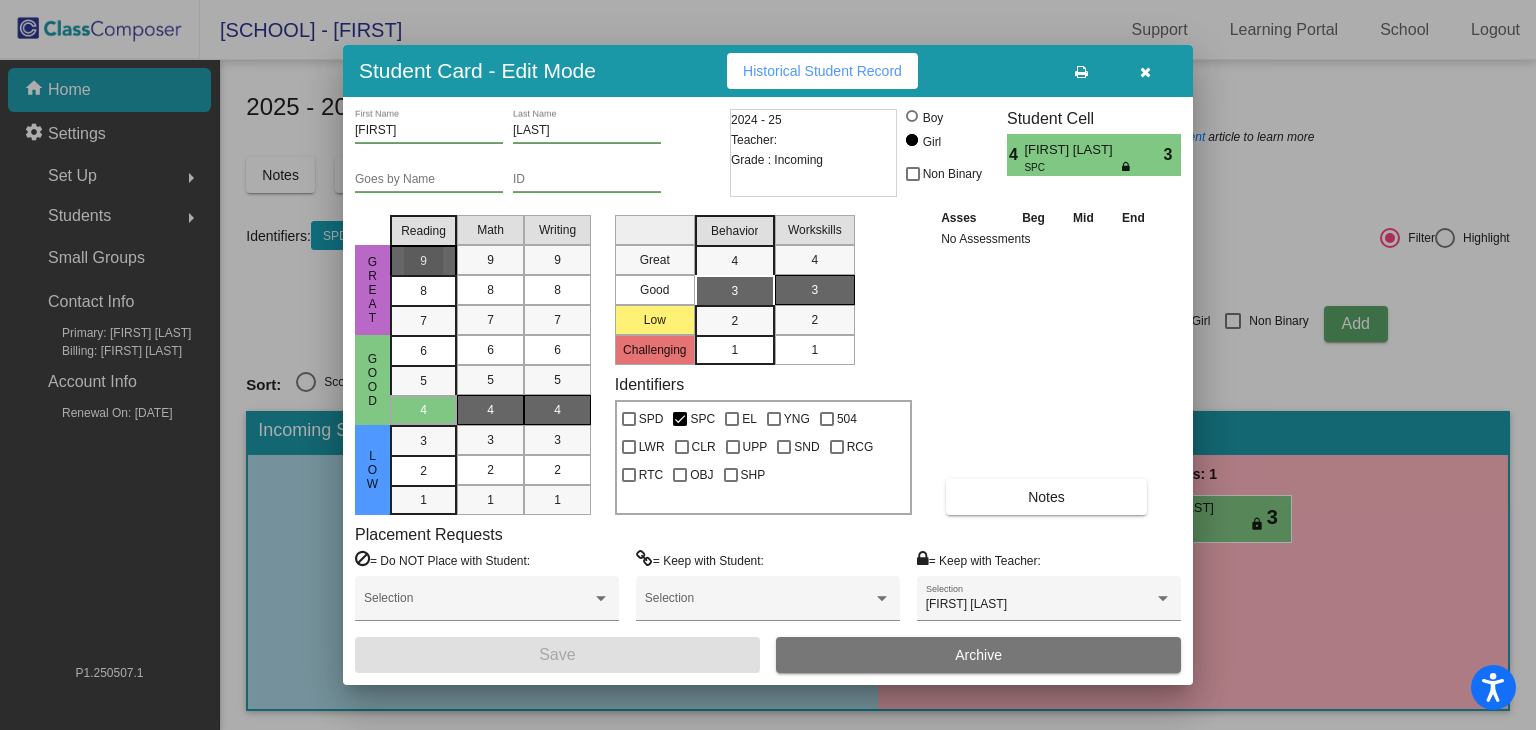 click on "9" at bounding box center [423, 261] 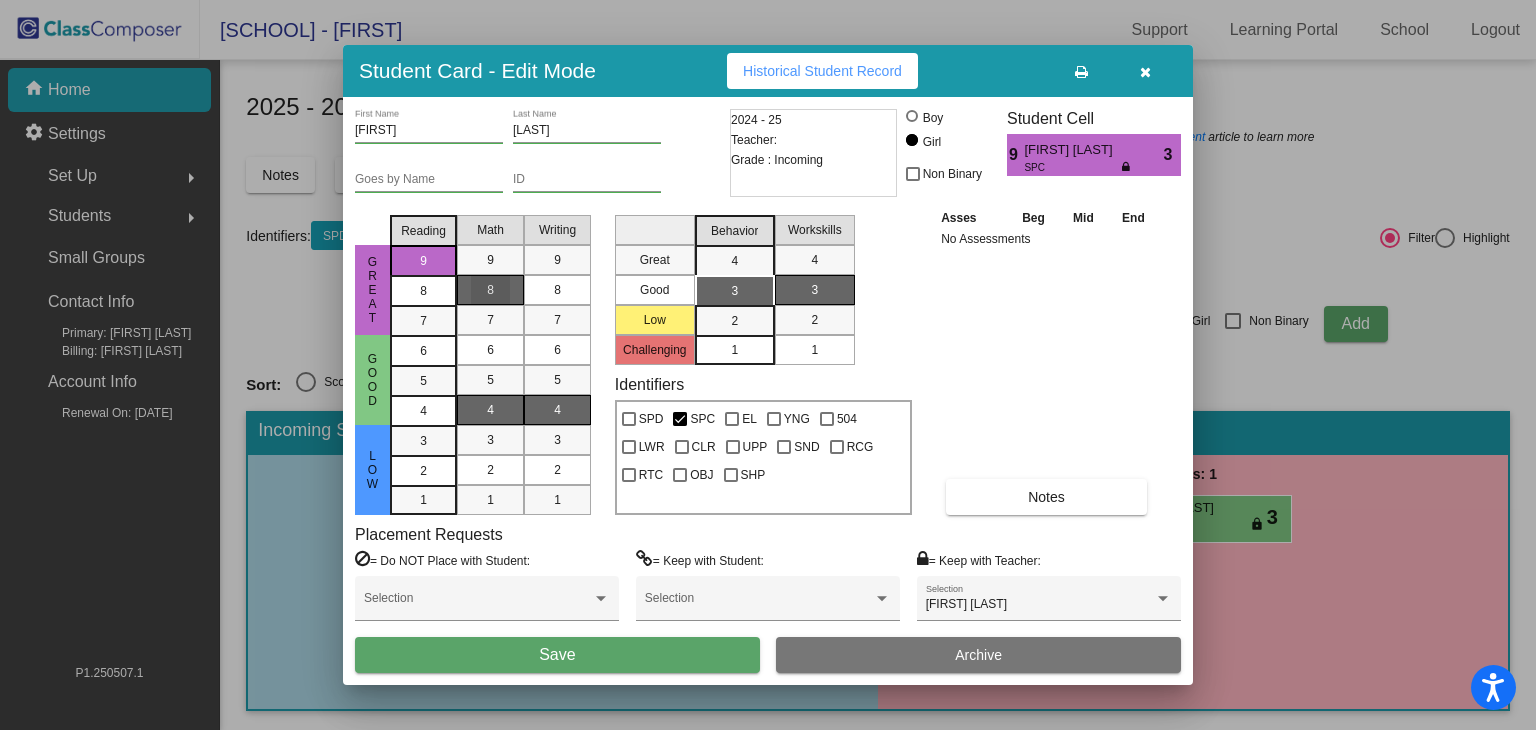 click on "8" at bounding box center [490, 290] 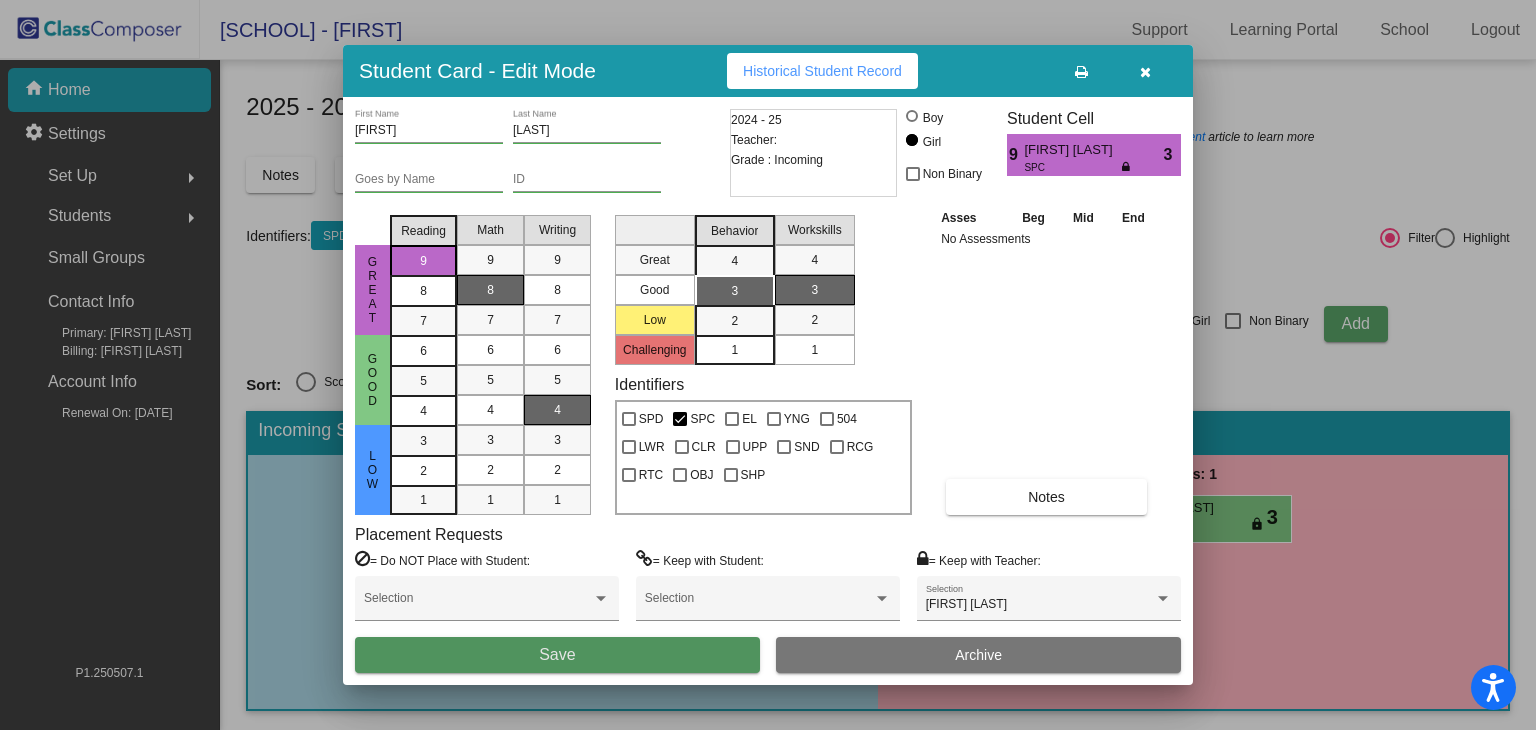 click on "Save" at bounding box center (557, 655) 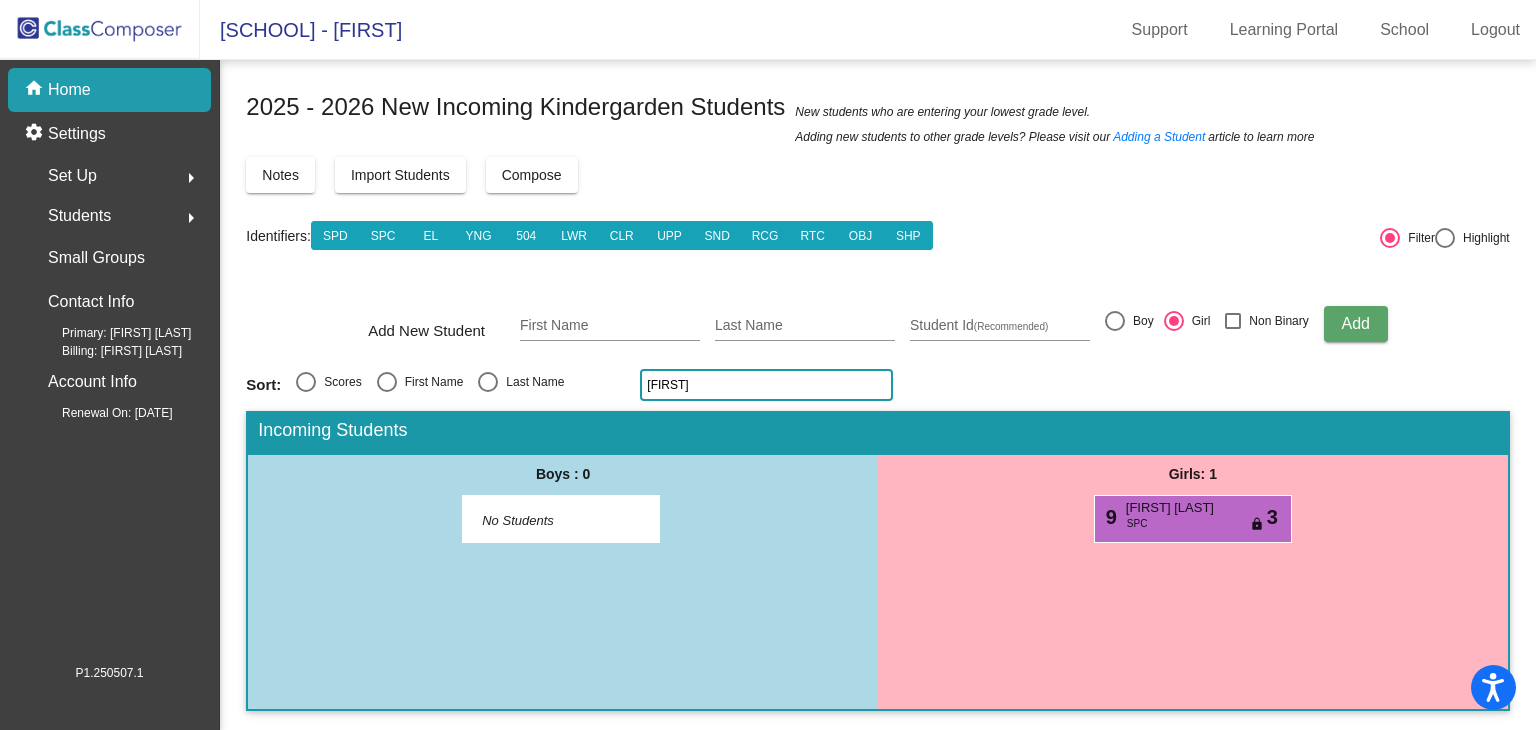click on "[FIRST]" 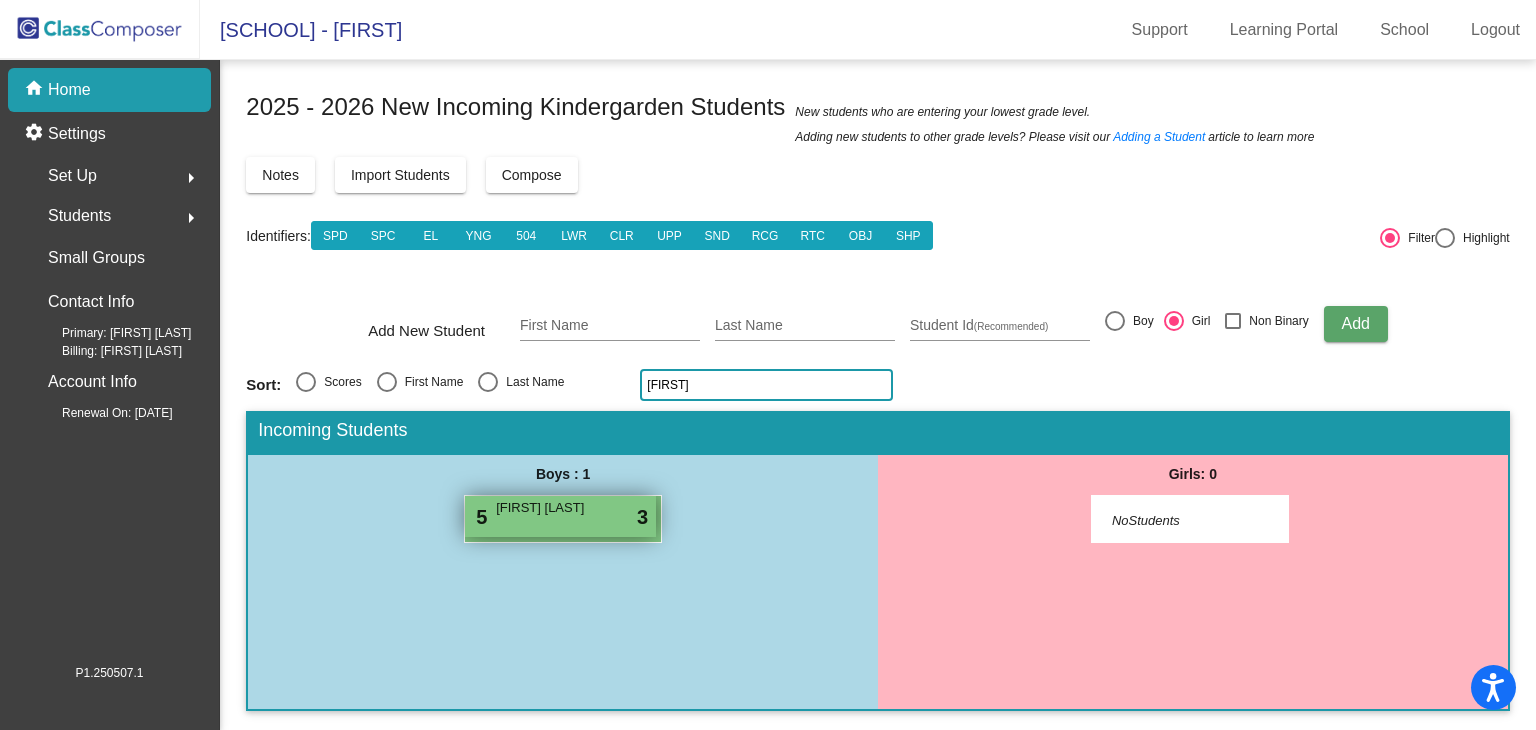 click on "5 [FIRST] [LAST] lock do_not_disturb_alt 3" at bounding box center [560, 516] 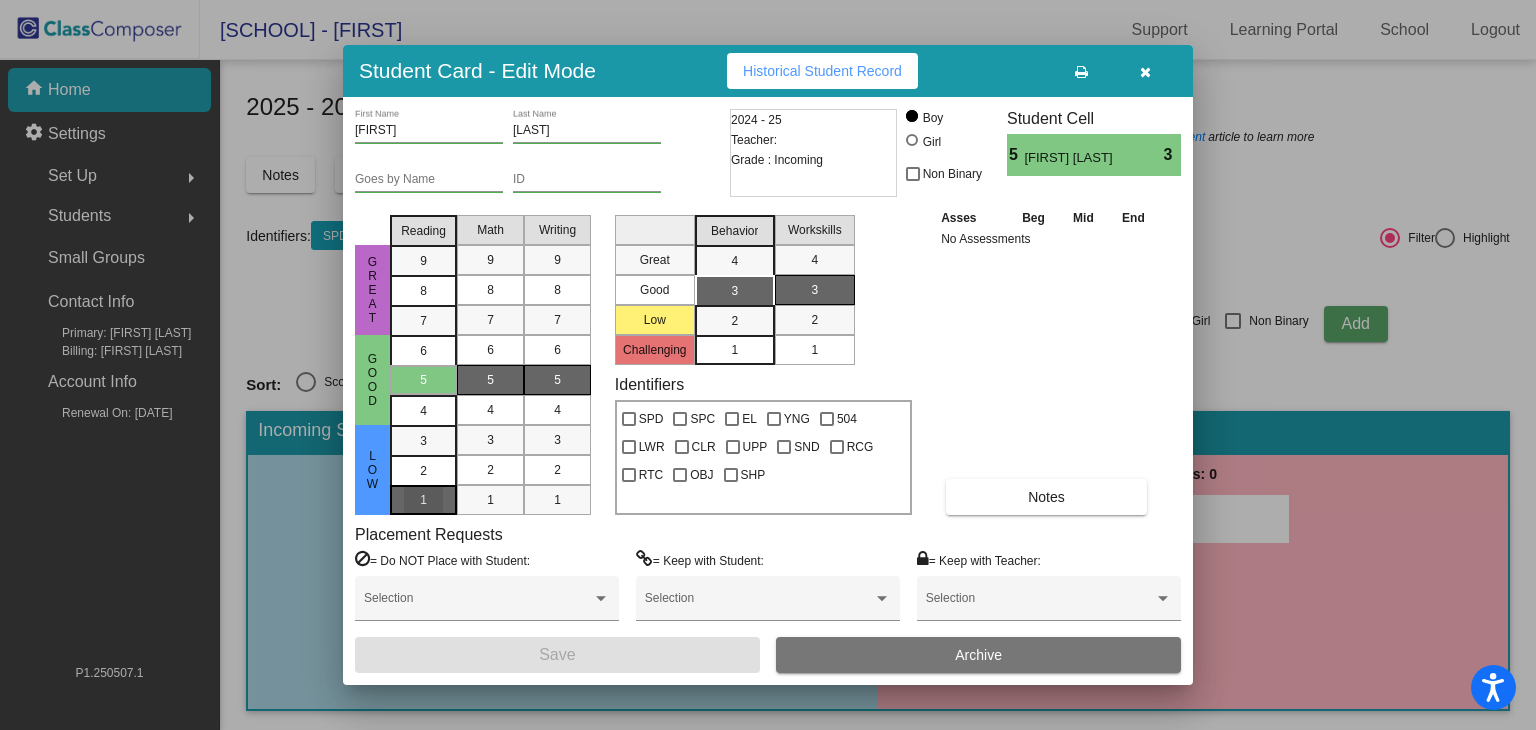 click on "1" at bounding box center [423, 441] 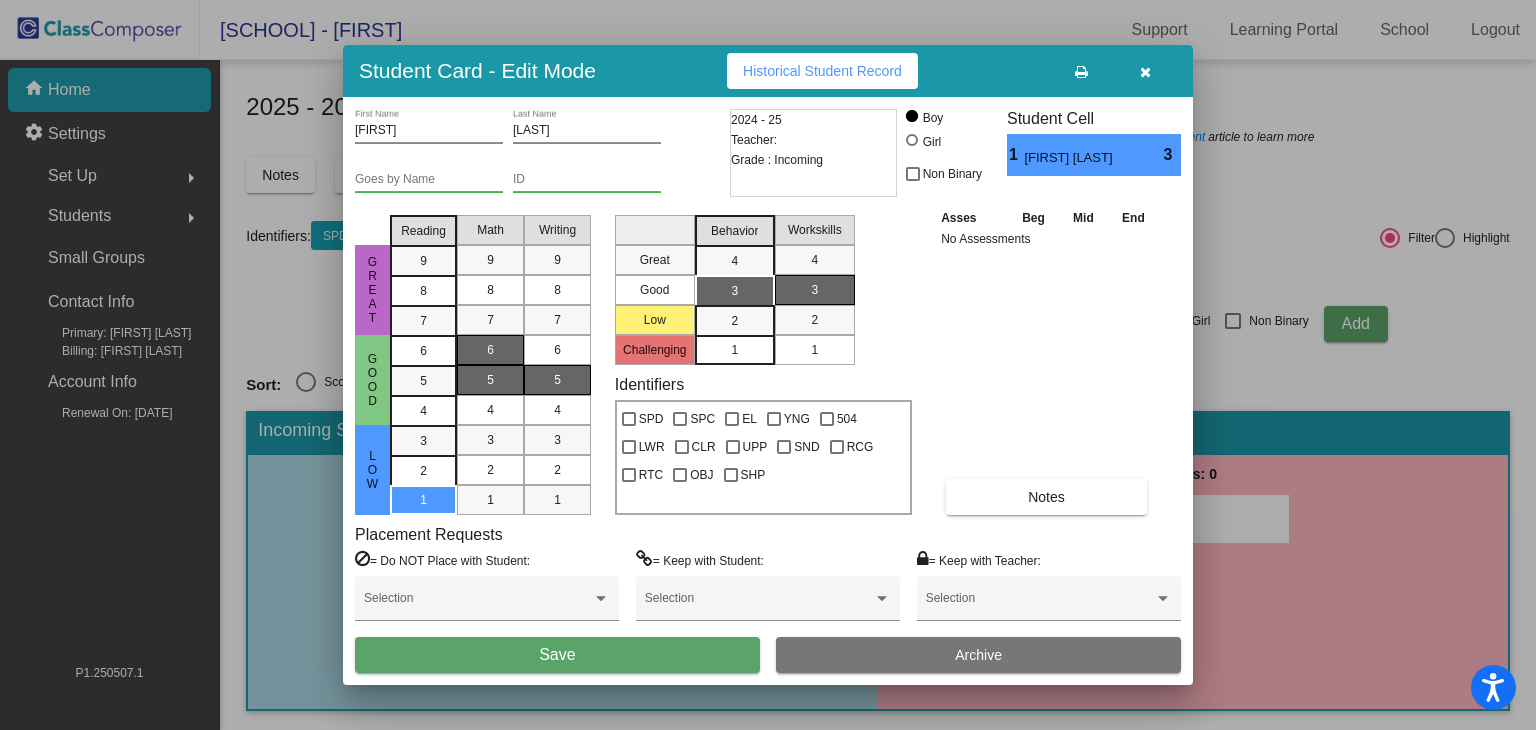click on "6" at bounding box center [490, 350] 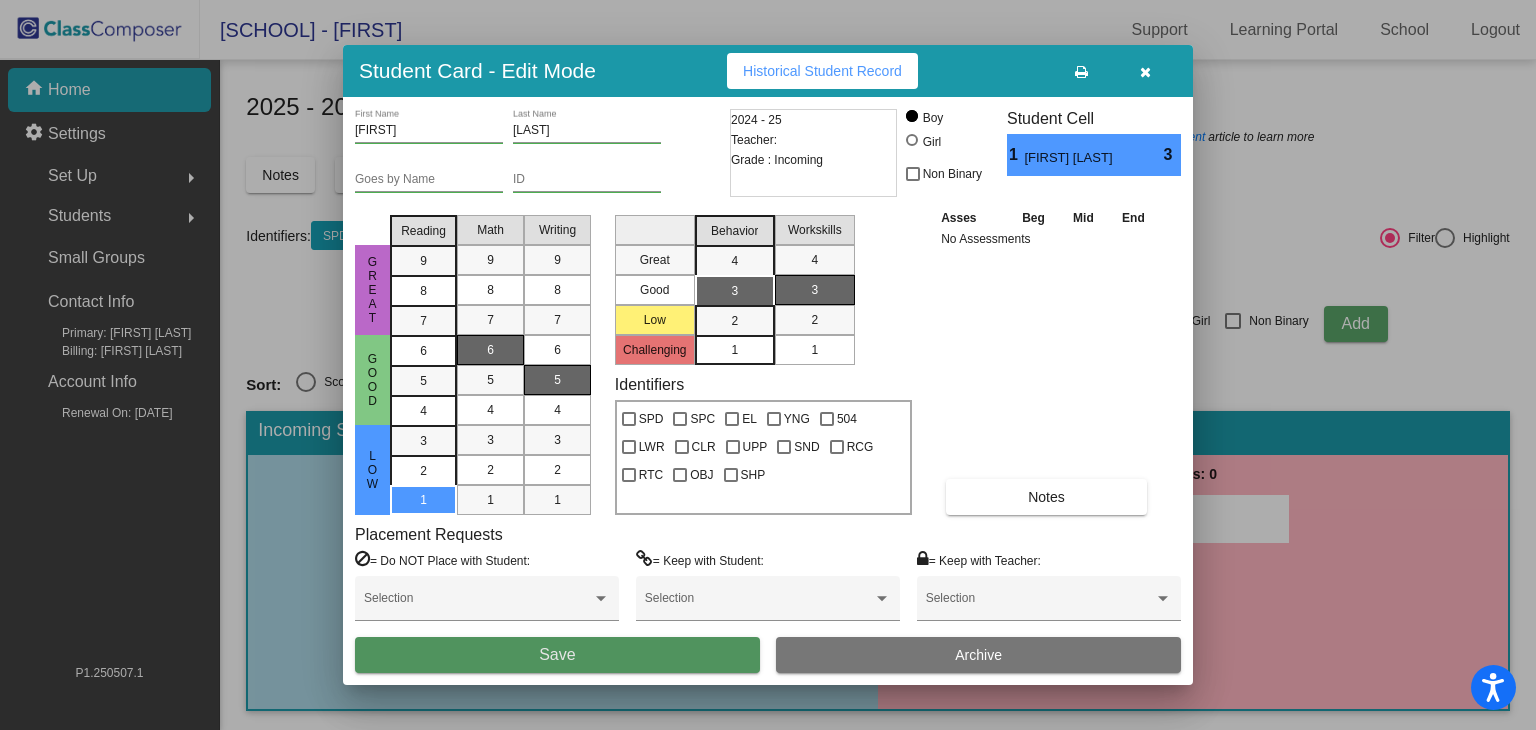 click on "Save" at bounding box center [557, 655] 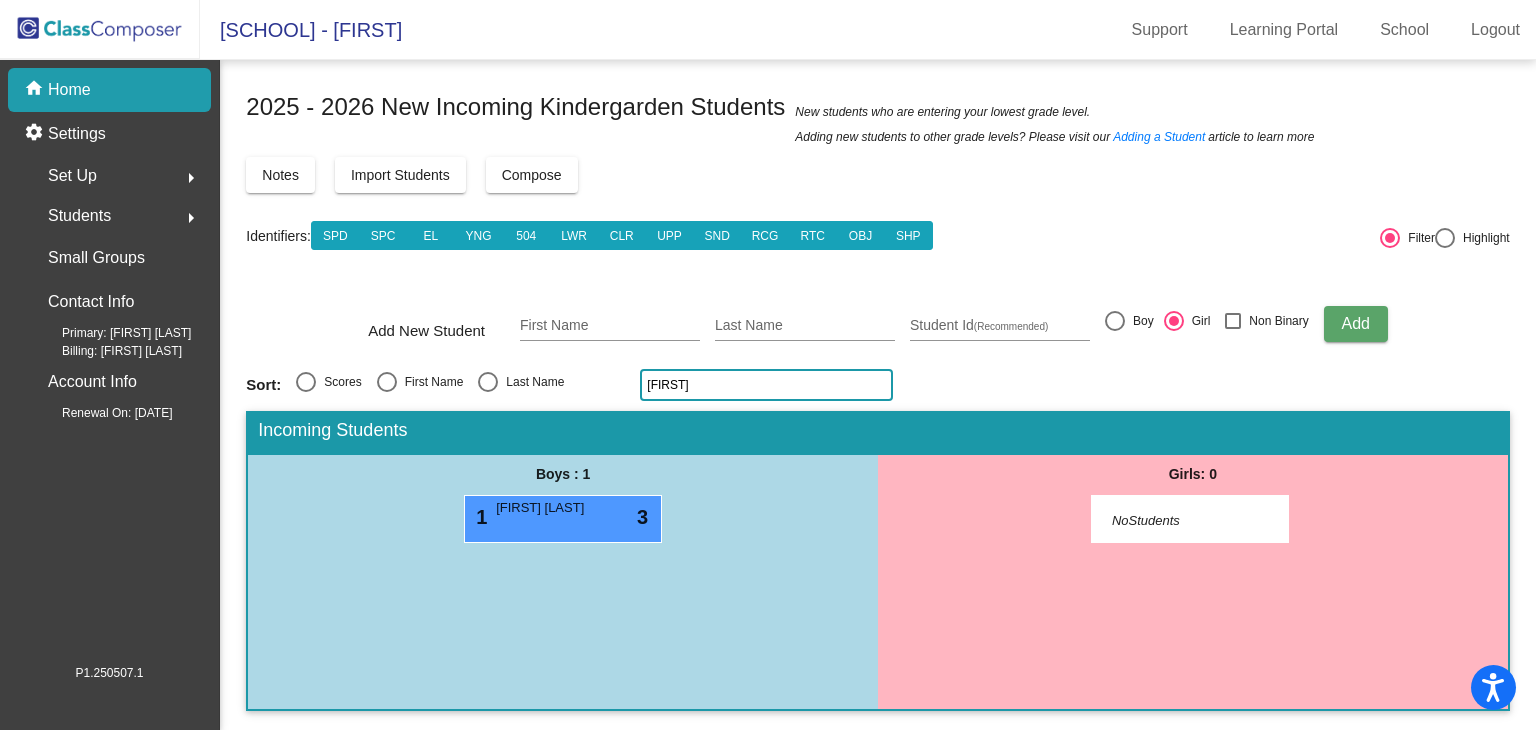 click on "[FIRST]" 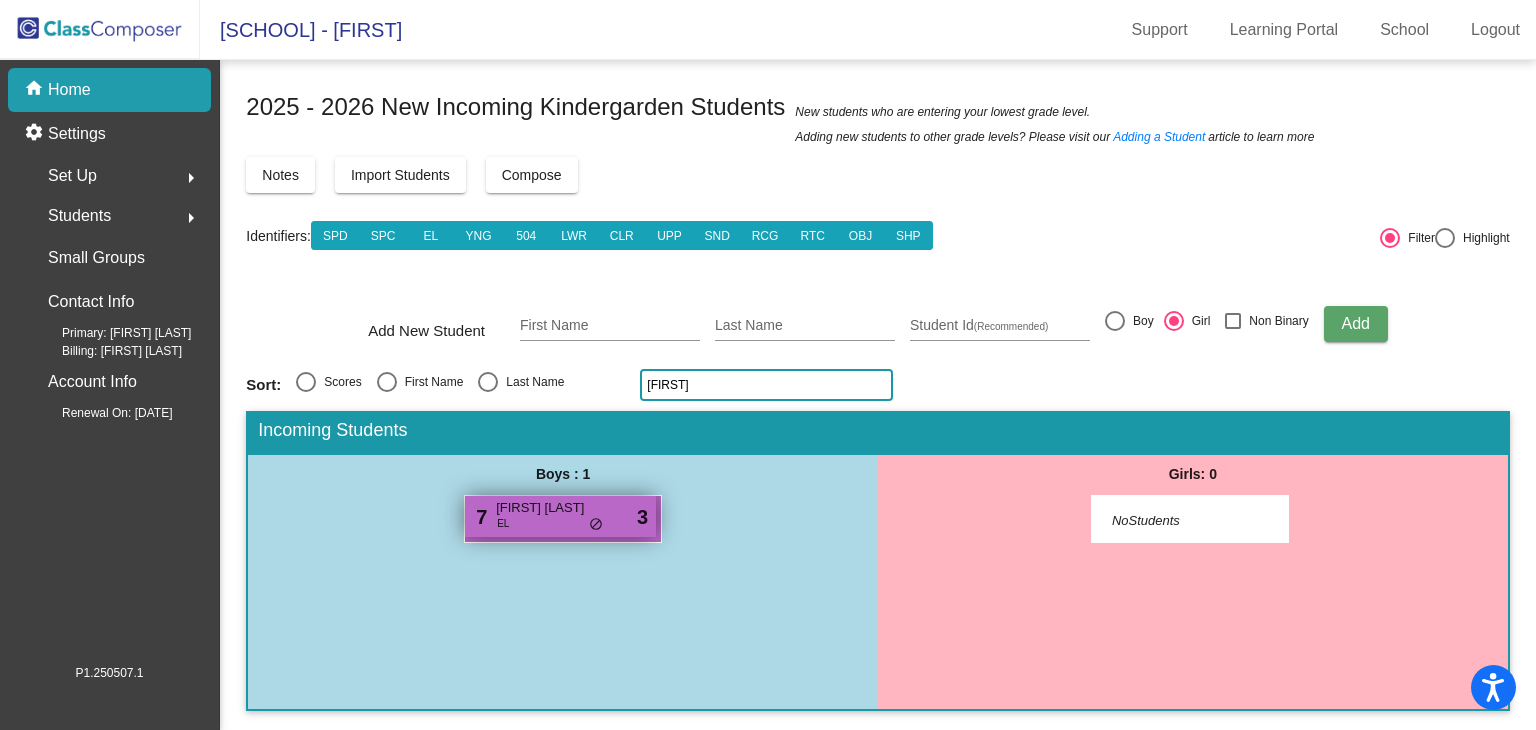 click on "[FIRST] [LAST]" at bounding box center (546, 508) 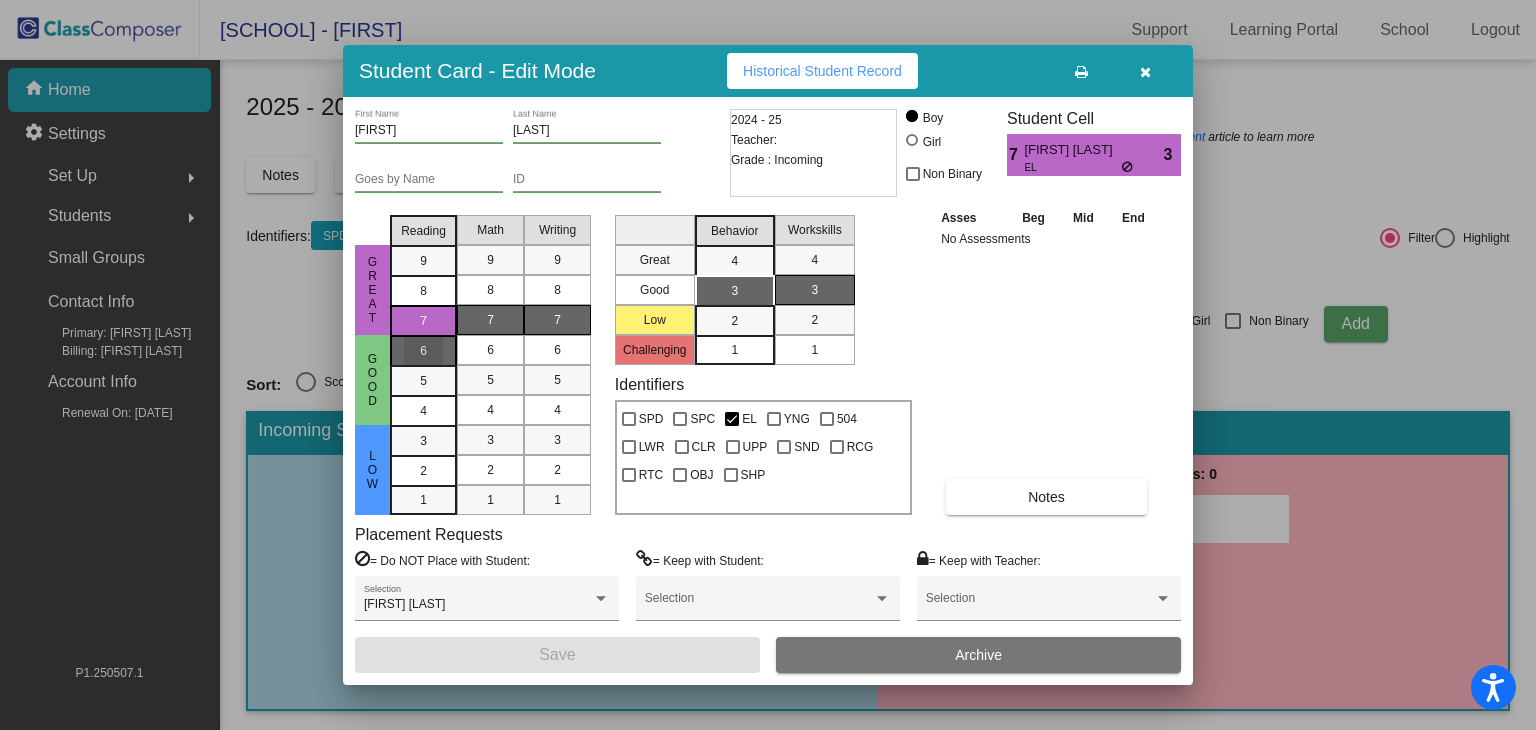 click on "6" at bounding box center [423, 351] 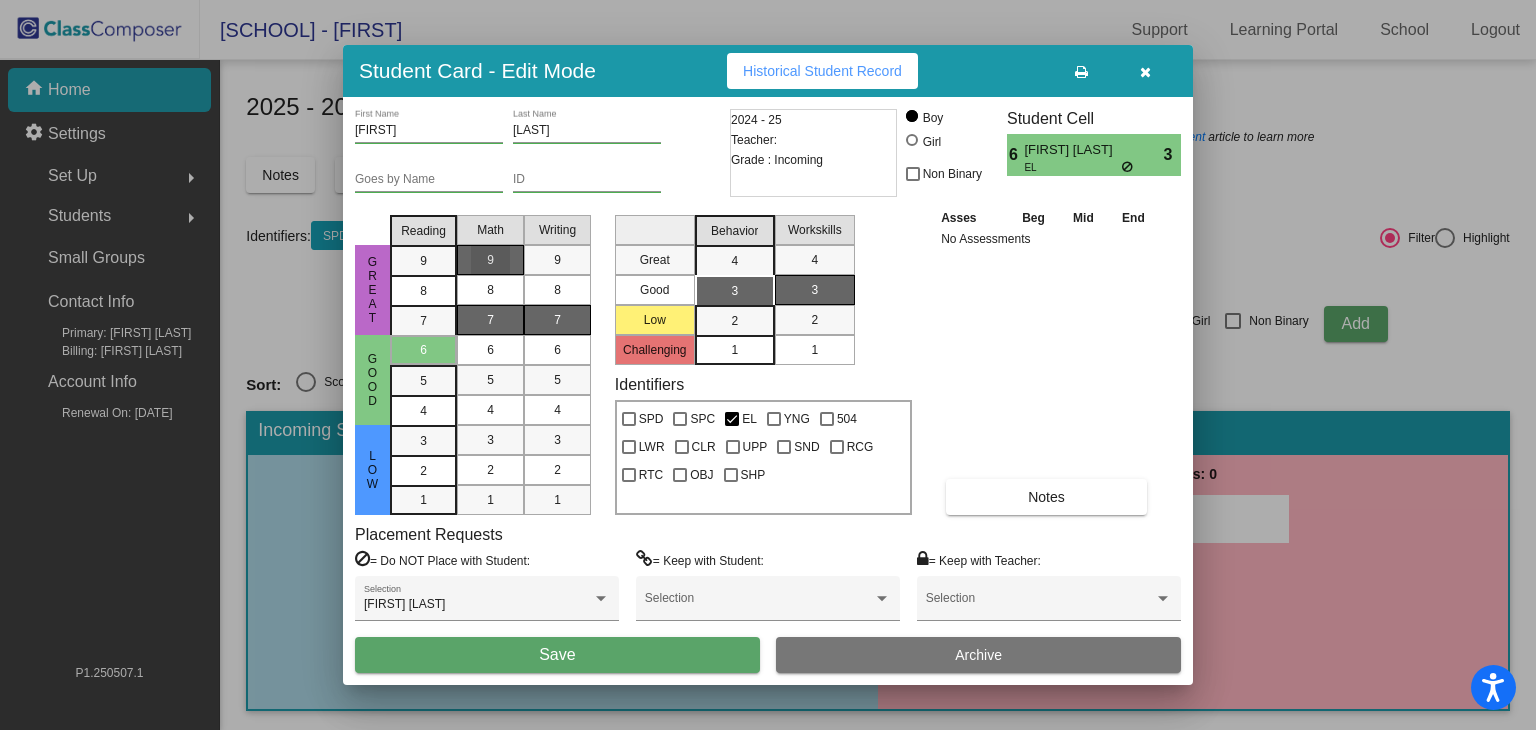 click on "9" at bounding box center (490, 260) 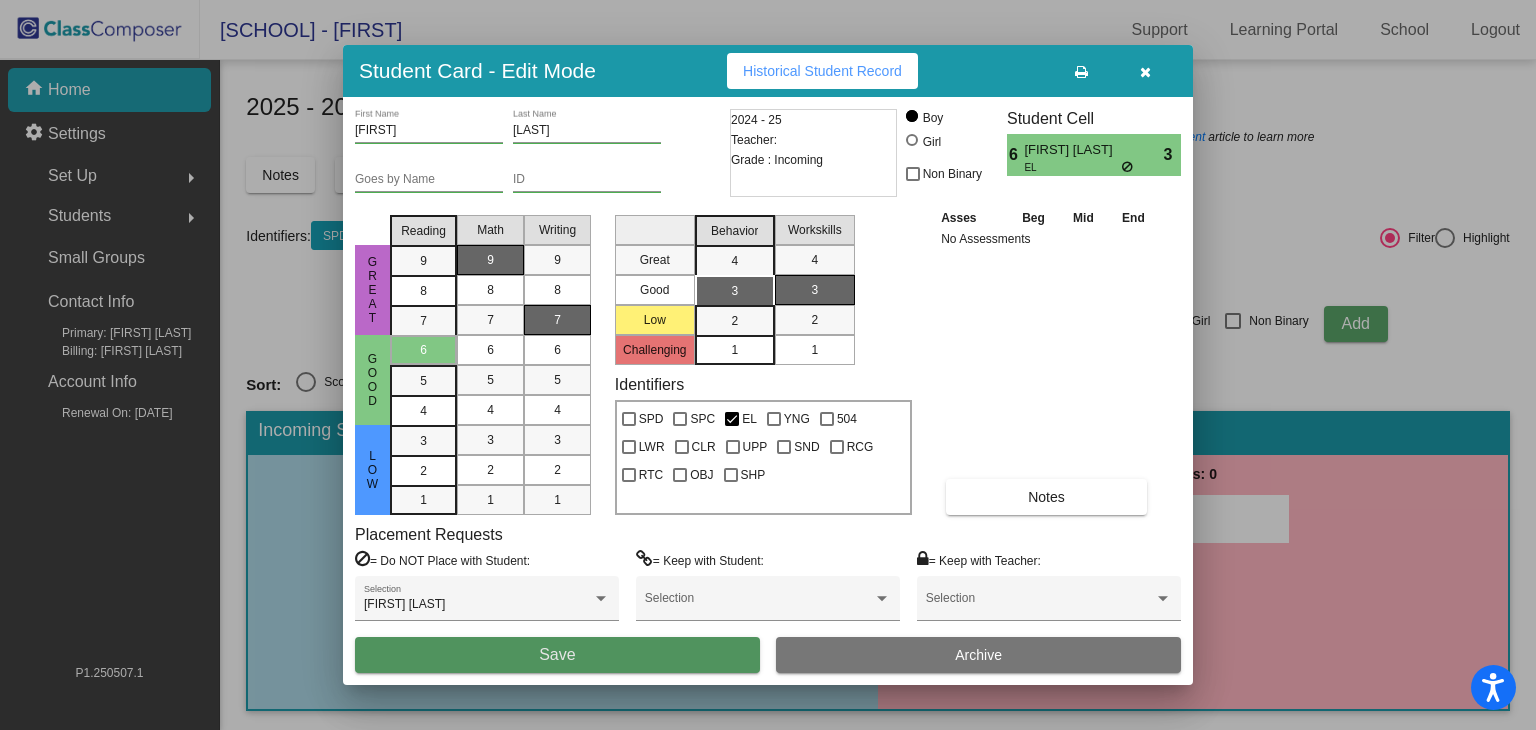 click on "Save" at bounding box center [557, 654] 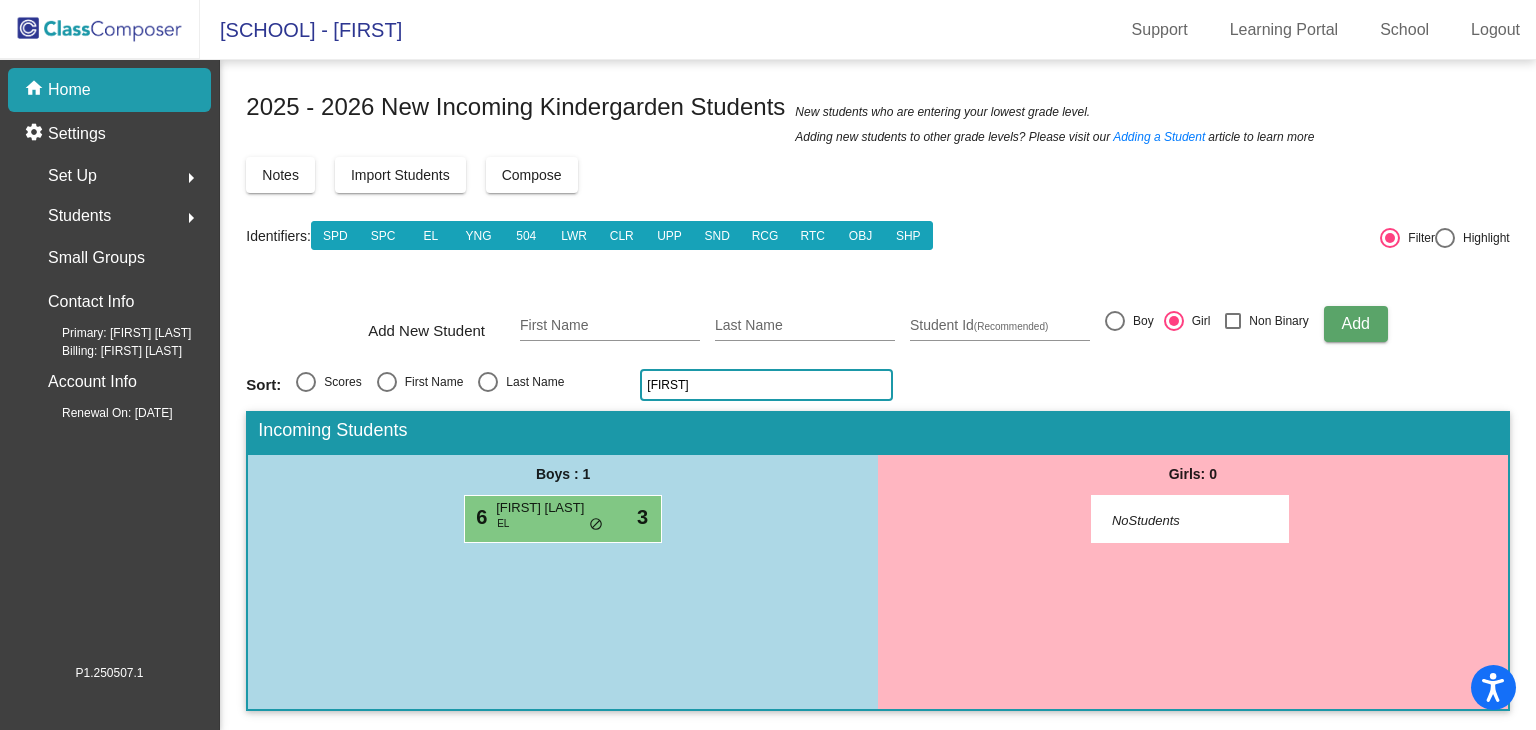 click on "[FIRST]" 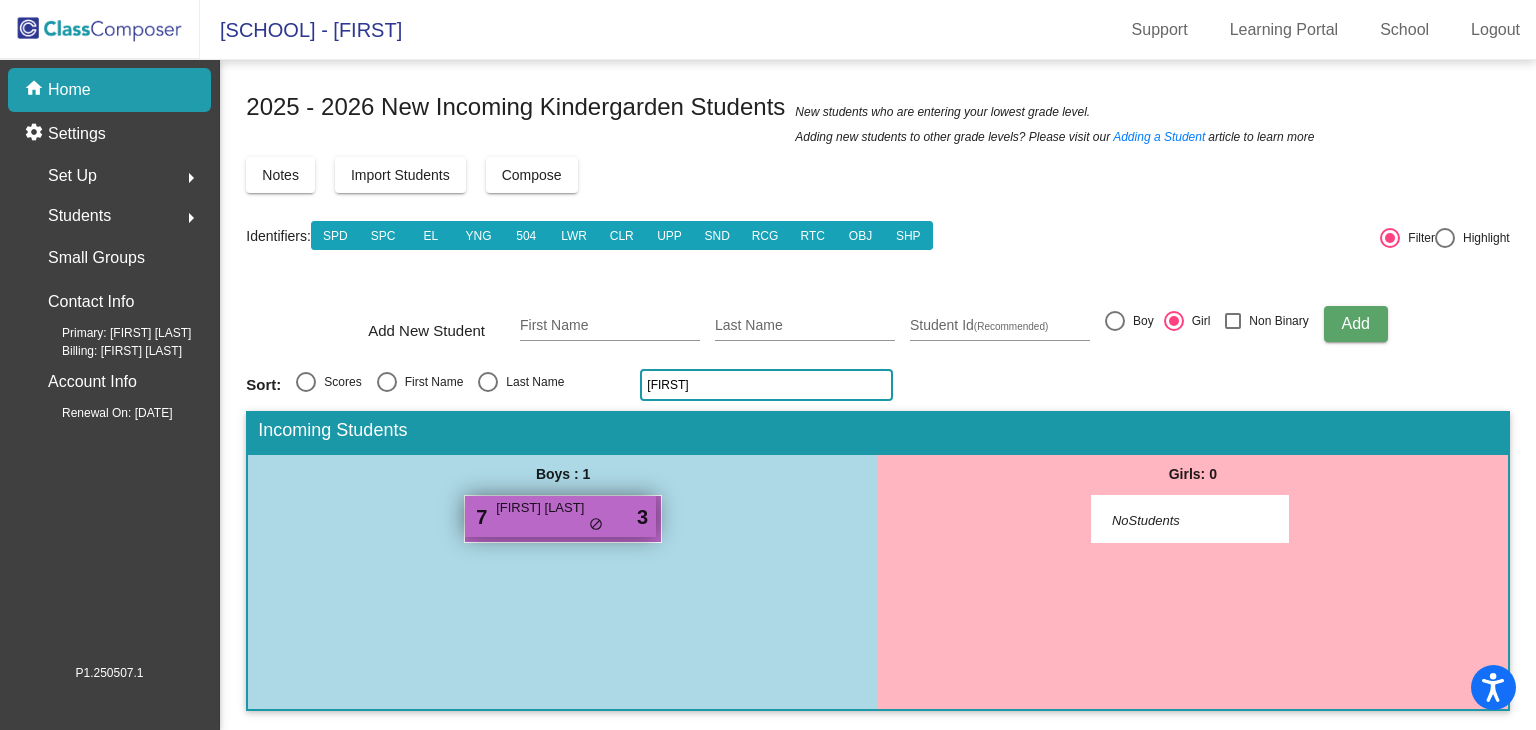 click on "[FIRST] [LAST]" at bounding box center (546, 508) 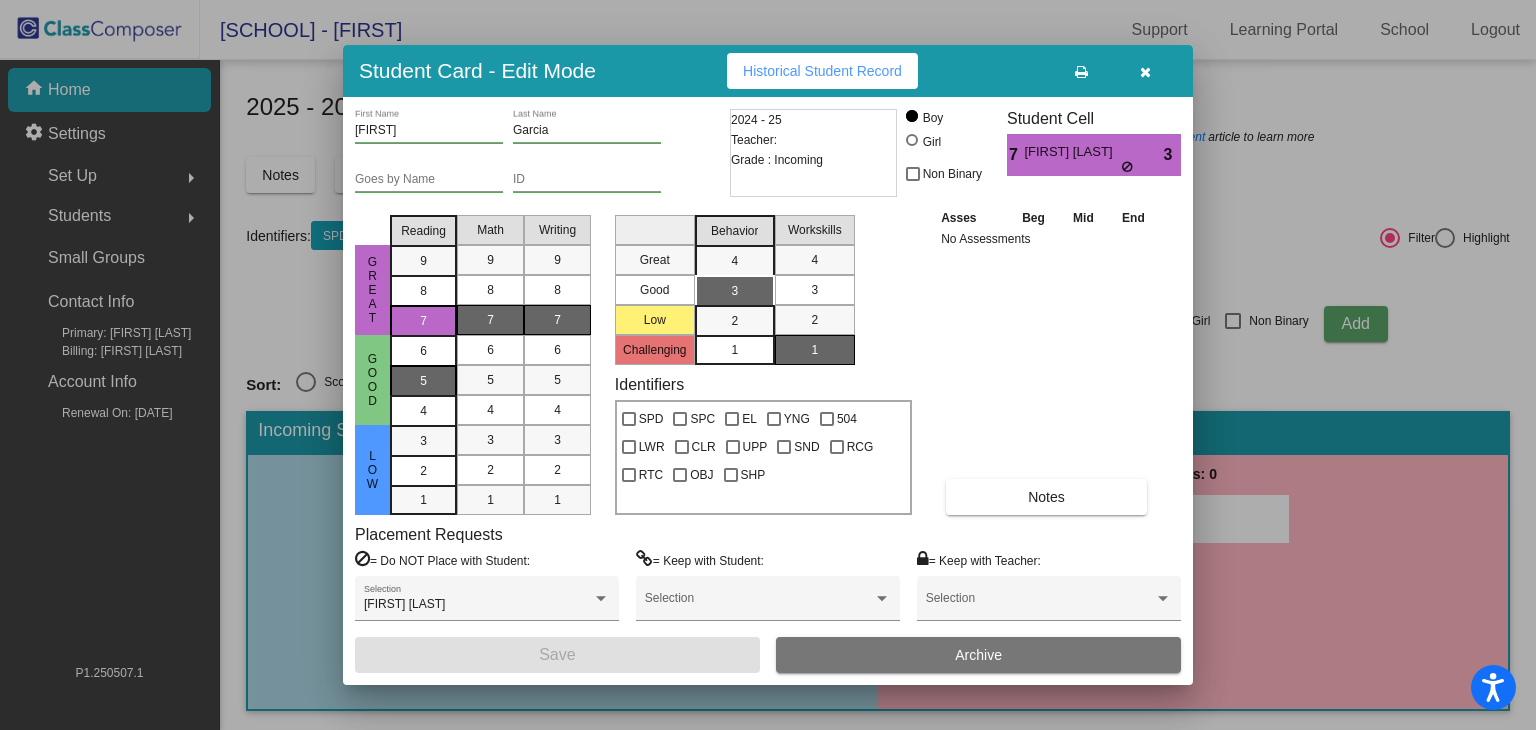 click on "5" at bounding box center (423, 351) 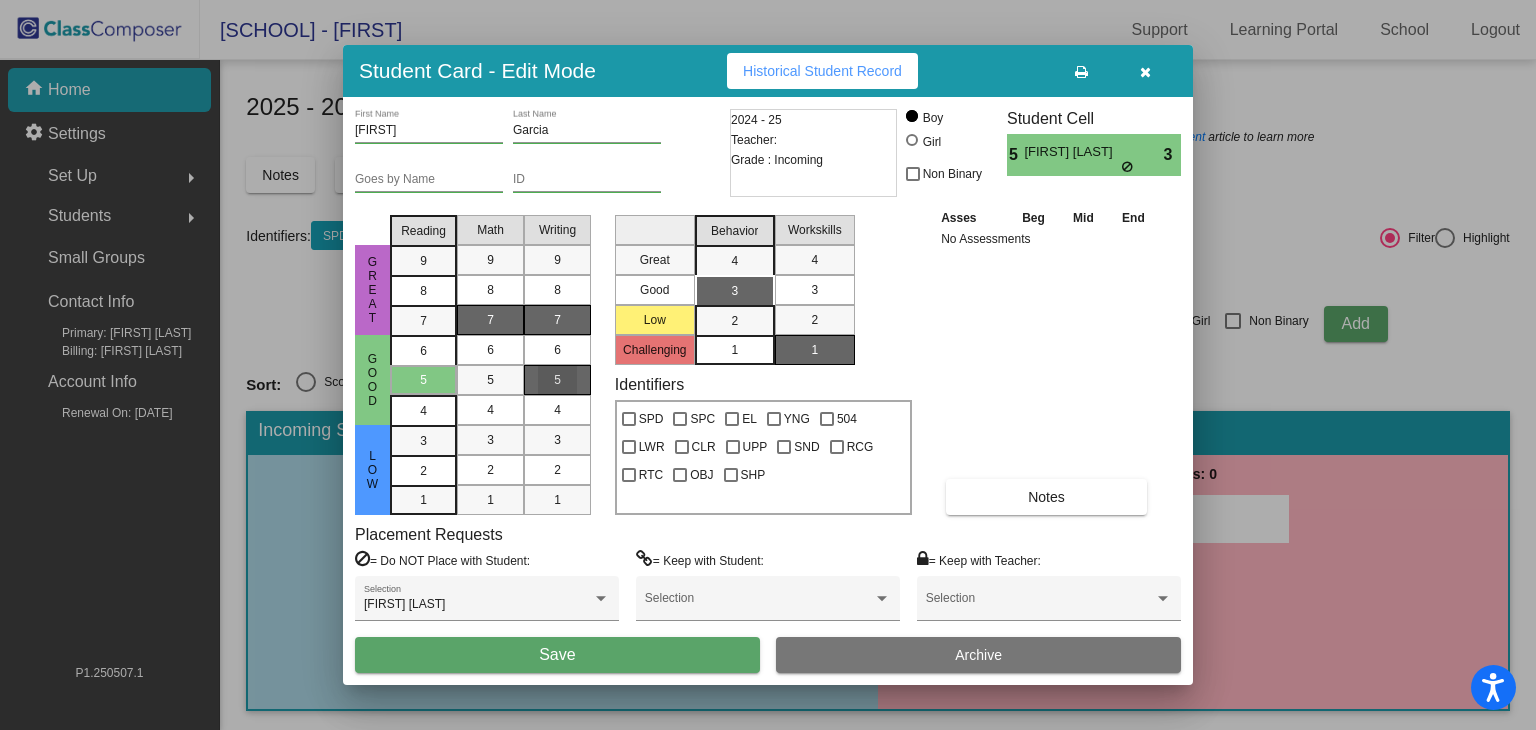 click on "5" at bounding box center [557, 380] 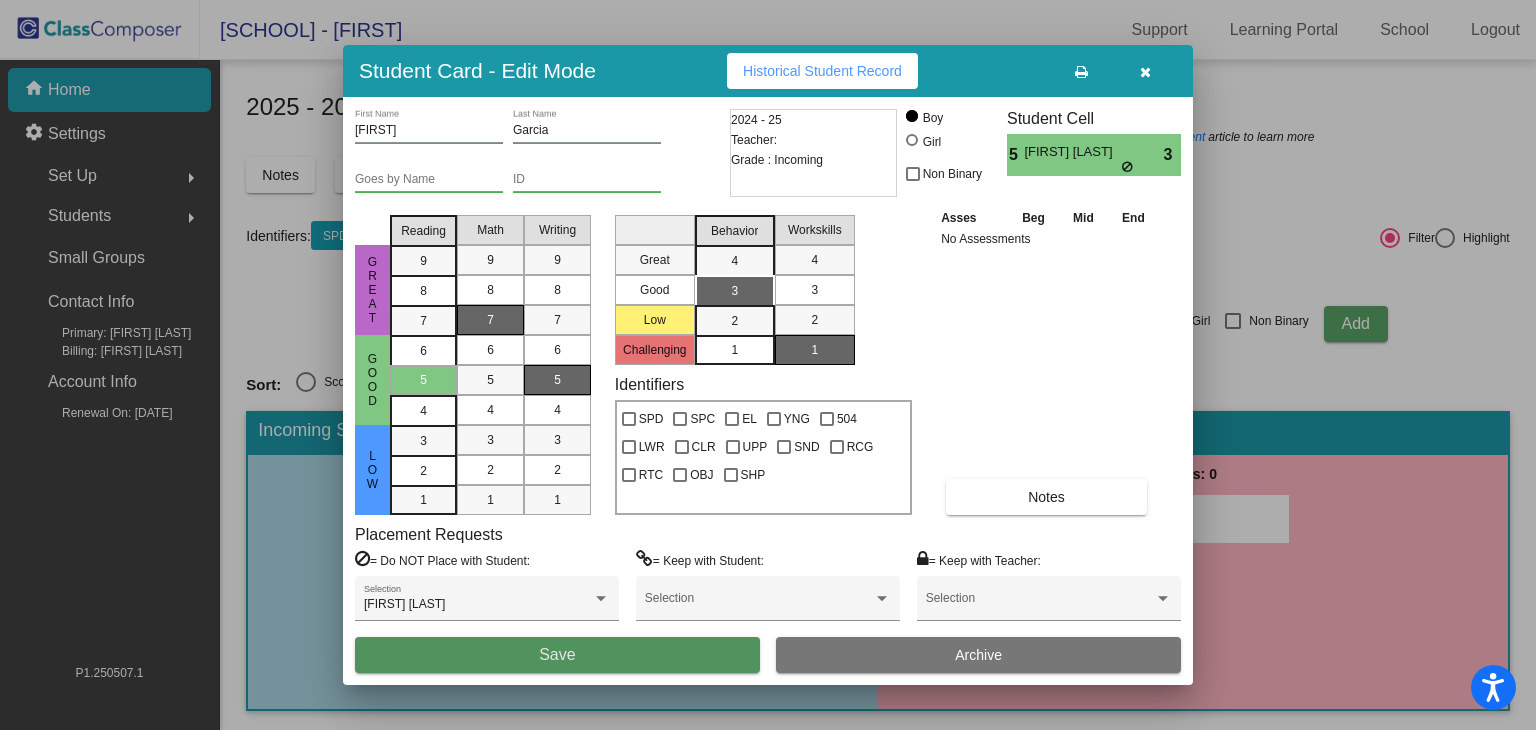 click on "Save" at bounding box center (557, 655) 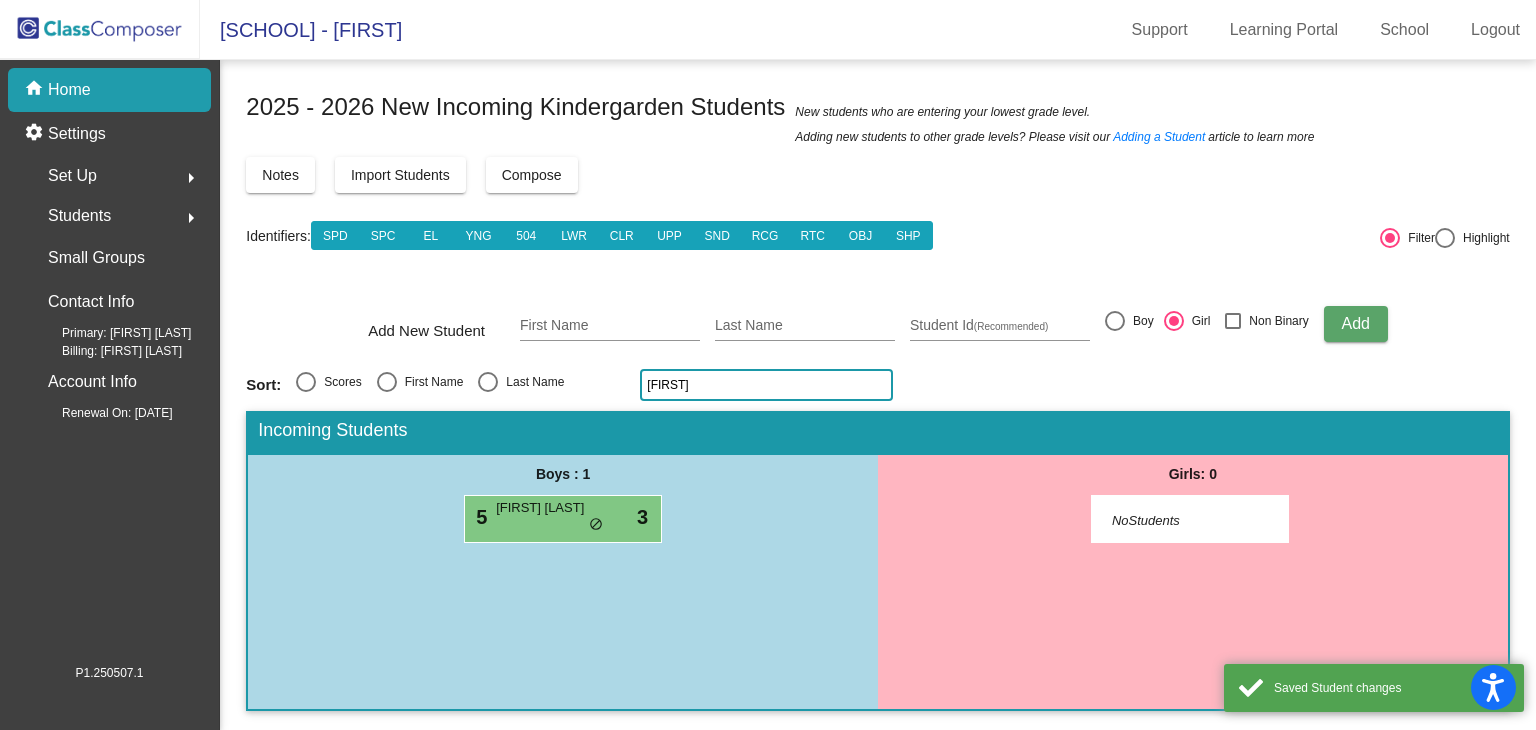 click on "[FIRST]" 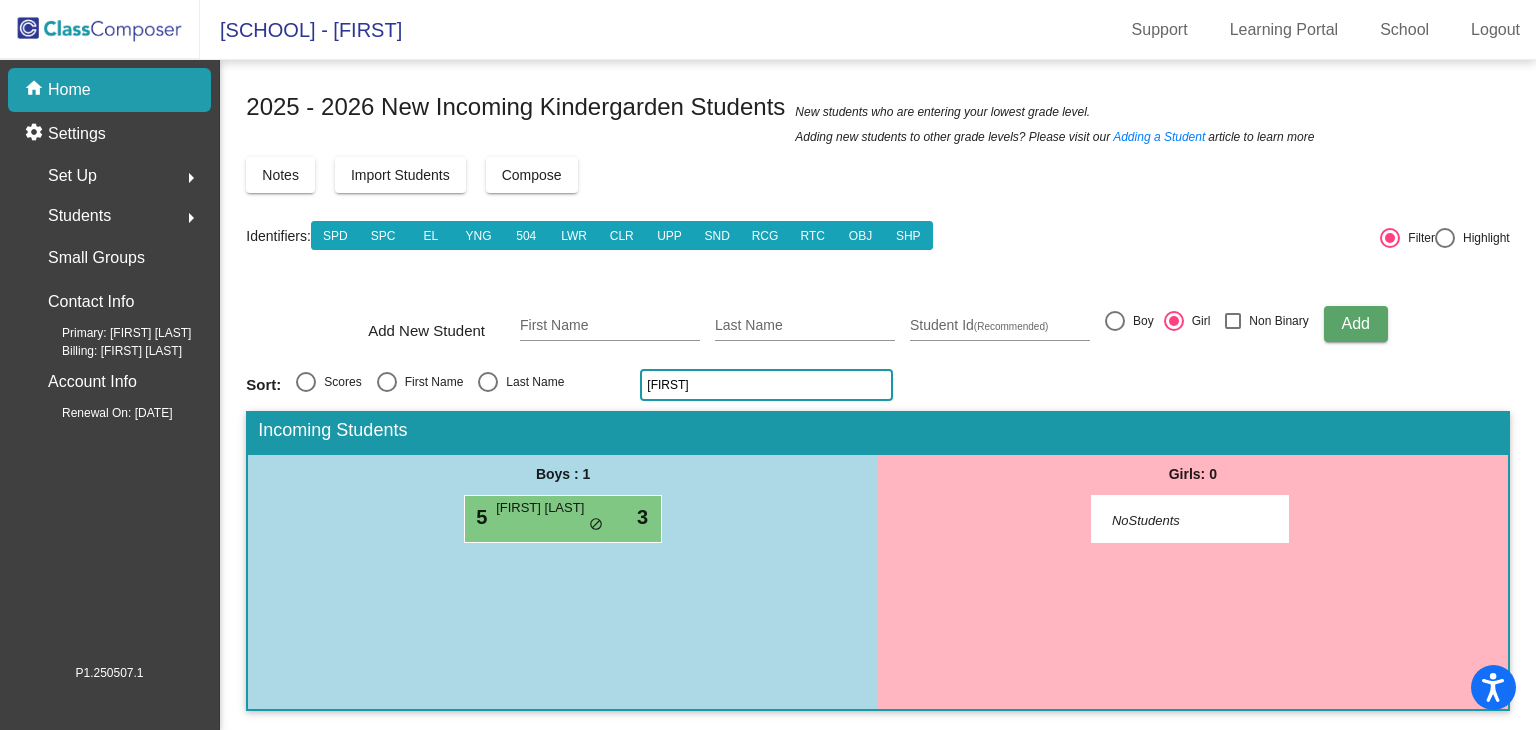 click on "[FIRST]" 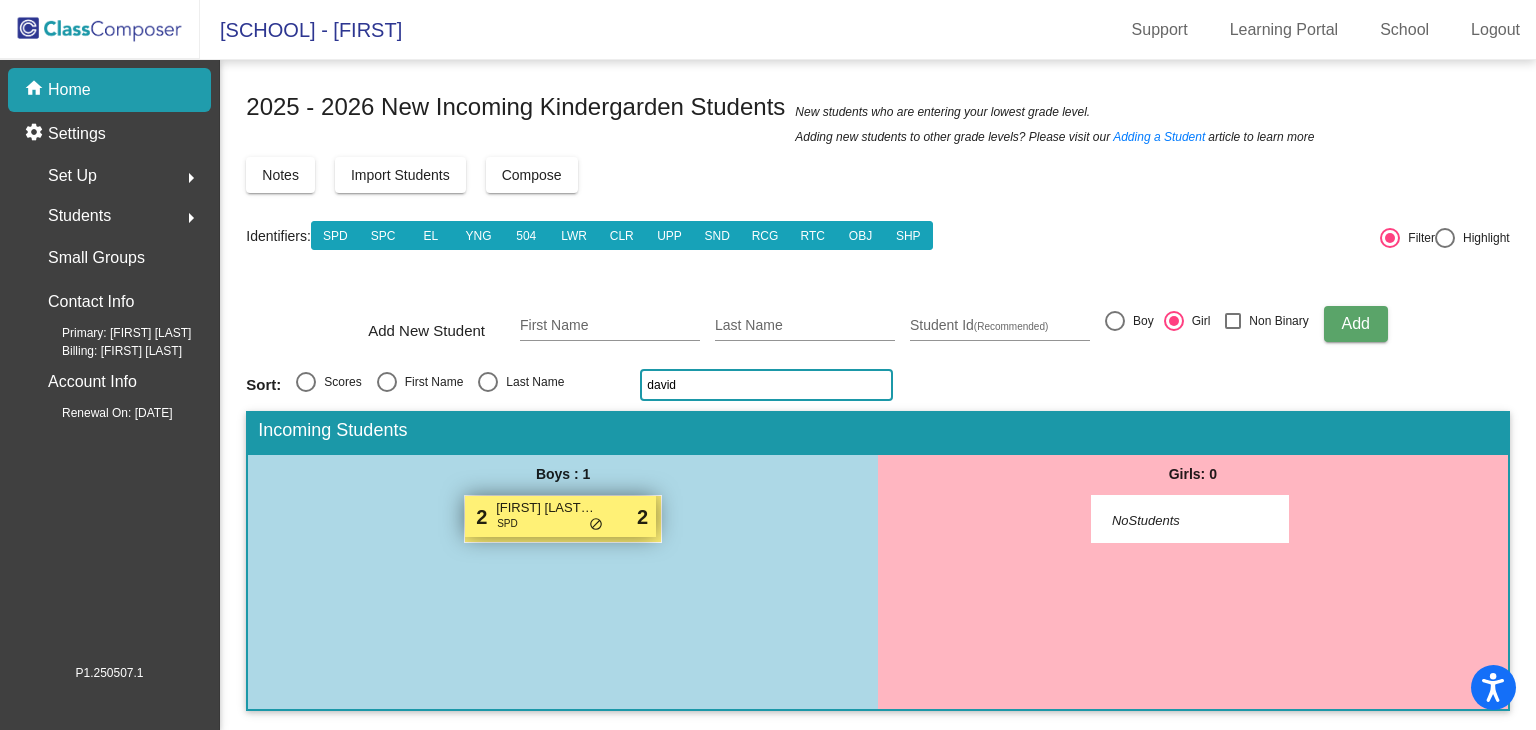 click on "SPD" at bounding box center (507, 523) 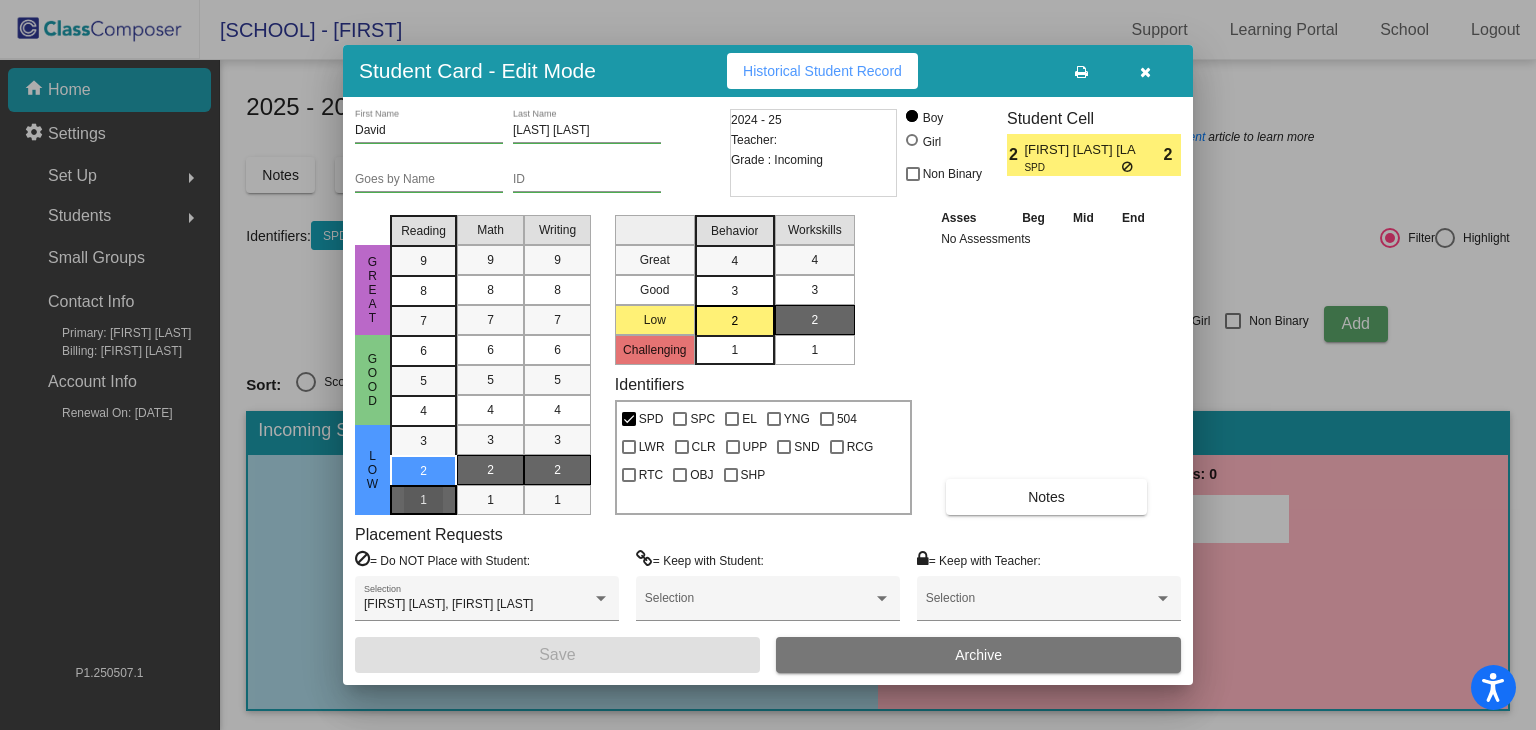 click on "1" at bounding box center (423, 500) 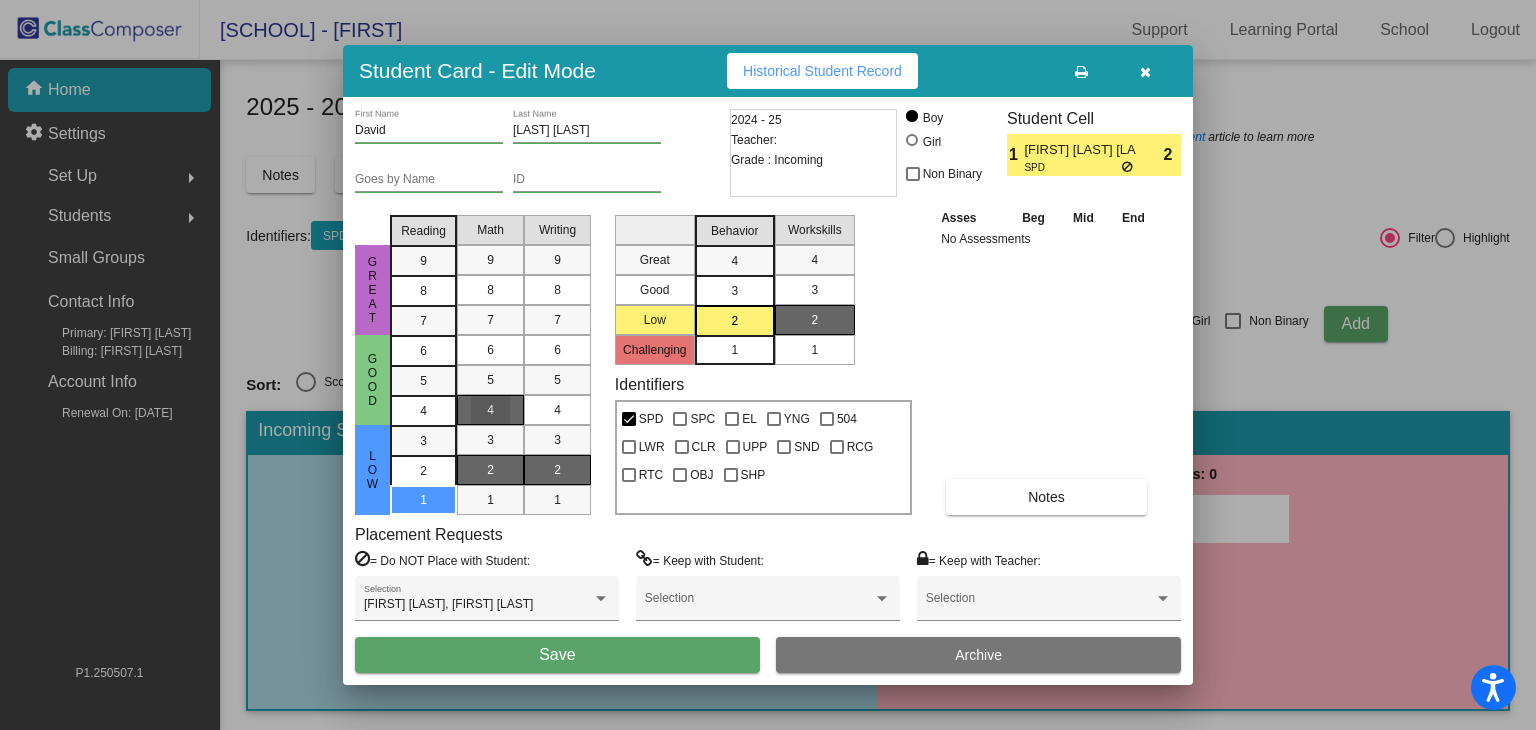 click on "4" at bounding box center [490, 410] 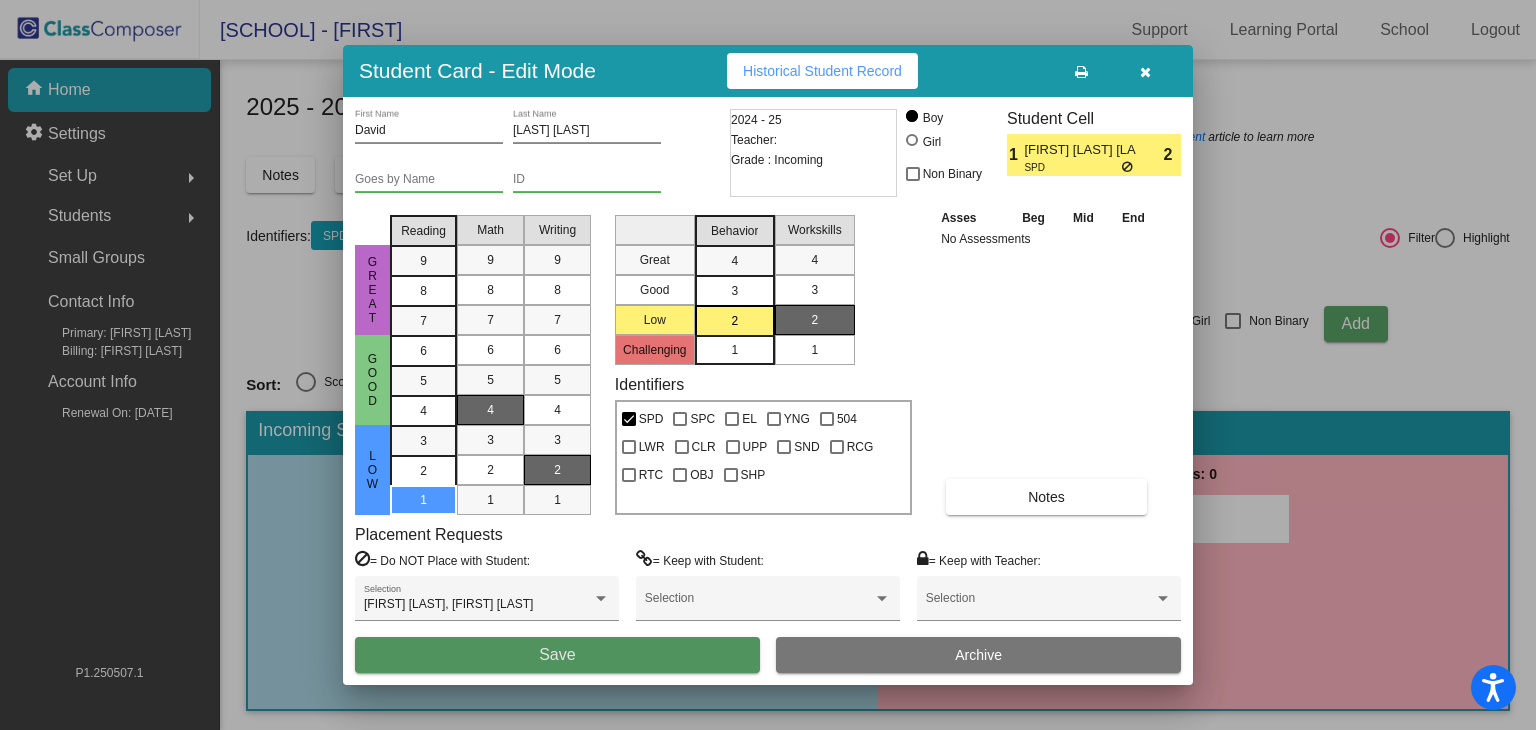 click on "Save" at bounding box center [557, 654] 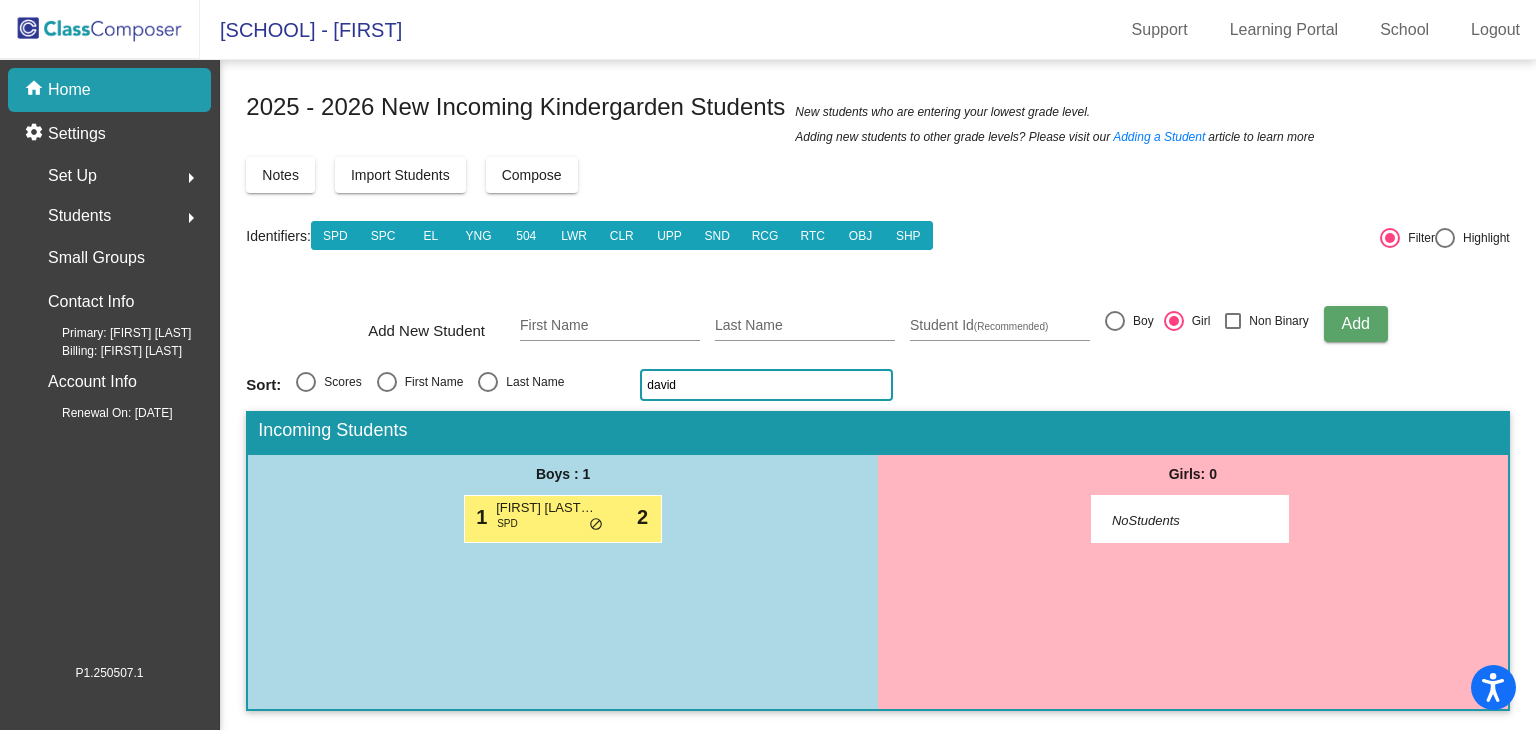 click on "david" 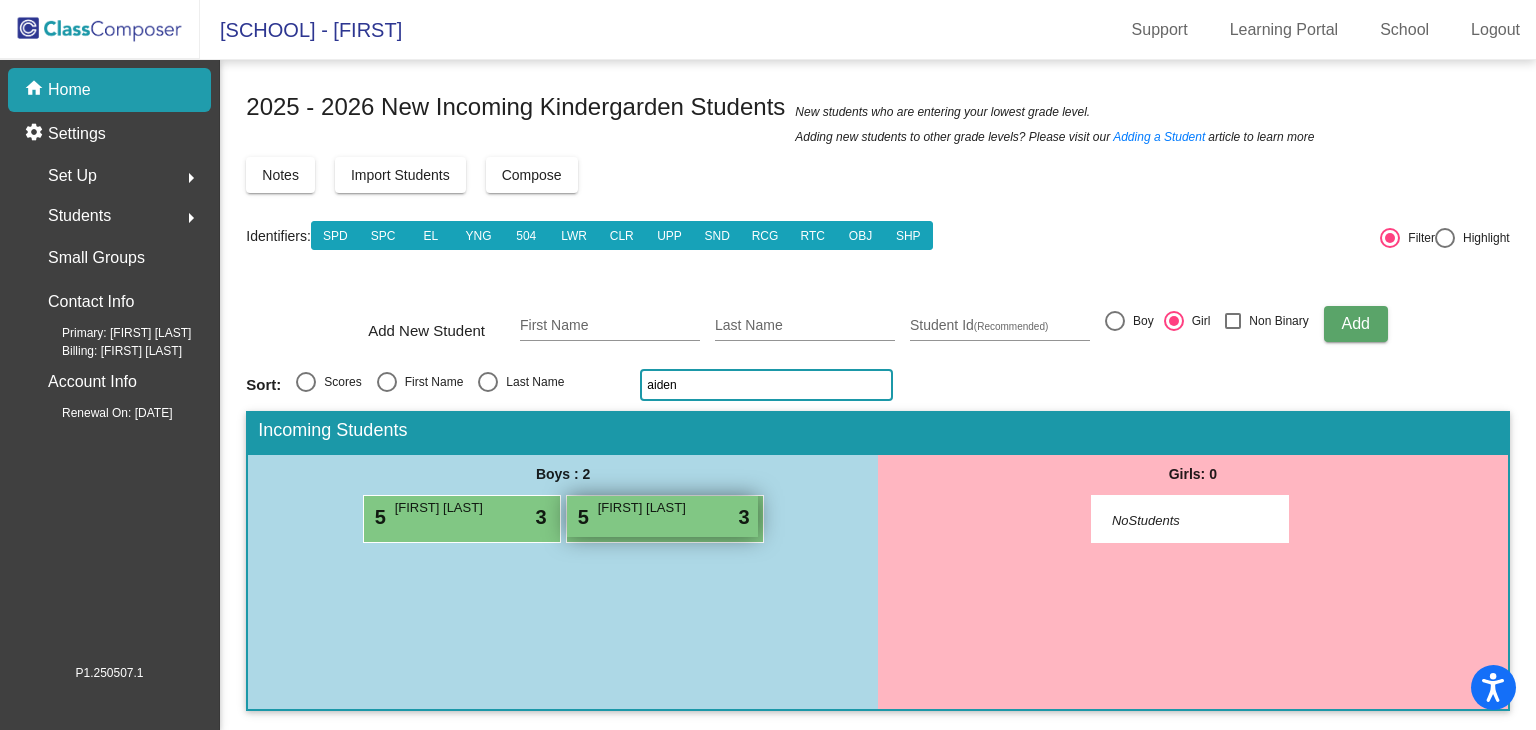 type on "aiden" 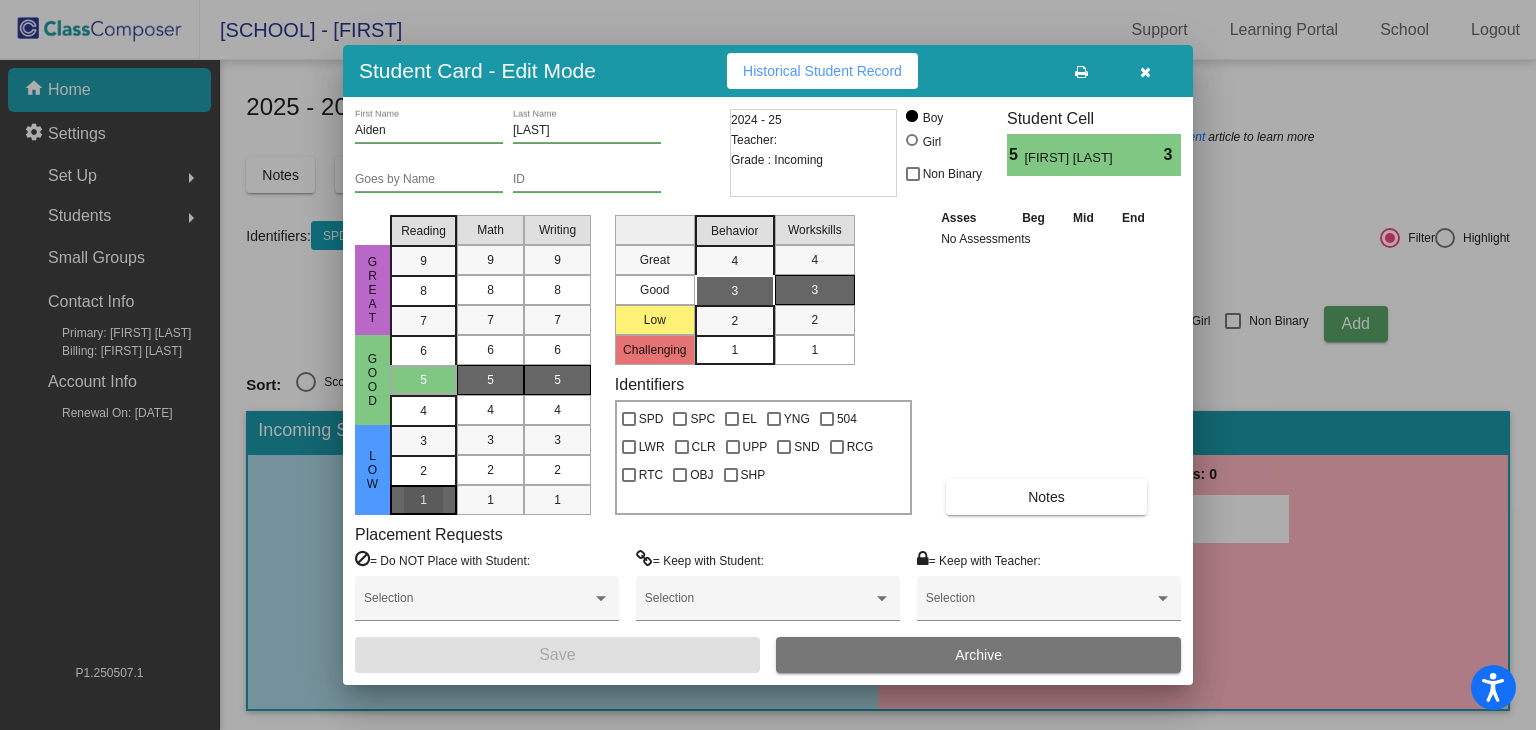click on "1" at bounding box center (423, 441) 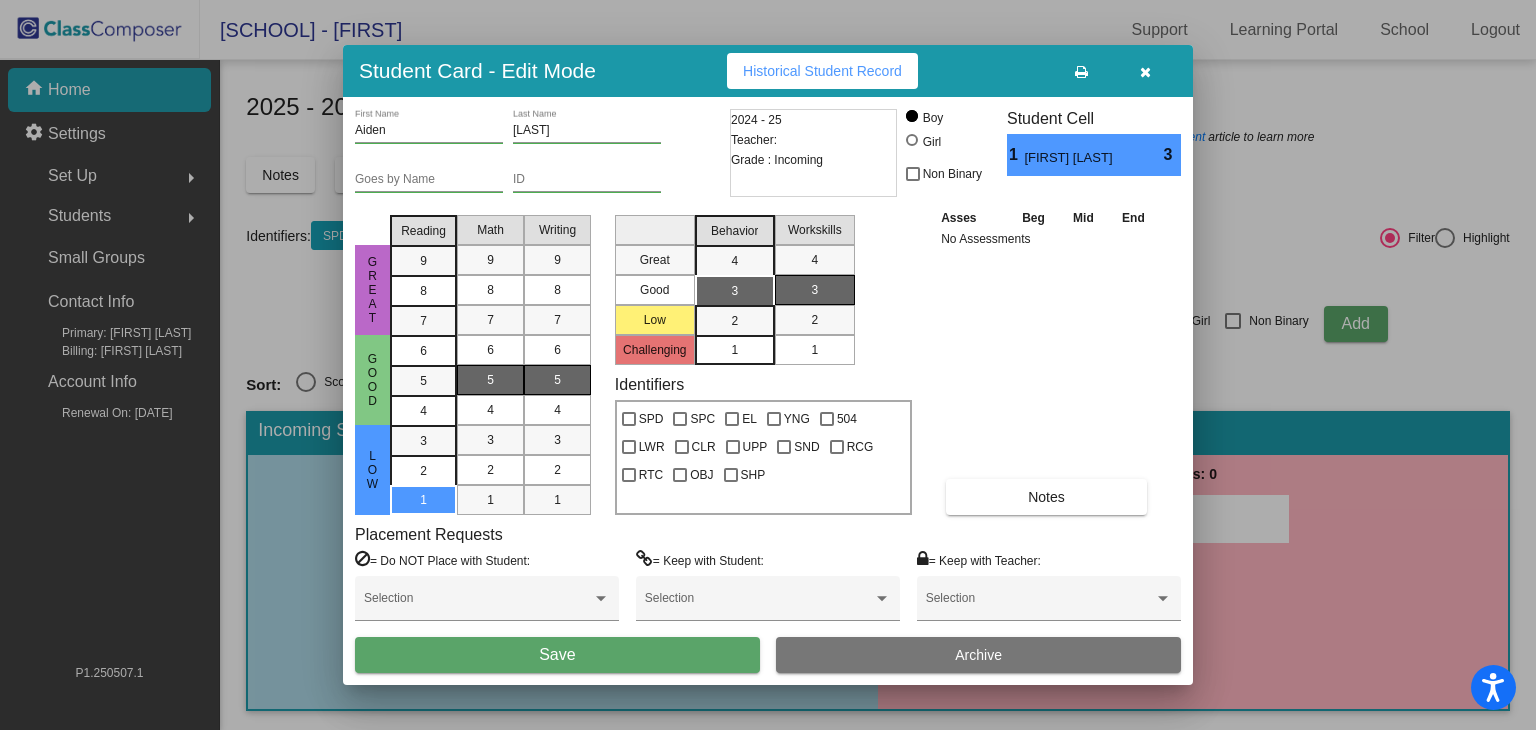 click on "Save" at bounding box center [557, 655] 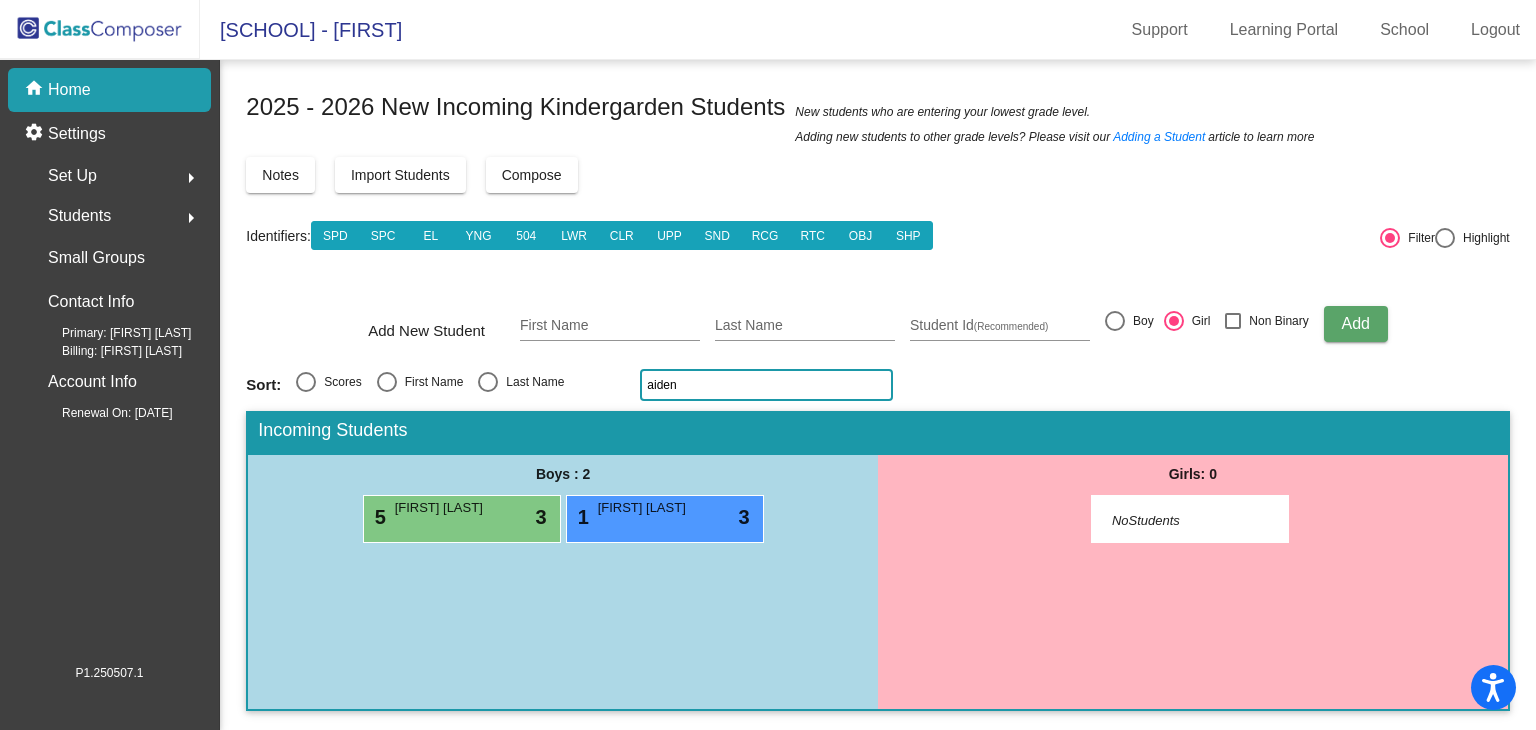 click on "aiden" 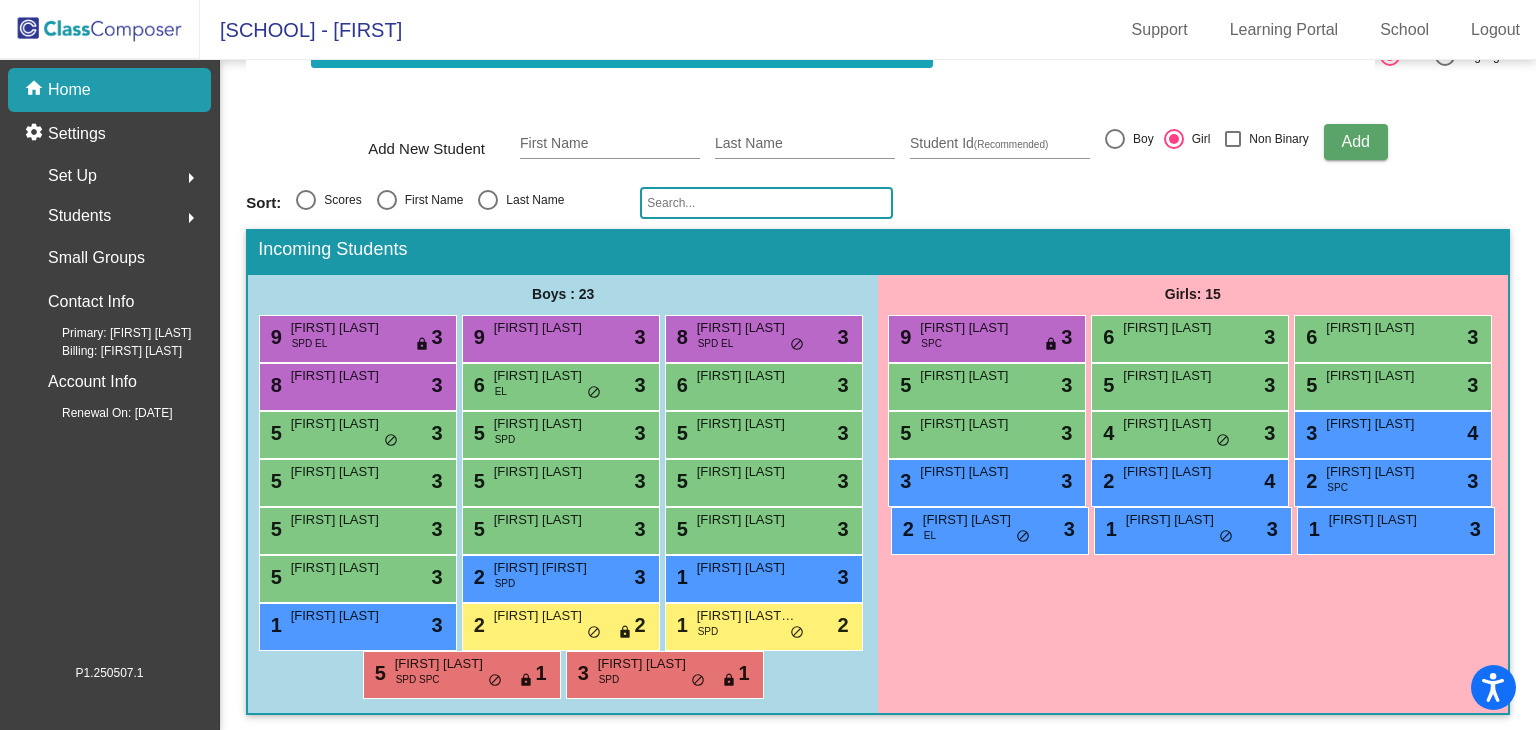 scroll, scrollTop: 193, scrollLeft: 0, axis: vertical 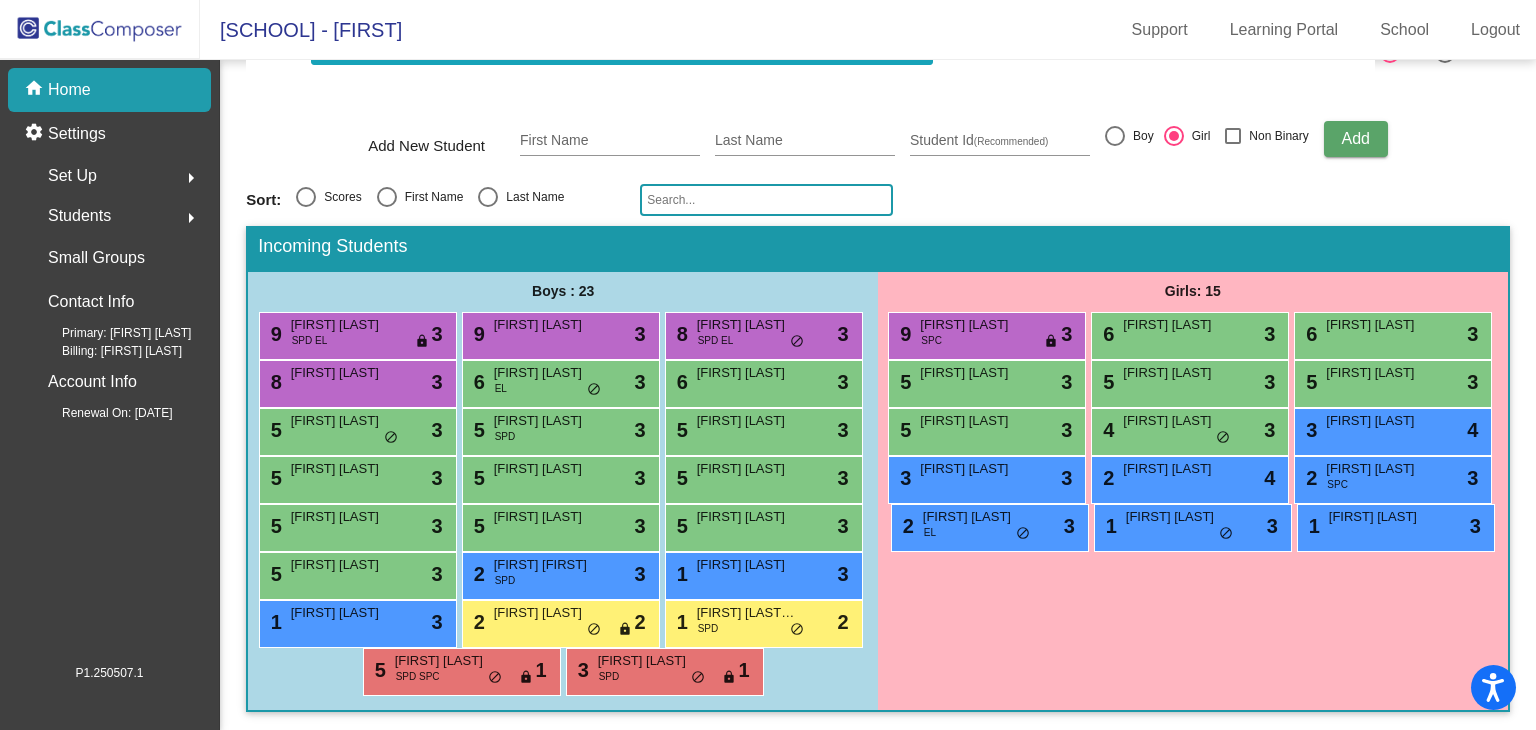 type 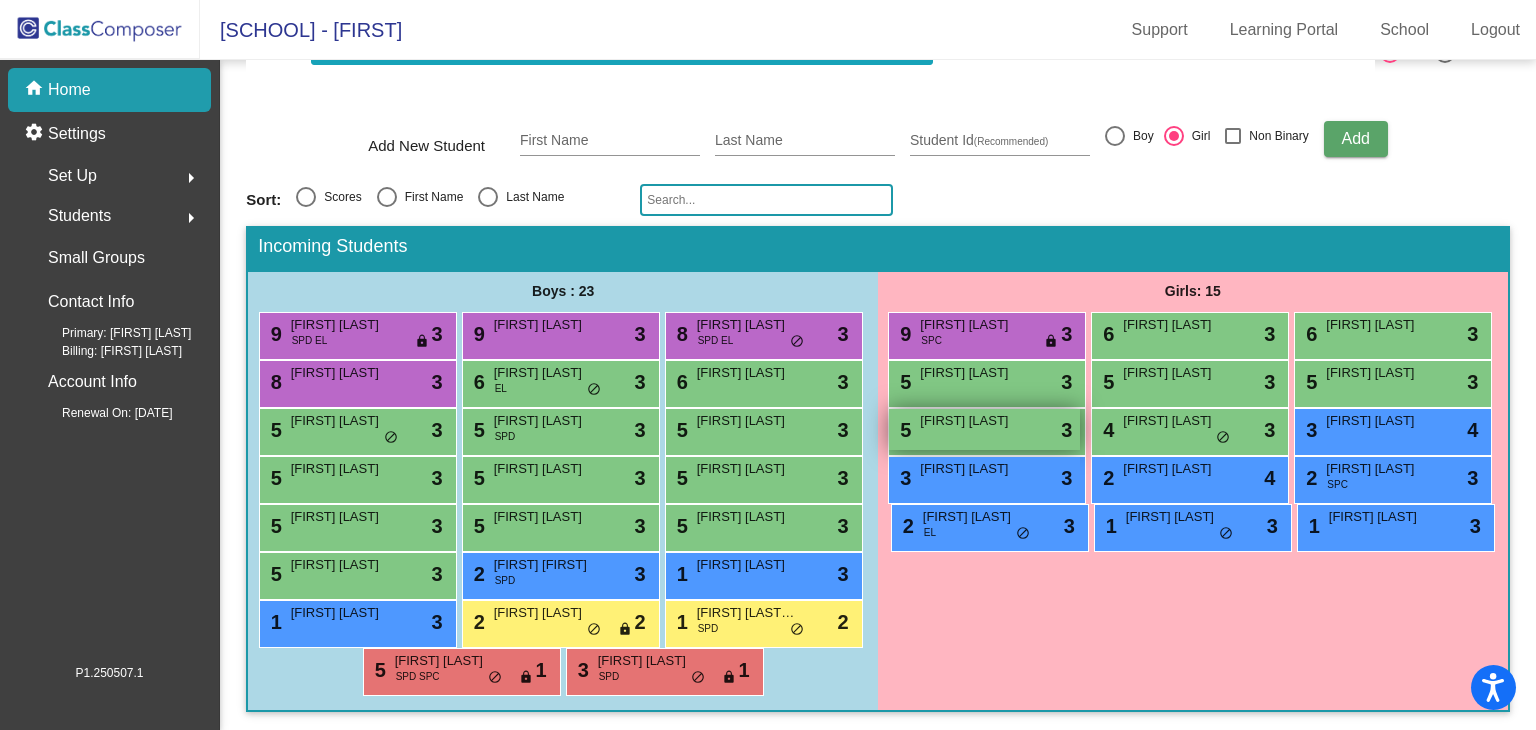 click on "5 [FIRST] [LAST] lock do_not_disturb_alt 3" at bounding box center [984, 429] 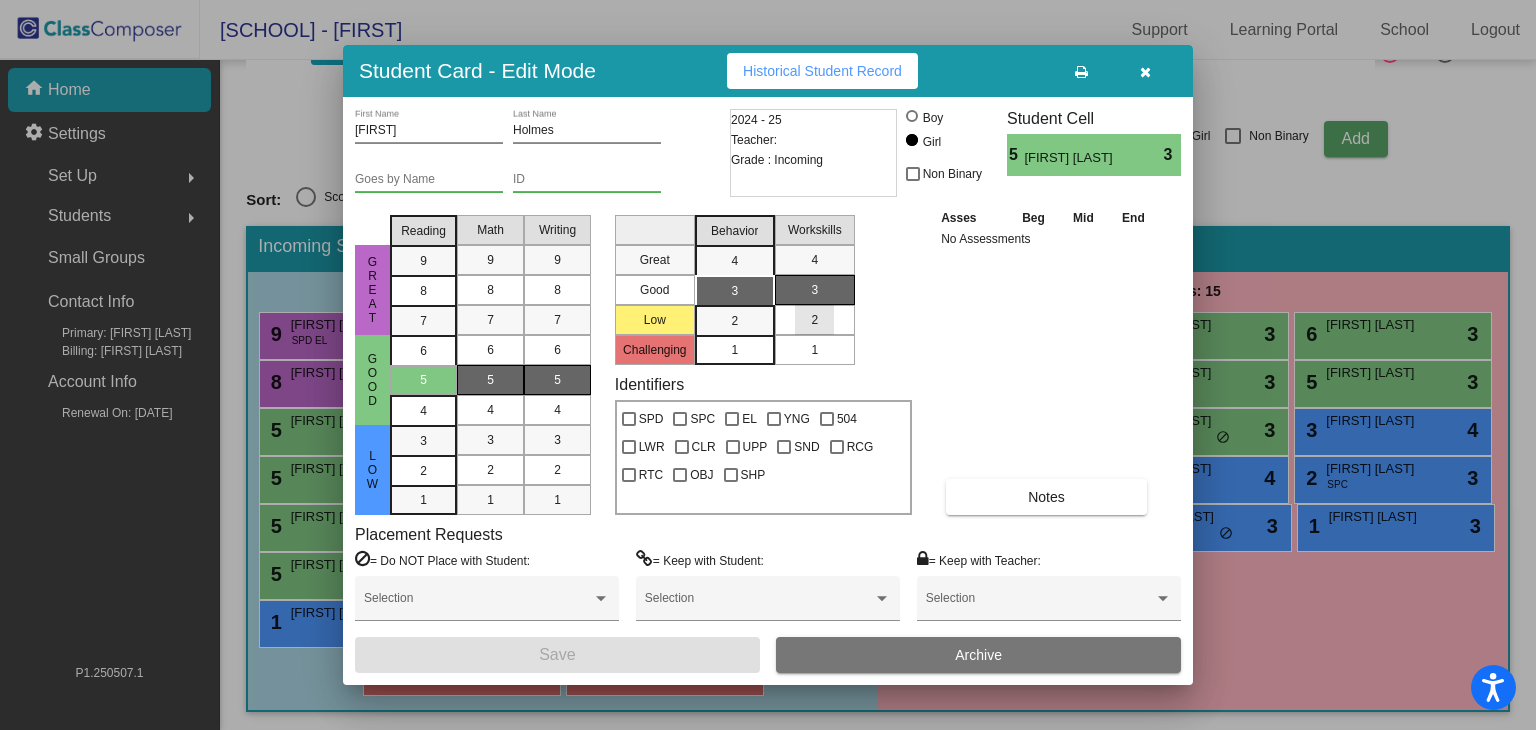 click on "2" at bounding box center [814, 320] 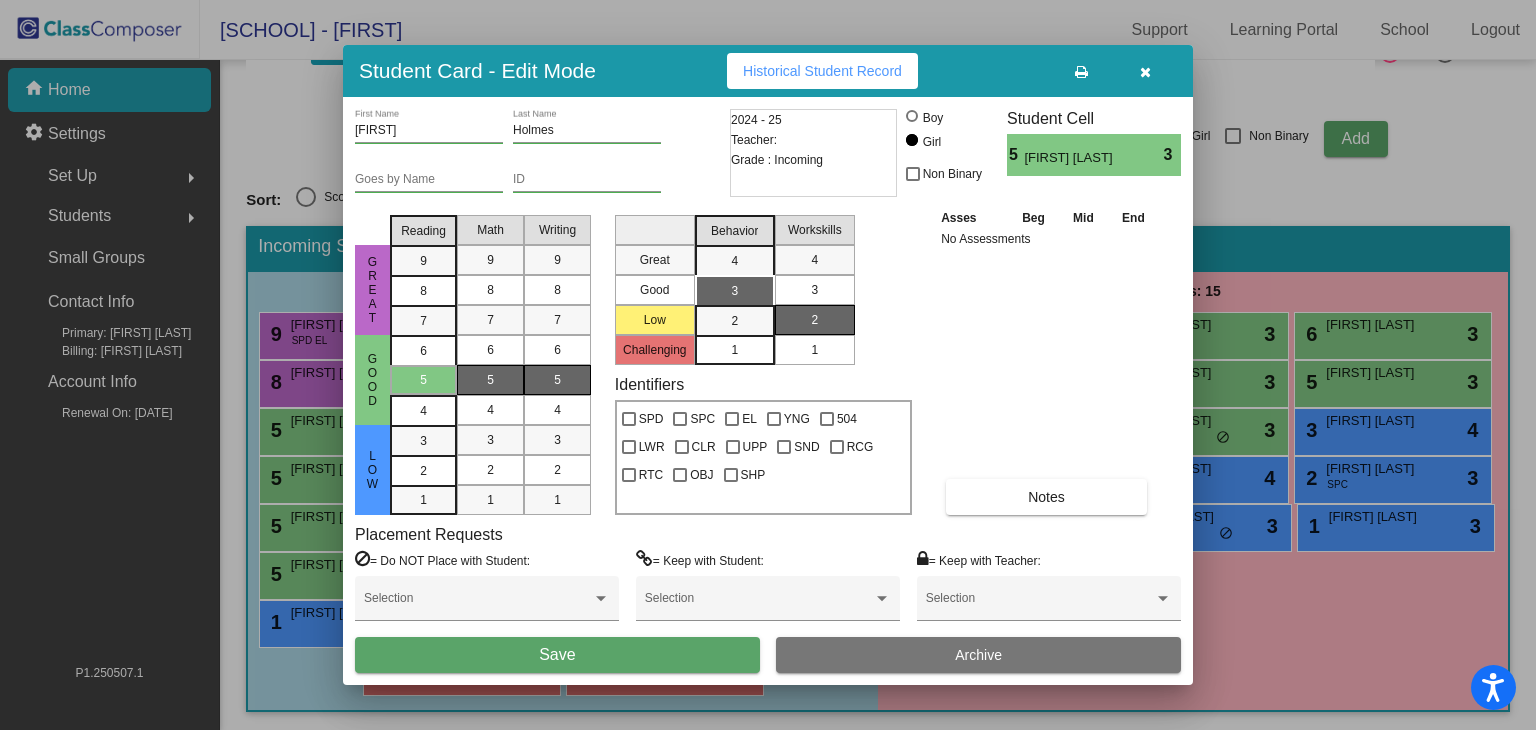 click on "1" at bounding box center (734, 350) 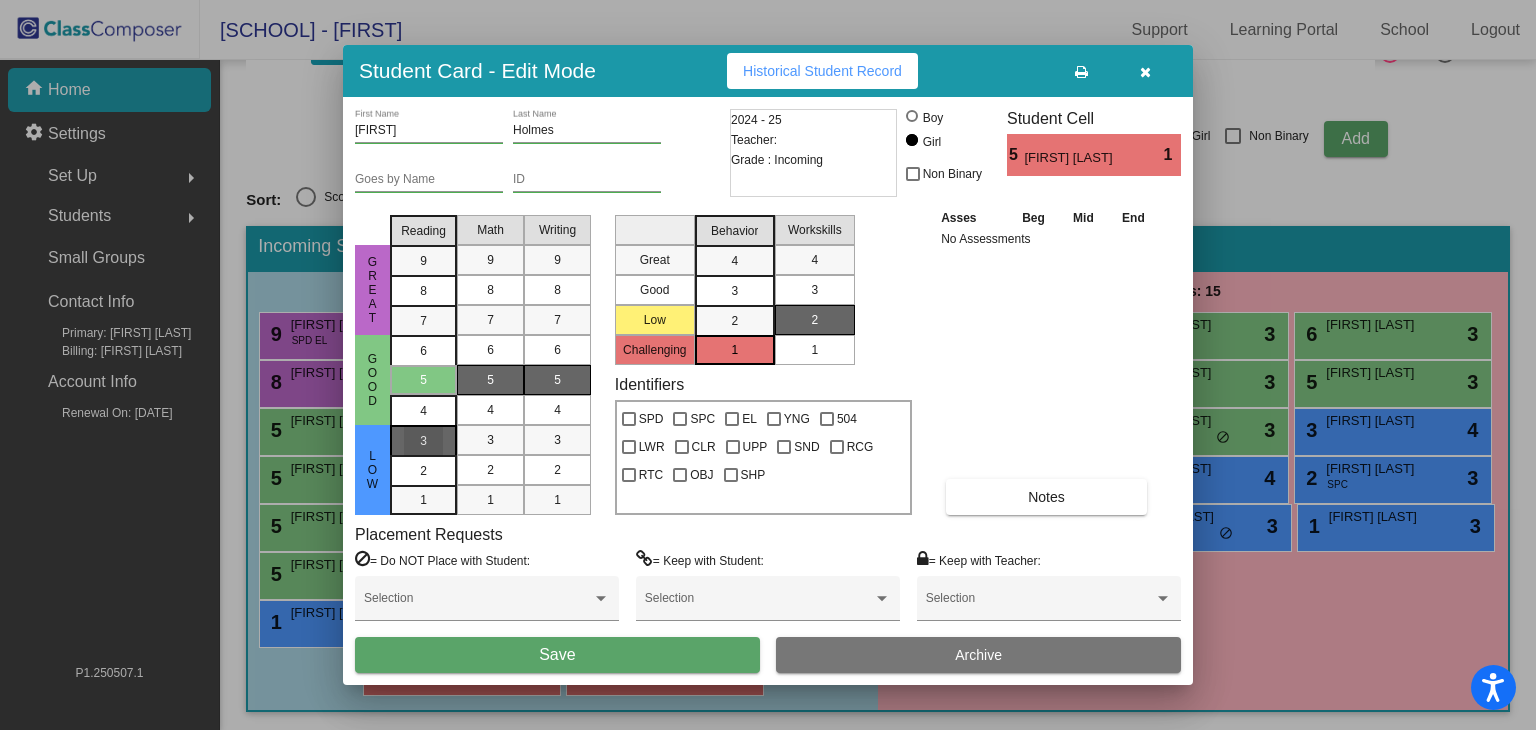 click on "3" at bounding box center (423, 441) 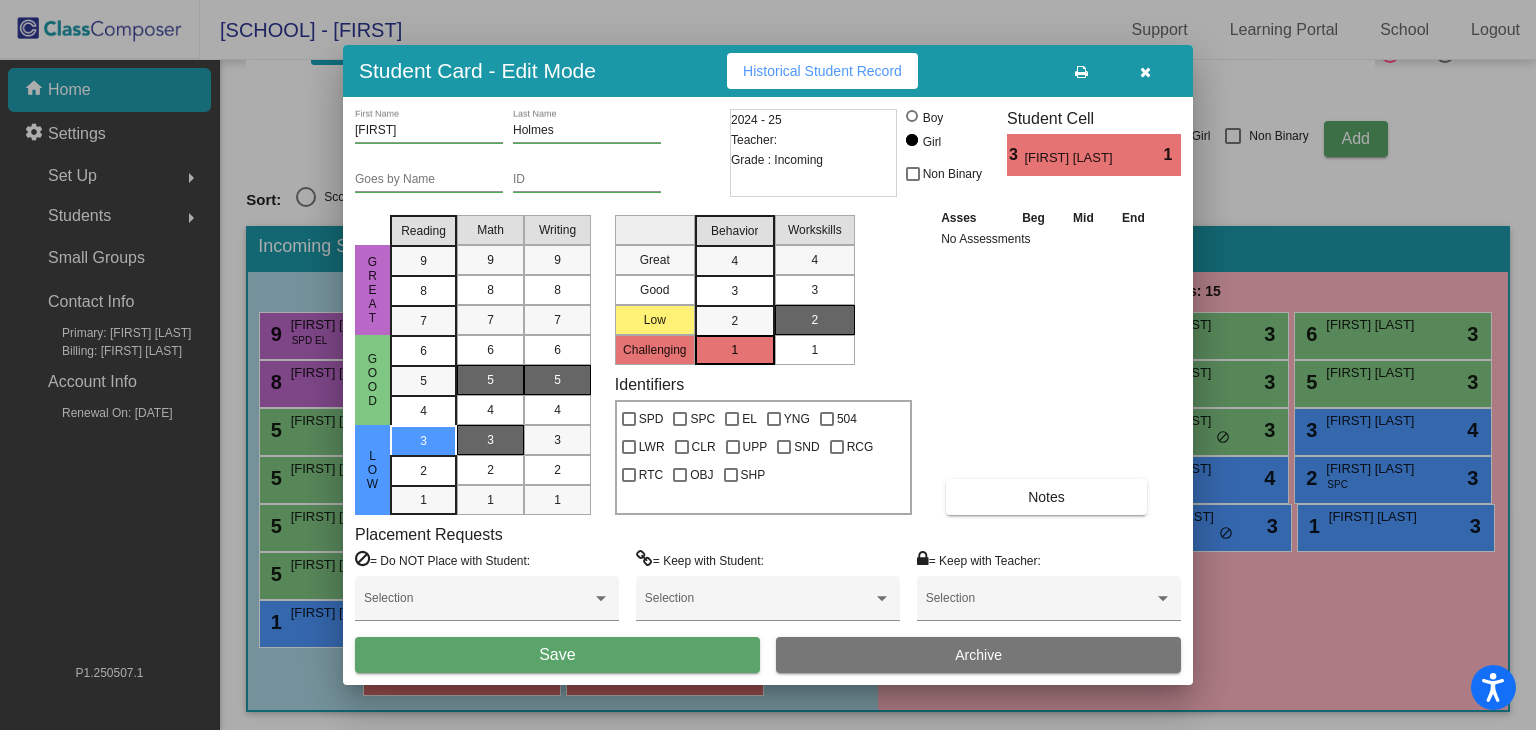 click on "3" at bounding box center [490, 440] 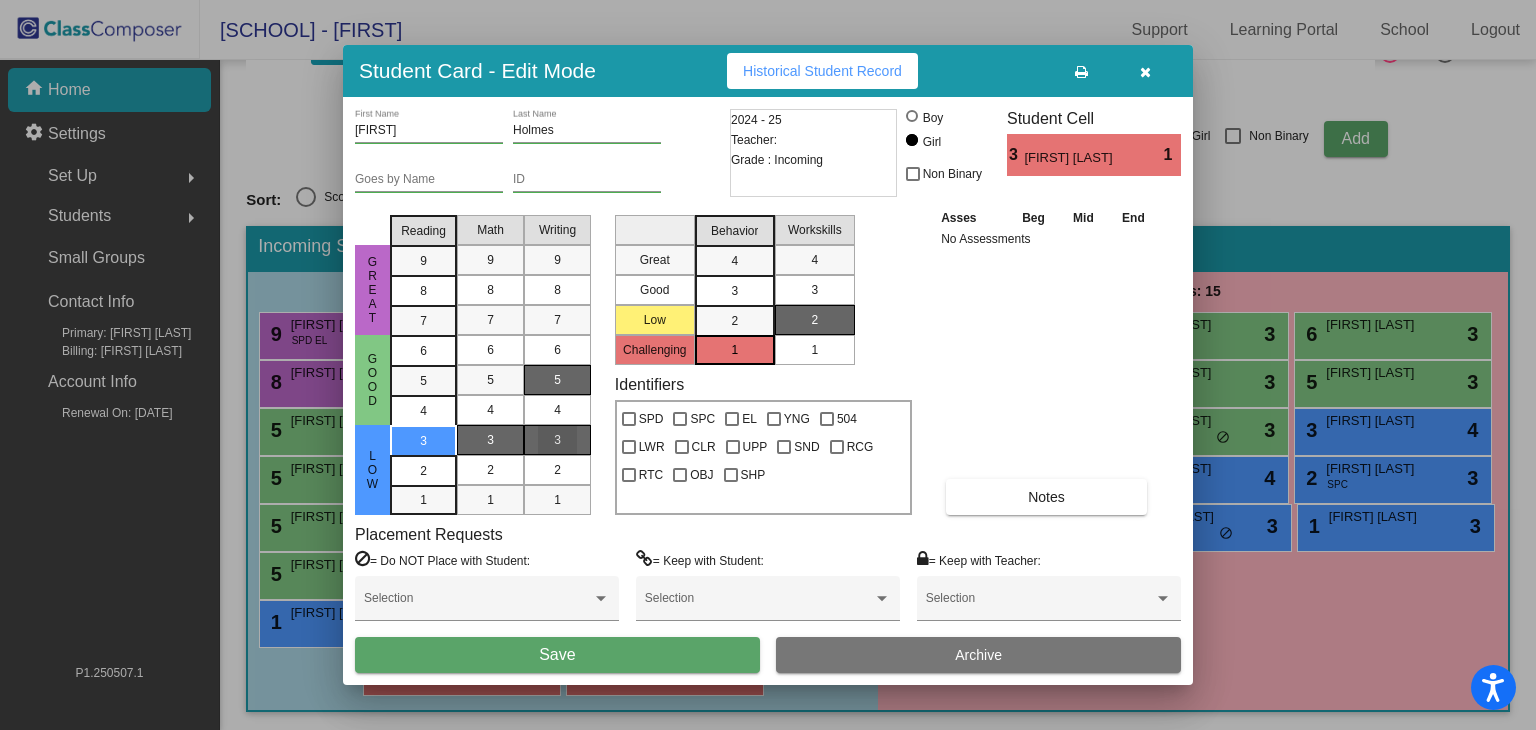click on "3" at bounding box center (557, 440) 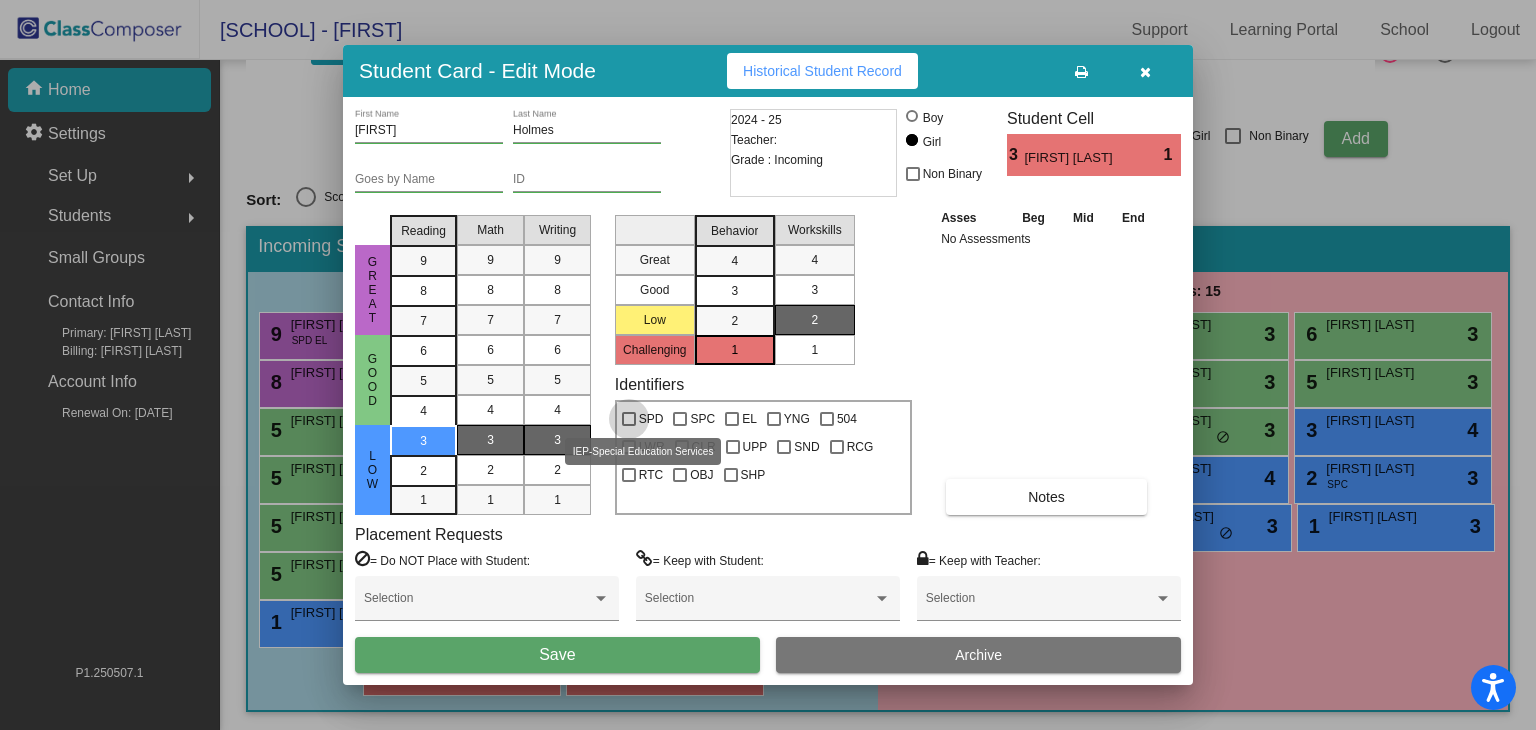 click on "SPD" at bounding box center (651, 419) 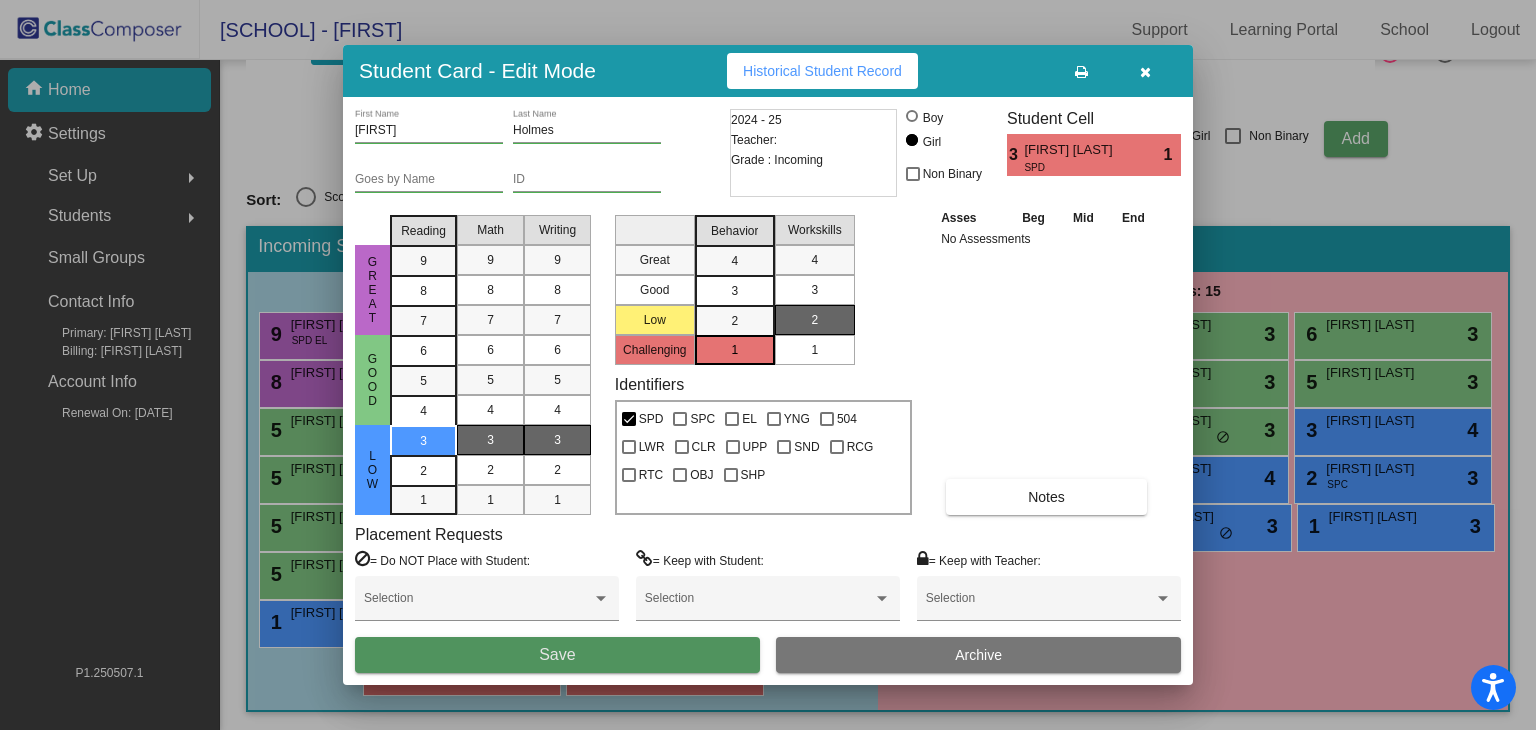 click on "Save" at bounding box center (557, 655) 